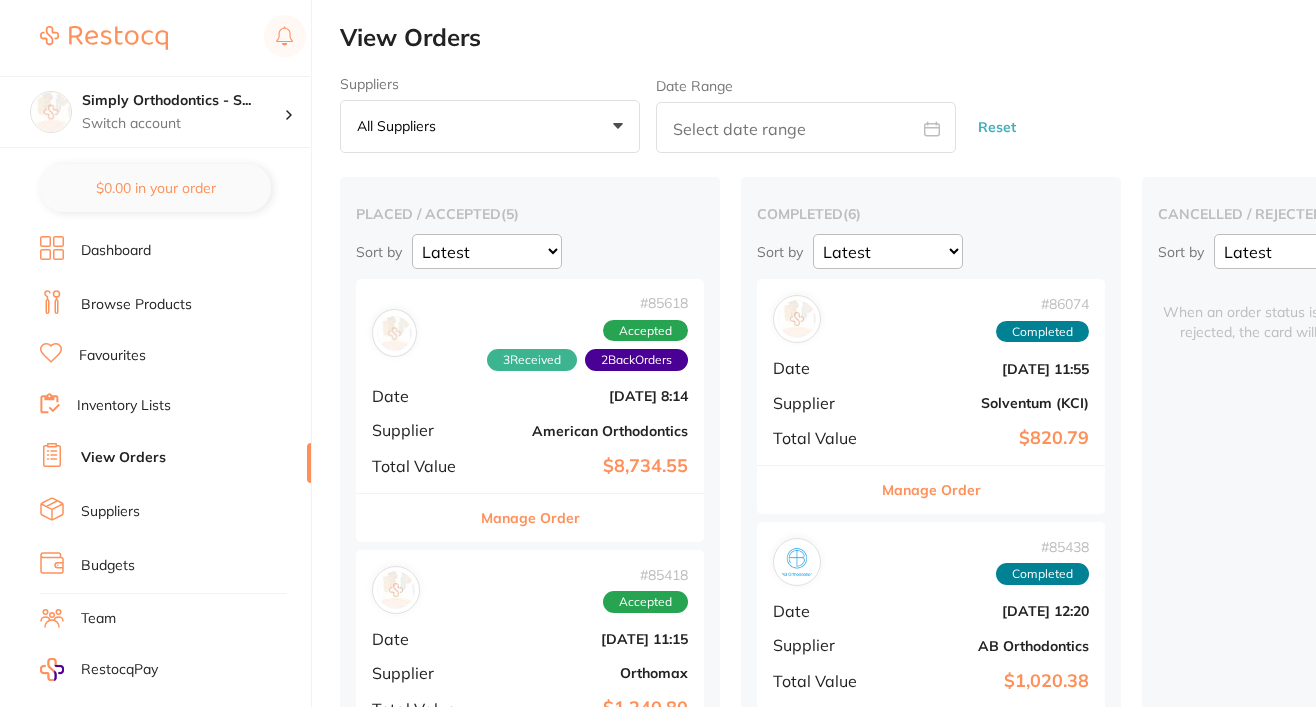 scroll, scrollTop: -7, scrollLeft: 0, axis: vertical 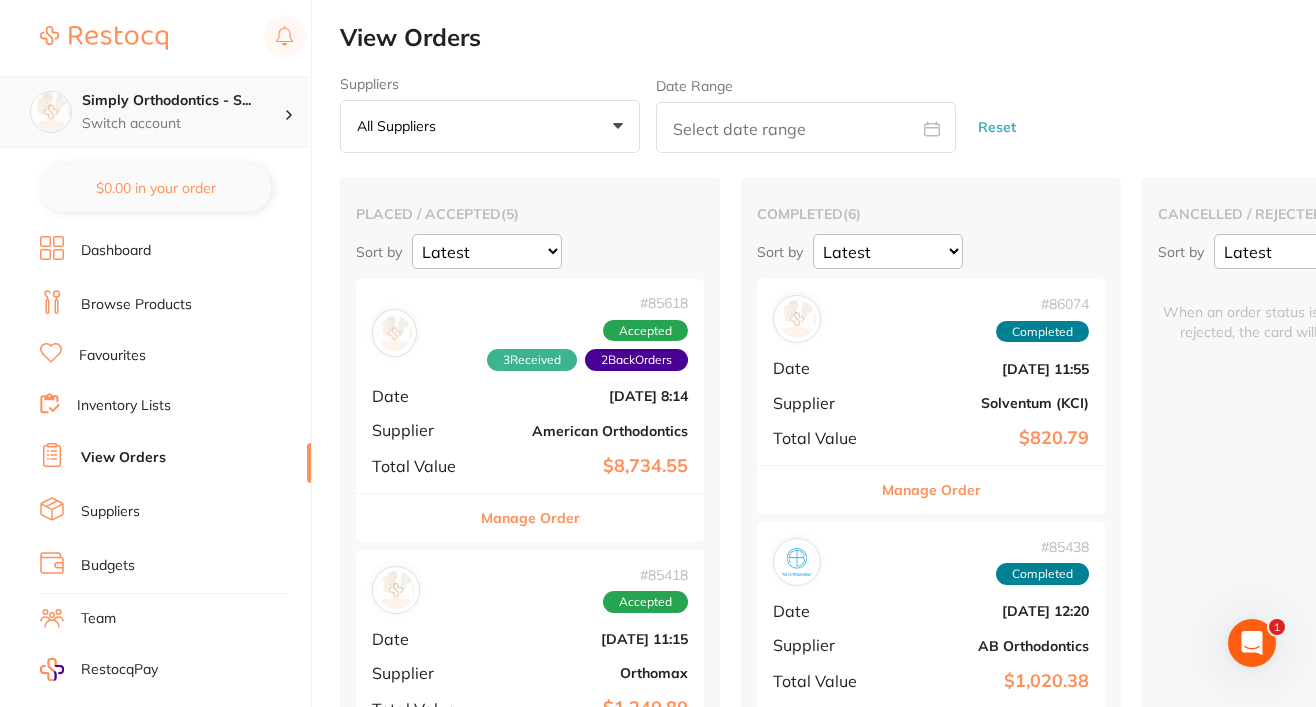 click on "Simply Orthodontics - S..." at bounding box center (183, 101) 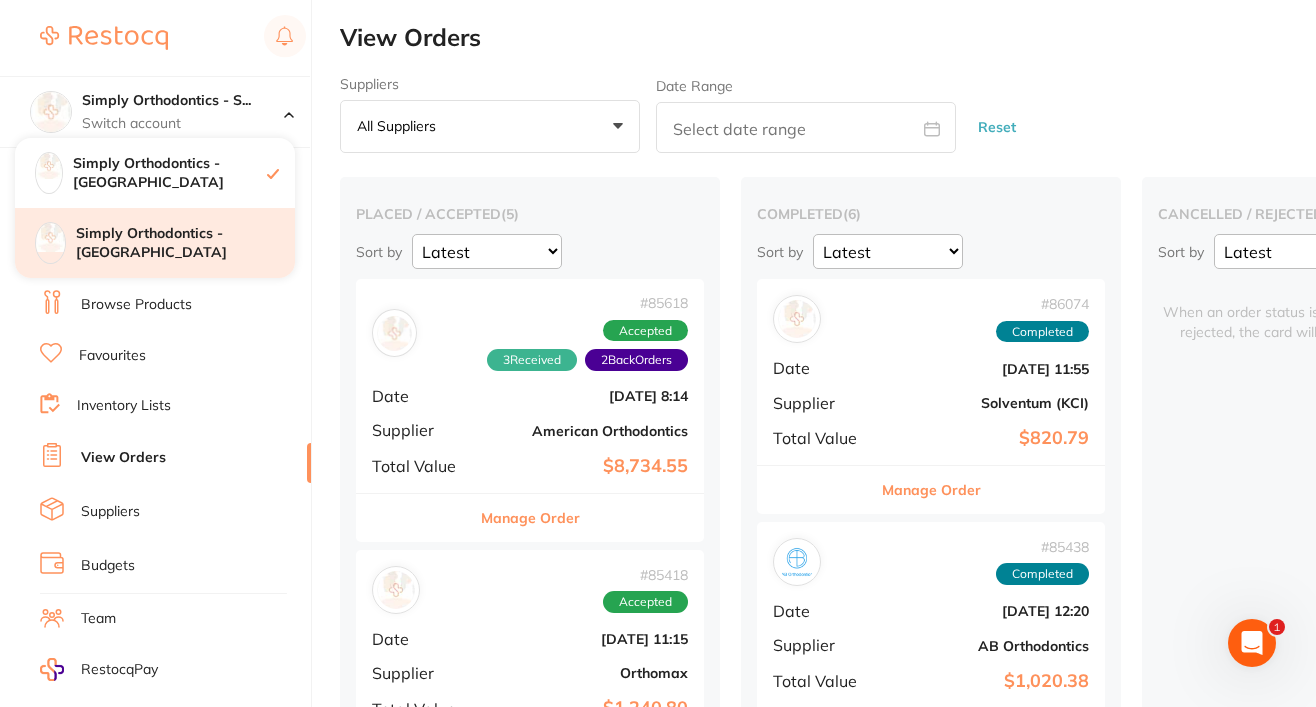 click on "Simply Orthodontics - [GEOGRAPHIC_DATA]" at bounding box center (185, 243) 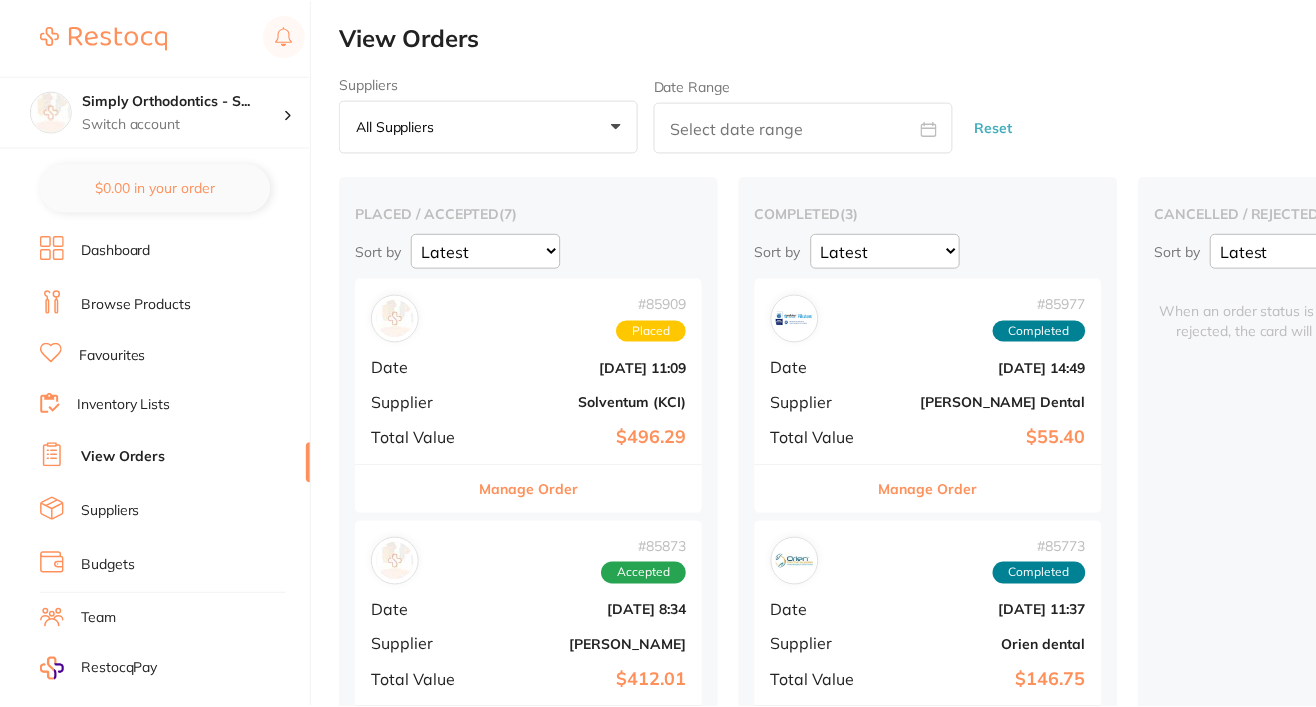 scroll, scrollTop: 0, scrollLeft: 0, axis: both 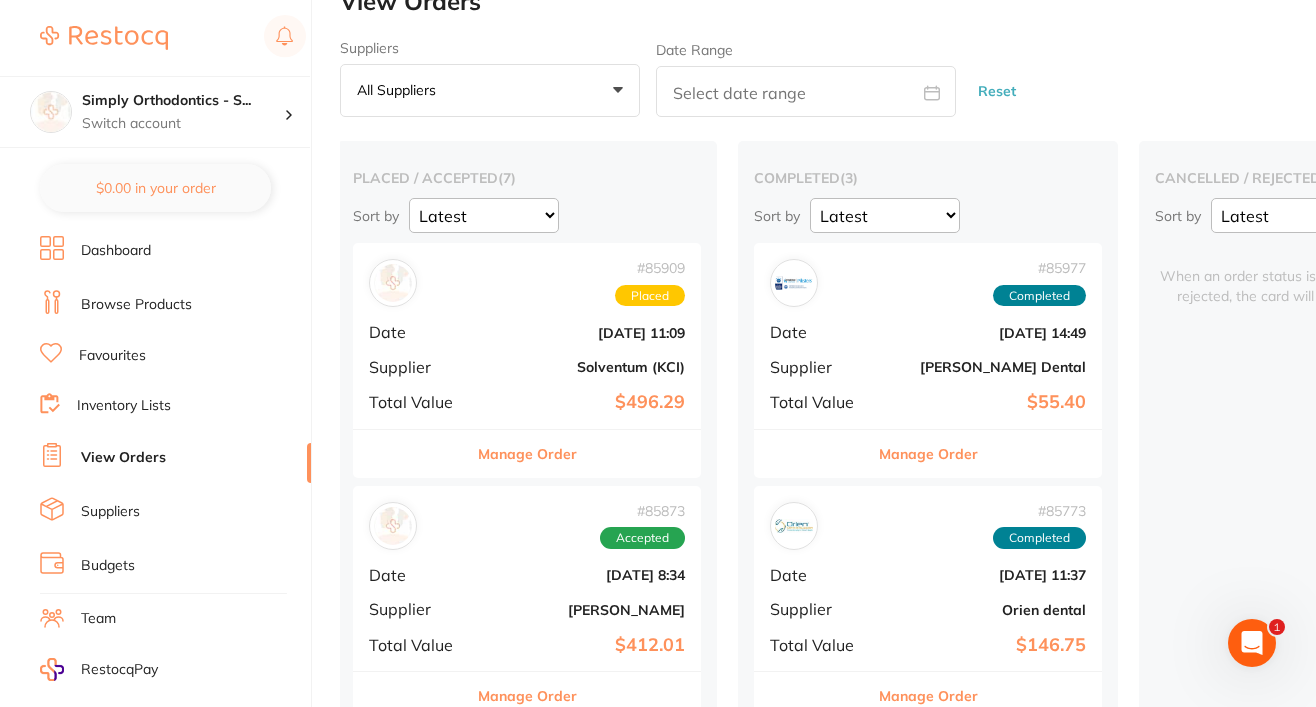 click on "Manage Order" at bounding box center [527, 454] 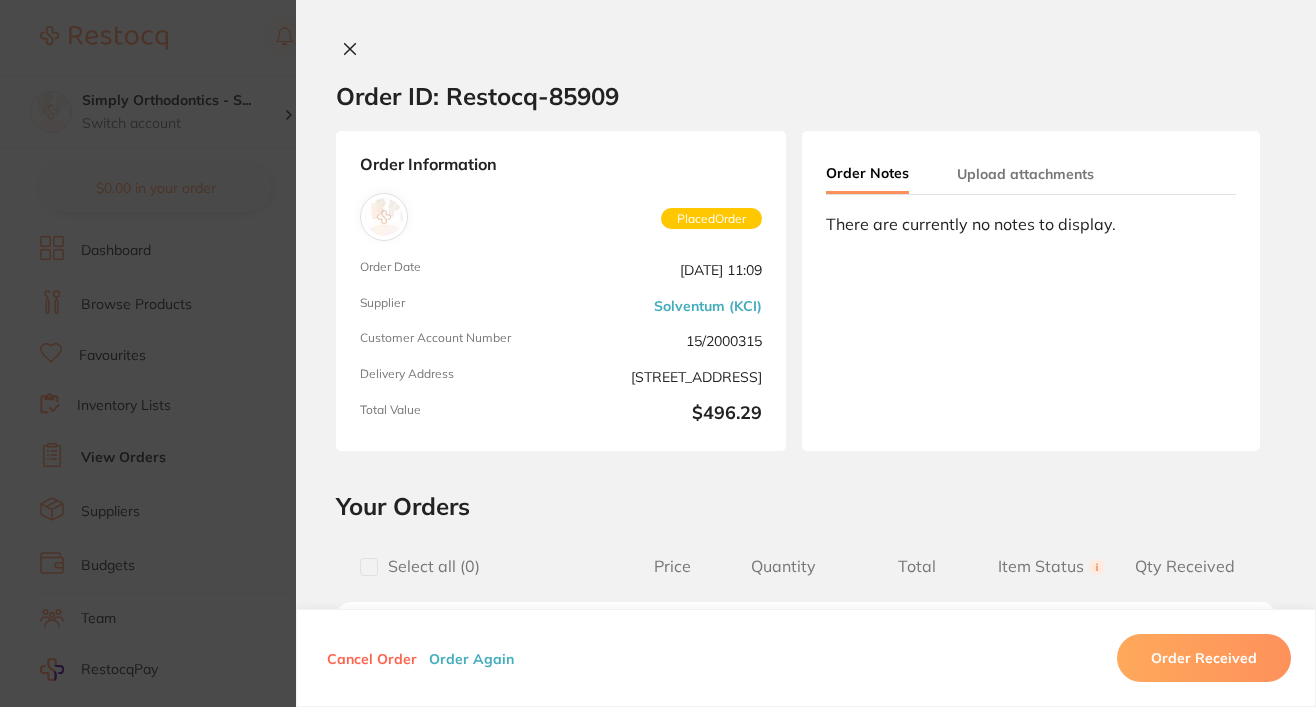 scroll, scrollTop: 0, scrollLeft: 0, axis: both 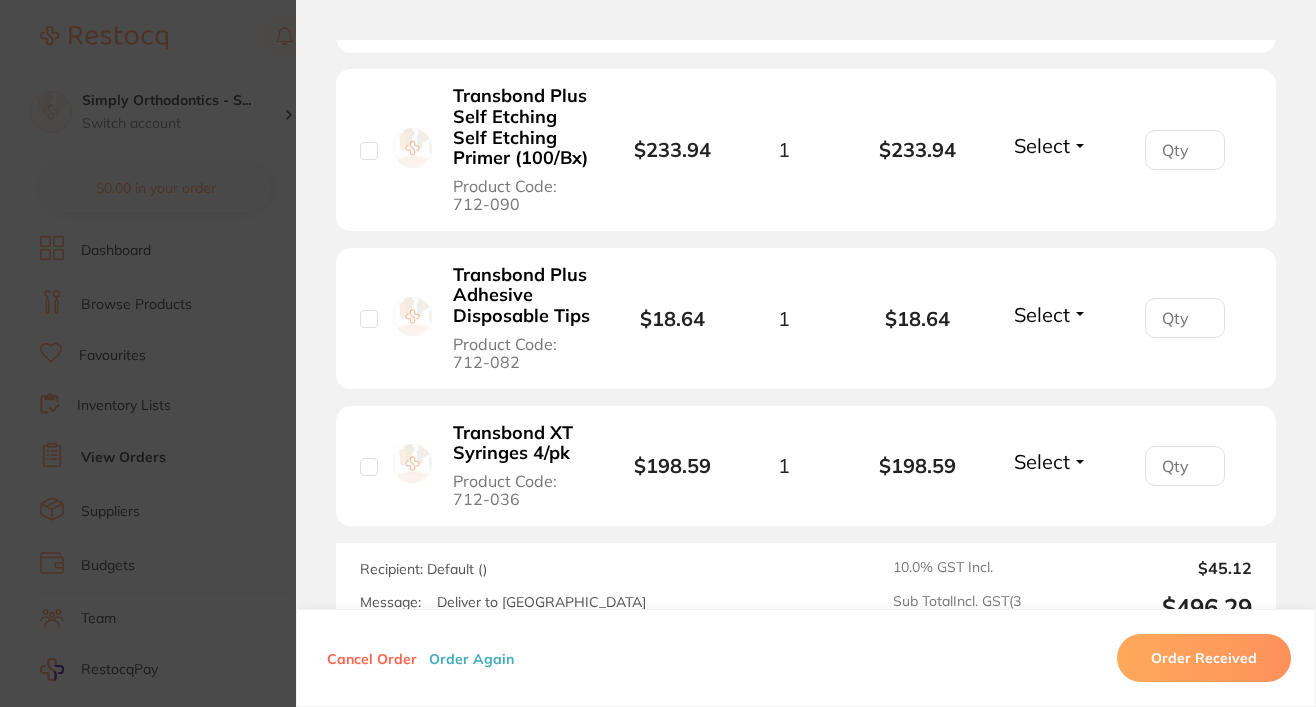 click at bounding box center (369, 151) 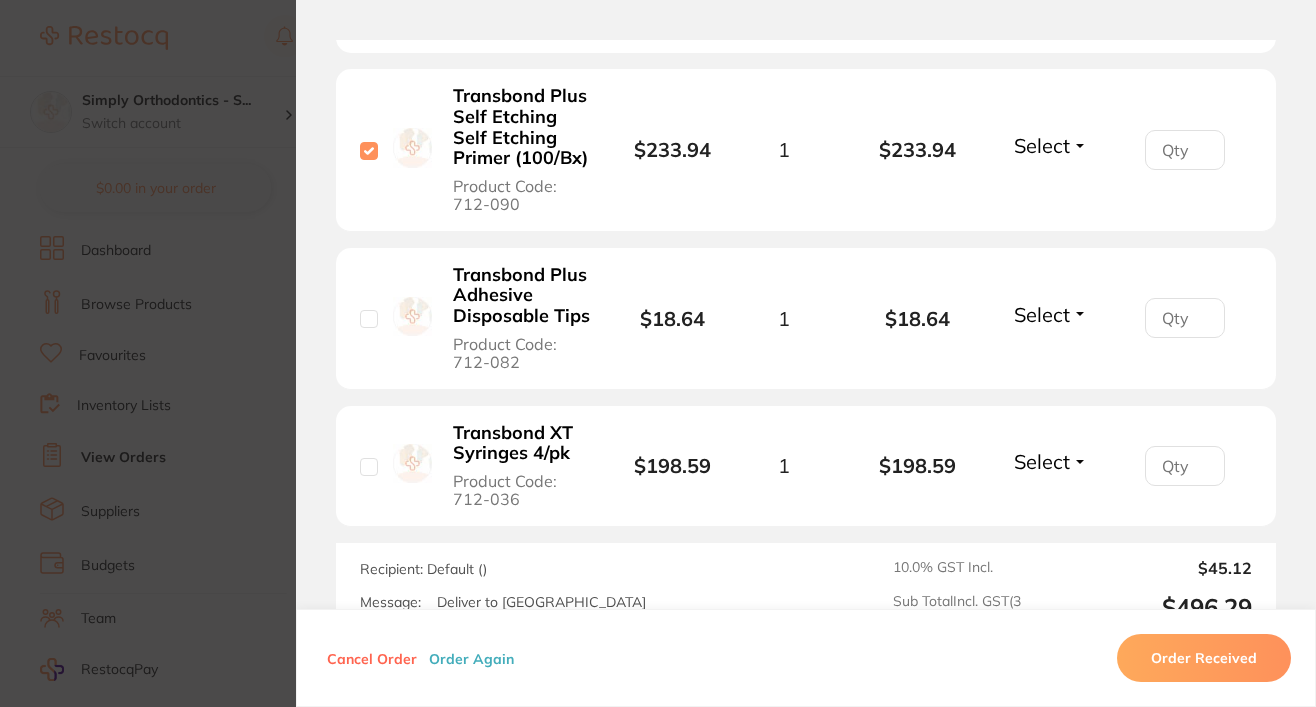 click on "Transbond Plus Self Etching Self Etching Primer (100/Bx)   Product    Code:  712-090" at bounding box center (494, 150) 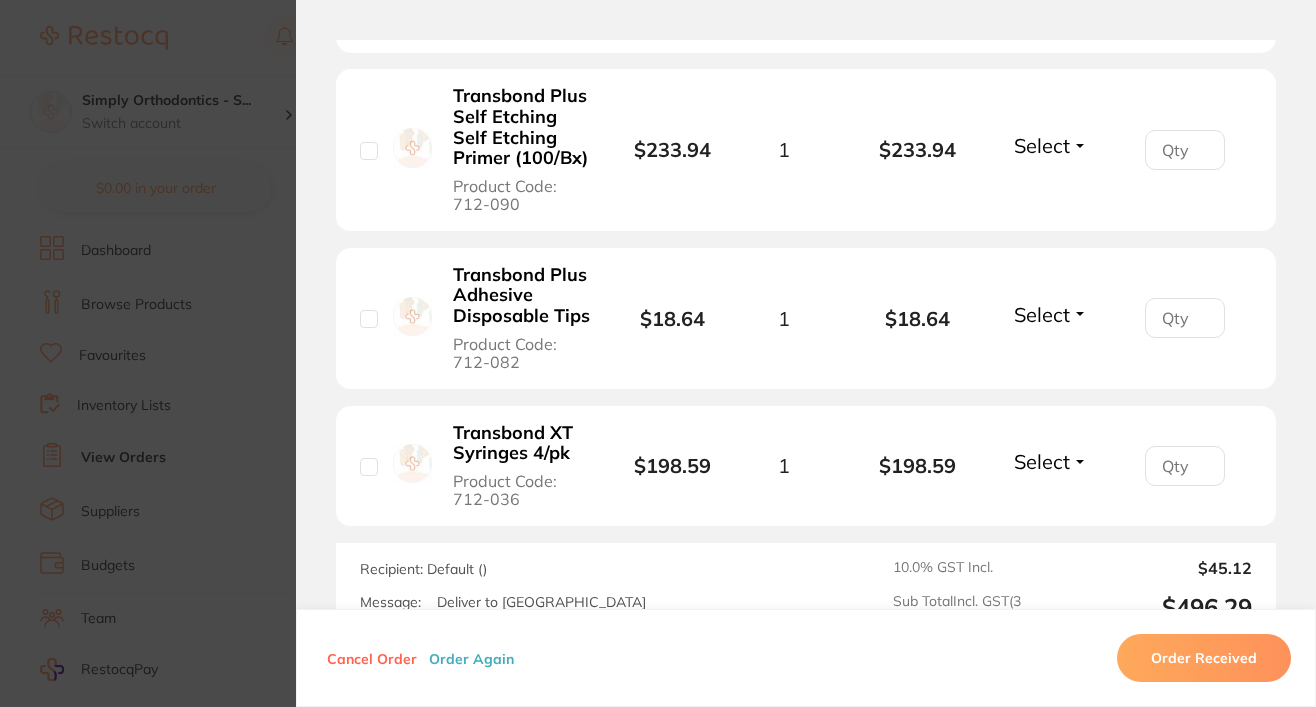 checkbox on "false" 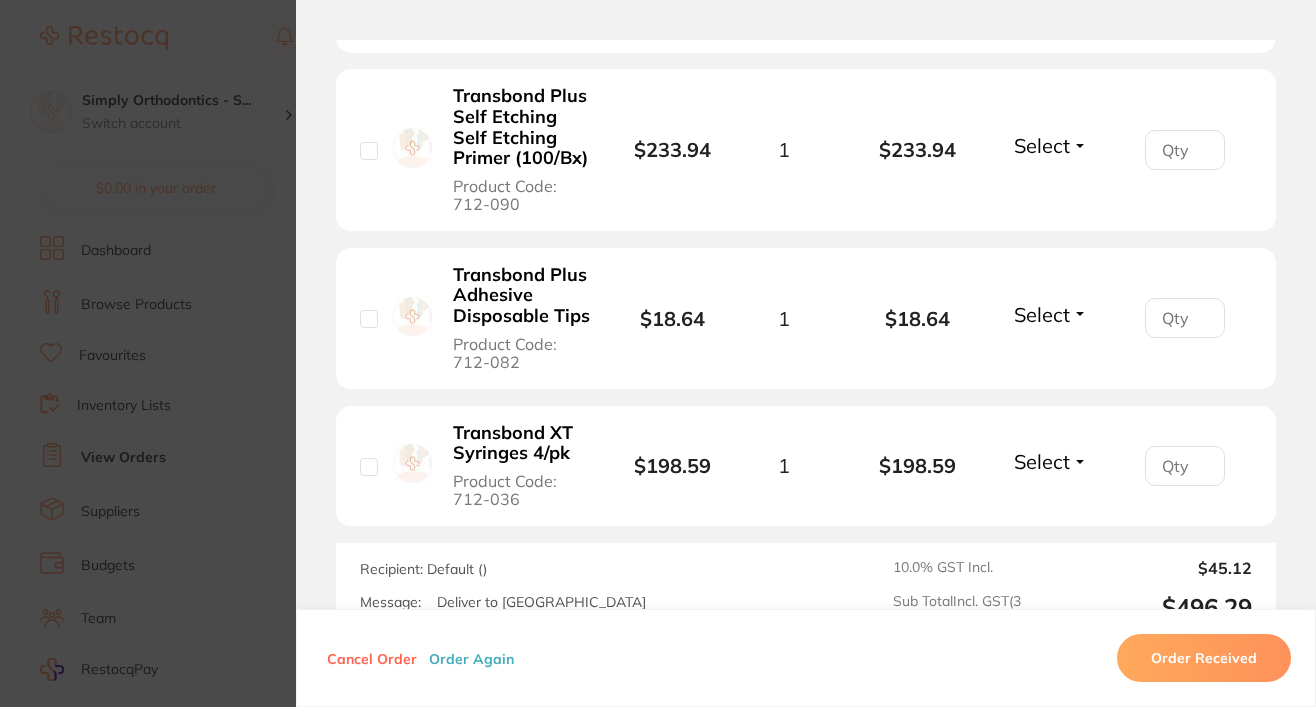 click on "Select" at bounding box center [1042, 145] 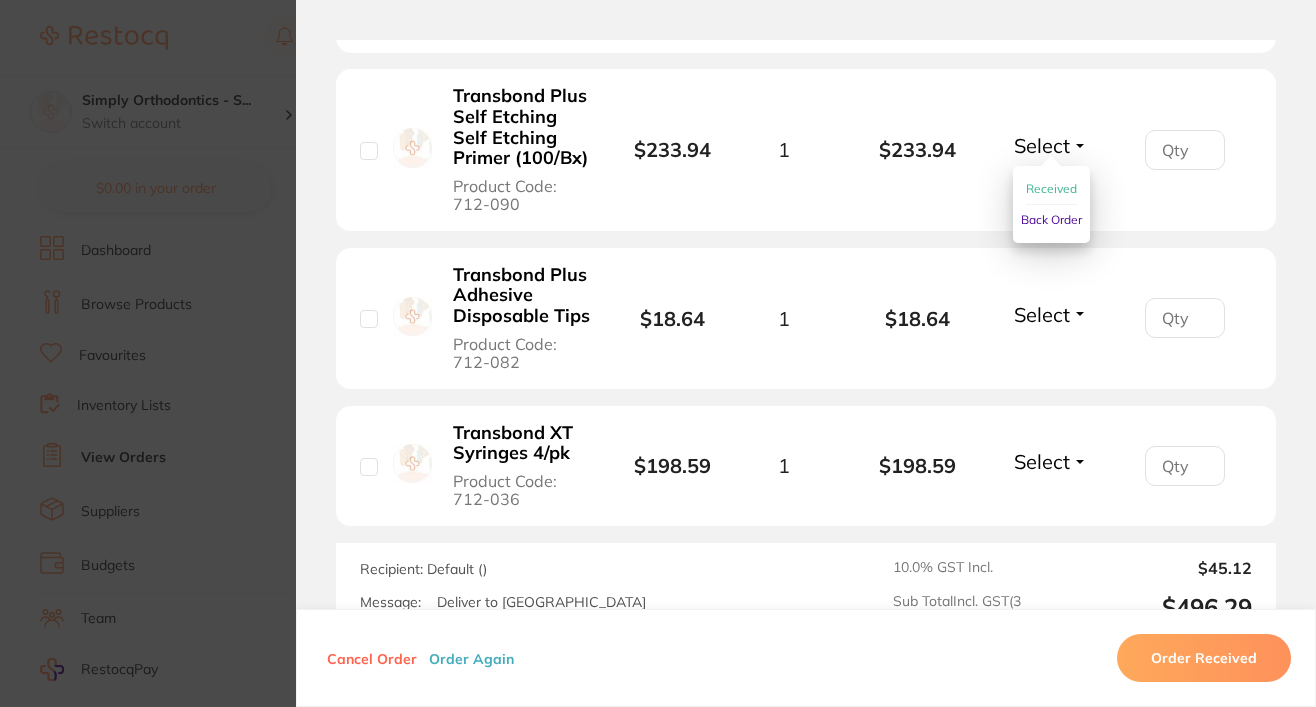 click on "Received" at bounding box center [1051, 188] 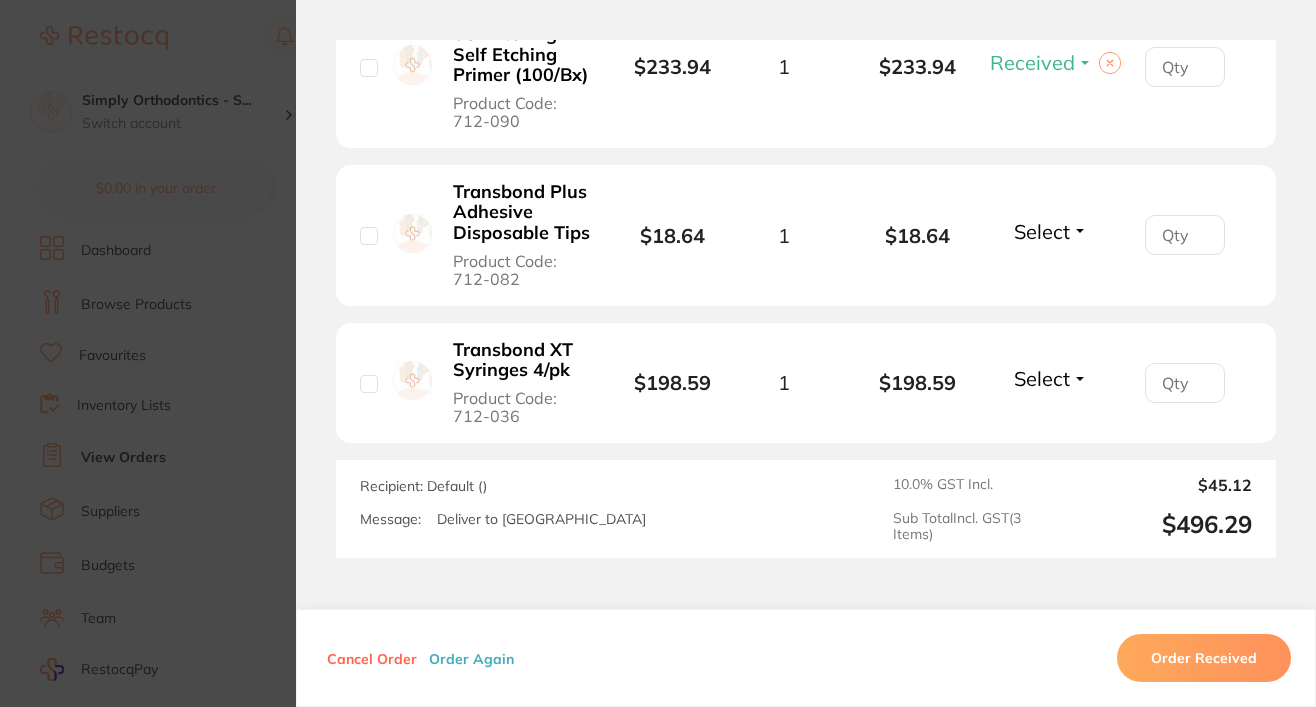 scroll, scrollTop: 732, scrollLeft: 0, axis: vertical 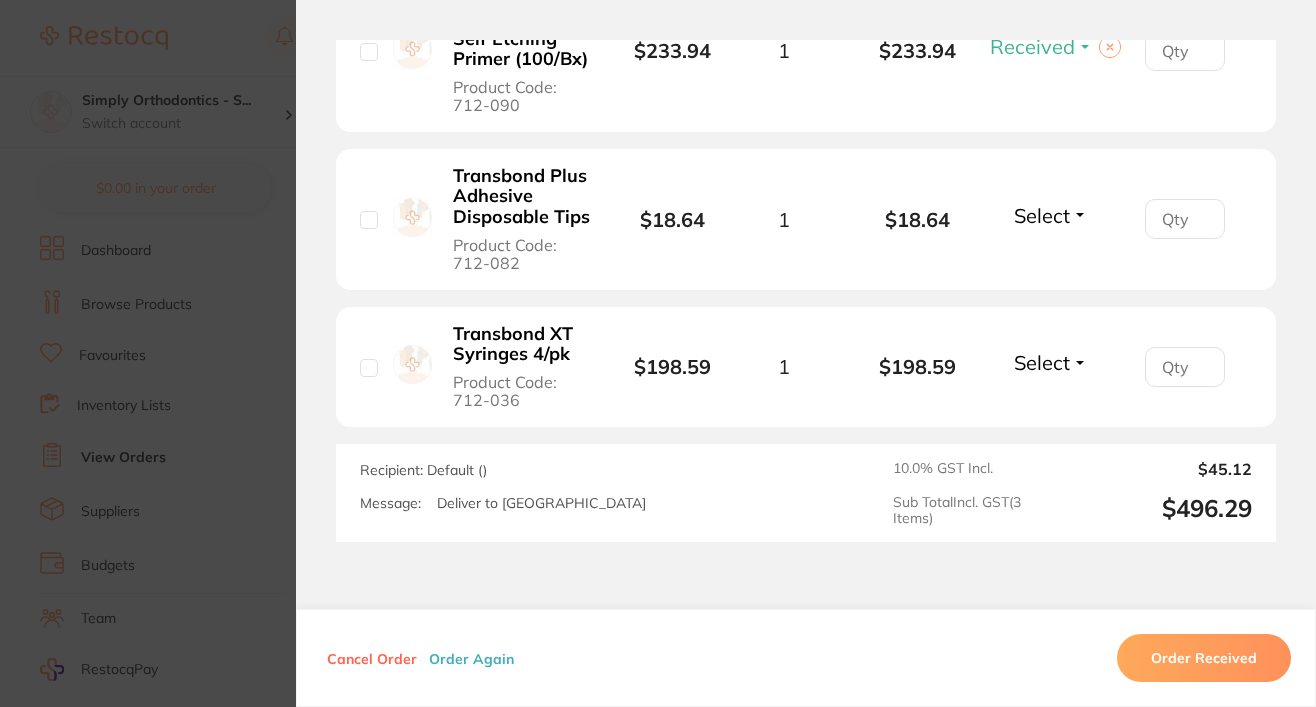 click on "Select" at bounding box center [1042, 215] 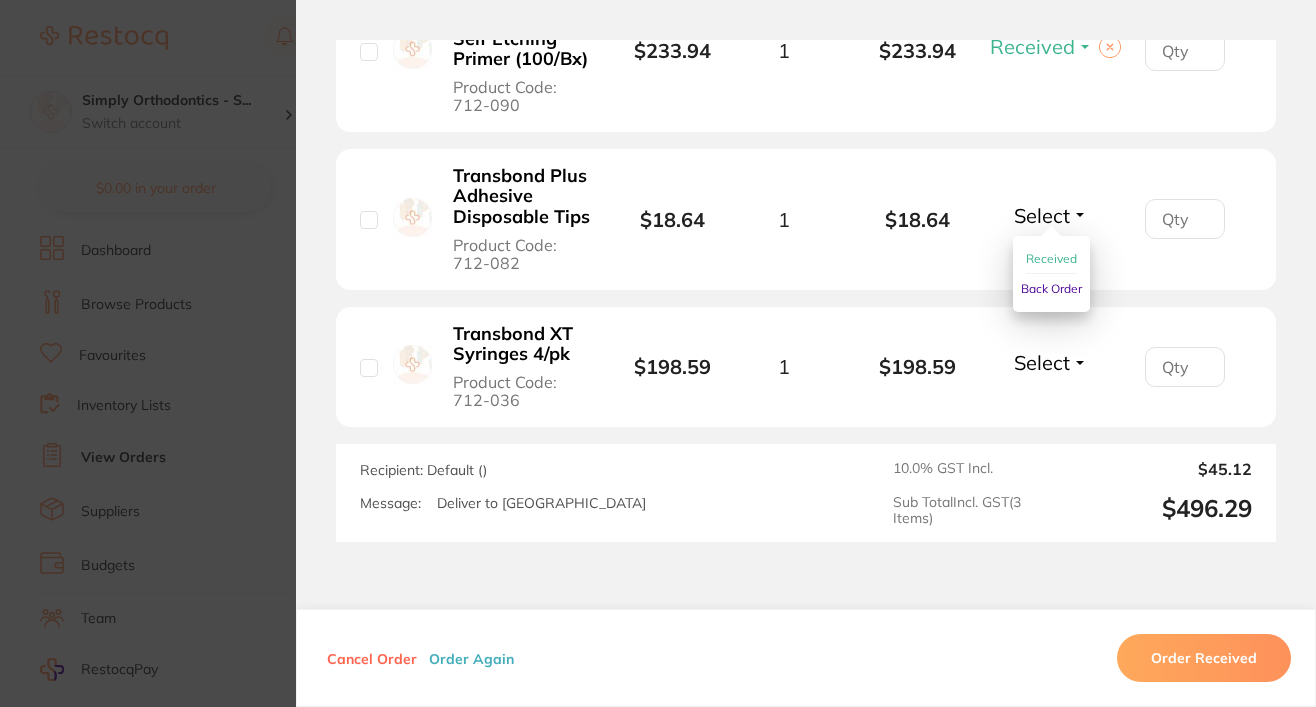 click on "Received" at bounding box center [1051, 258] 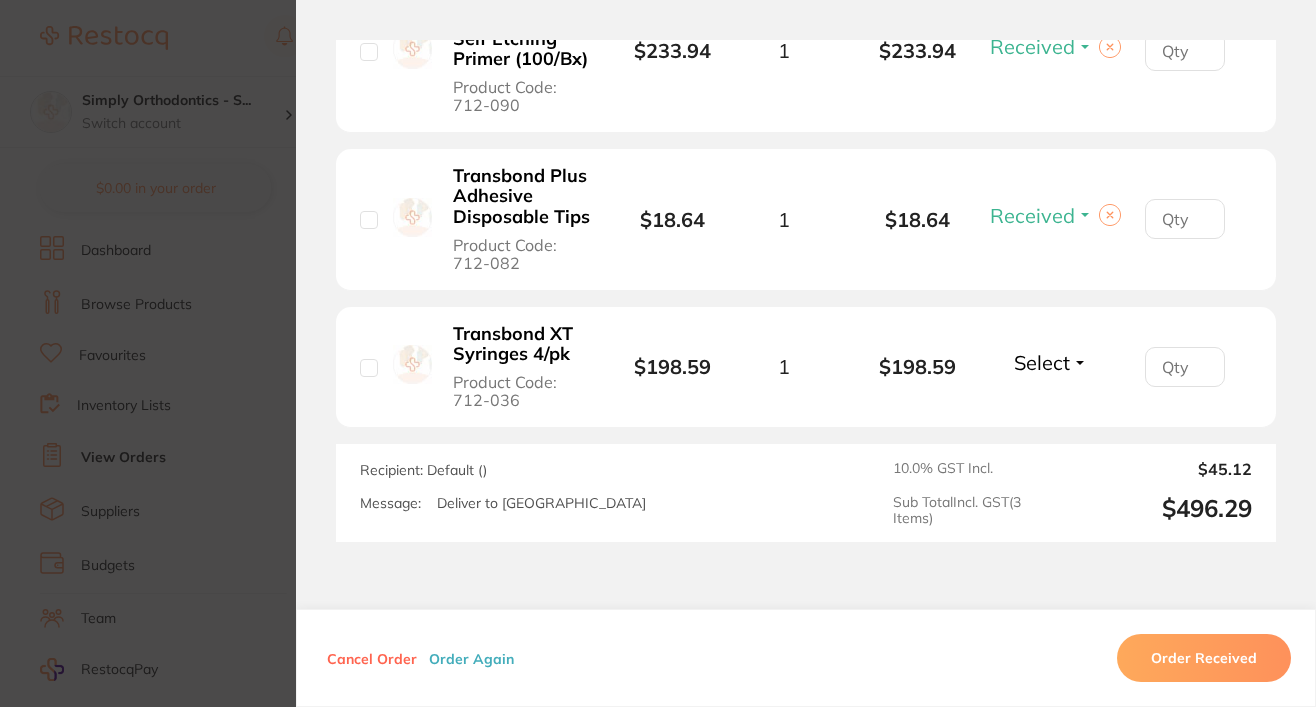 click on "Select" at bounding box center (1042, 362) 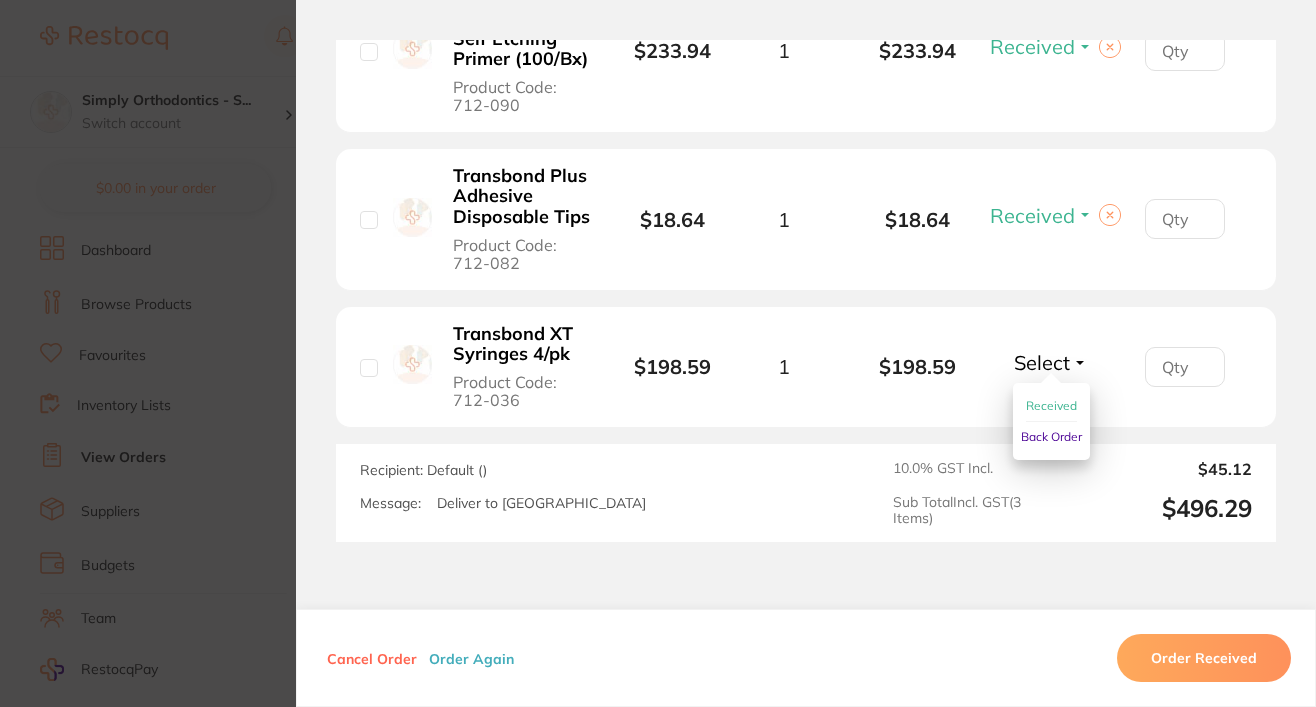 click on "Received" at bounding box center (1051, 406) 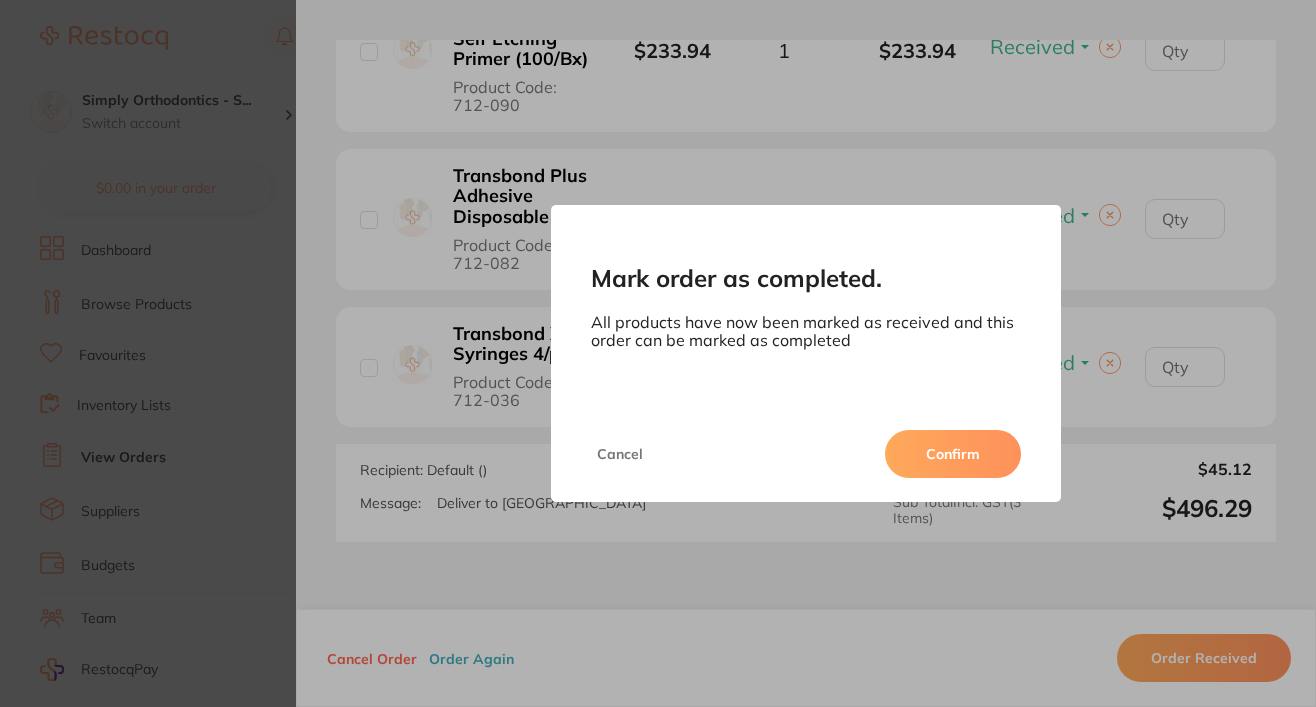 click on "Confirm" at bounding box center (953, 454) 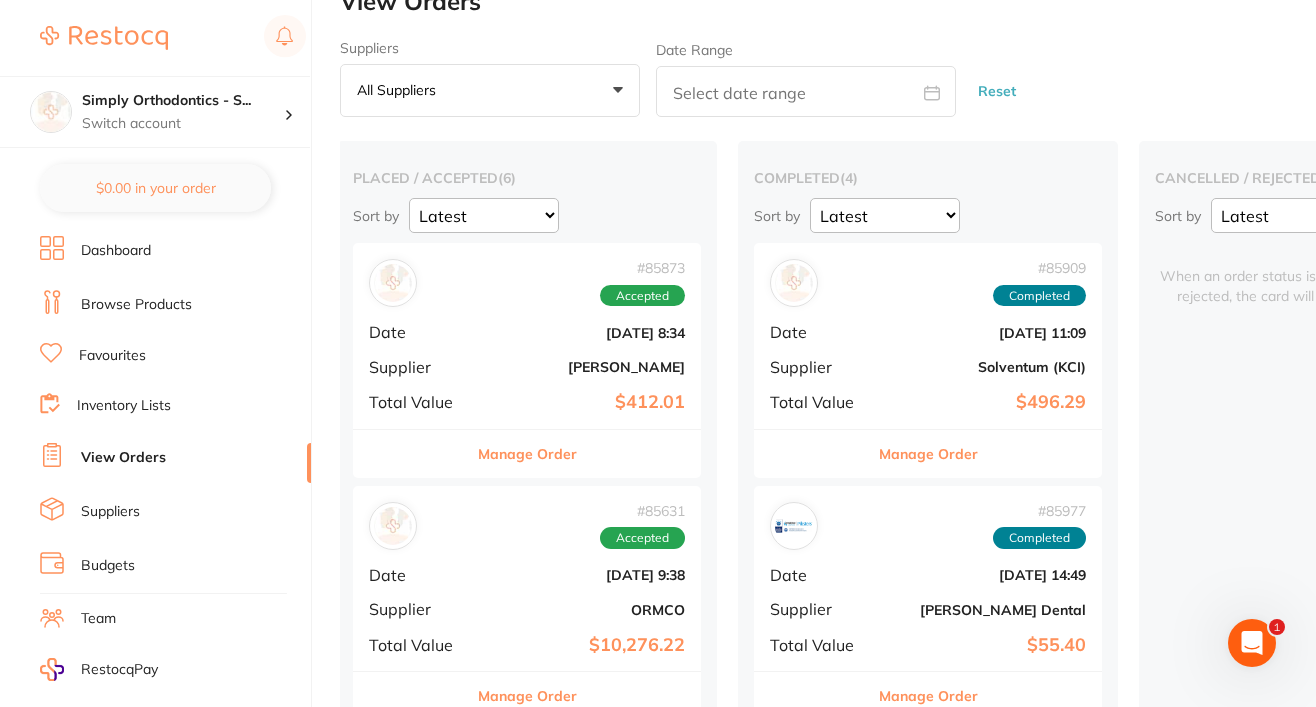 scroll, scrollTop: 0, scrollLeft: 0, axis: both 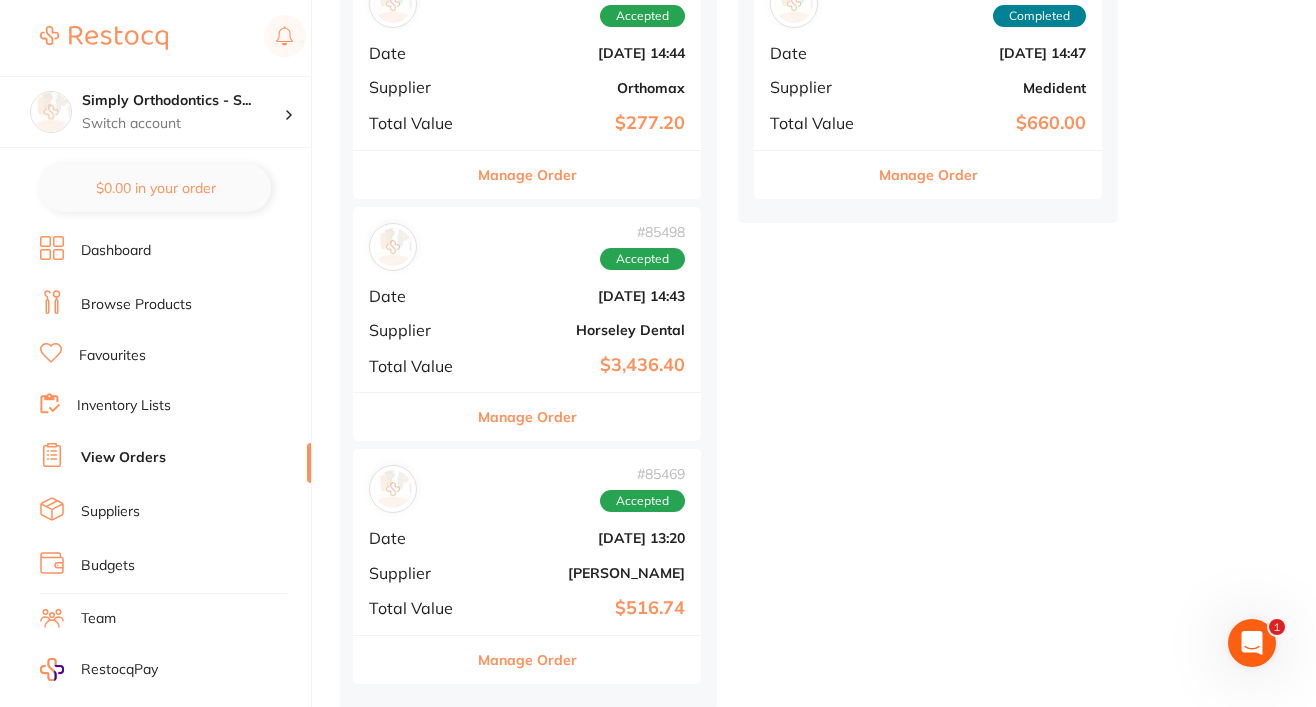 click on "Manage Order" at bounding box center (527, 417) 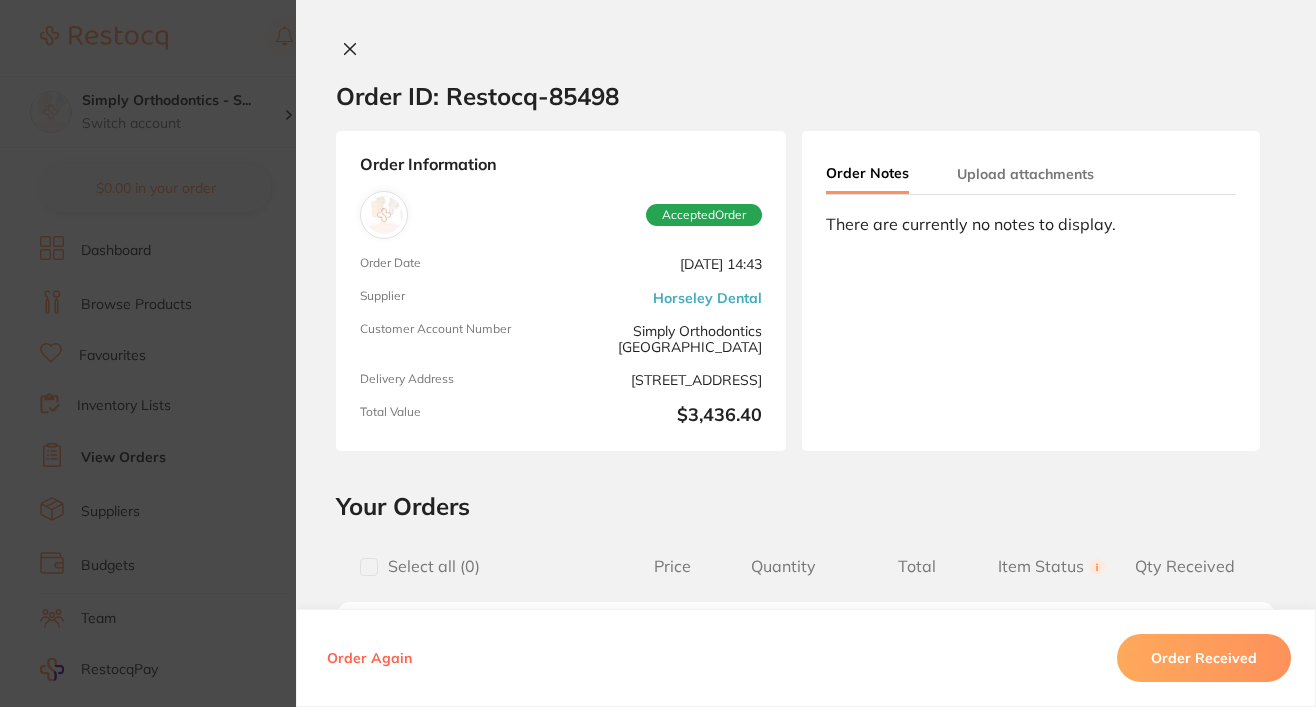 scroll, scrollTop: 0, scrollLeft: 0, axis: both 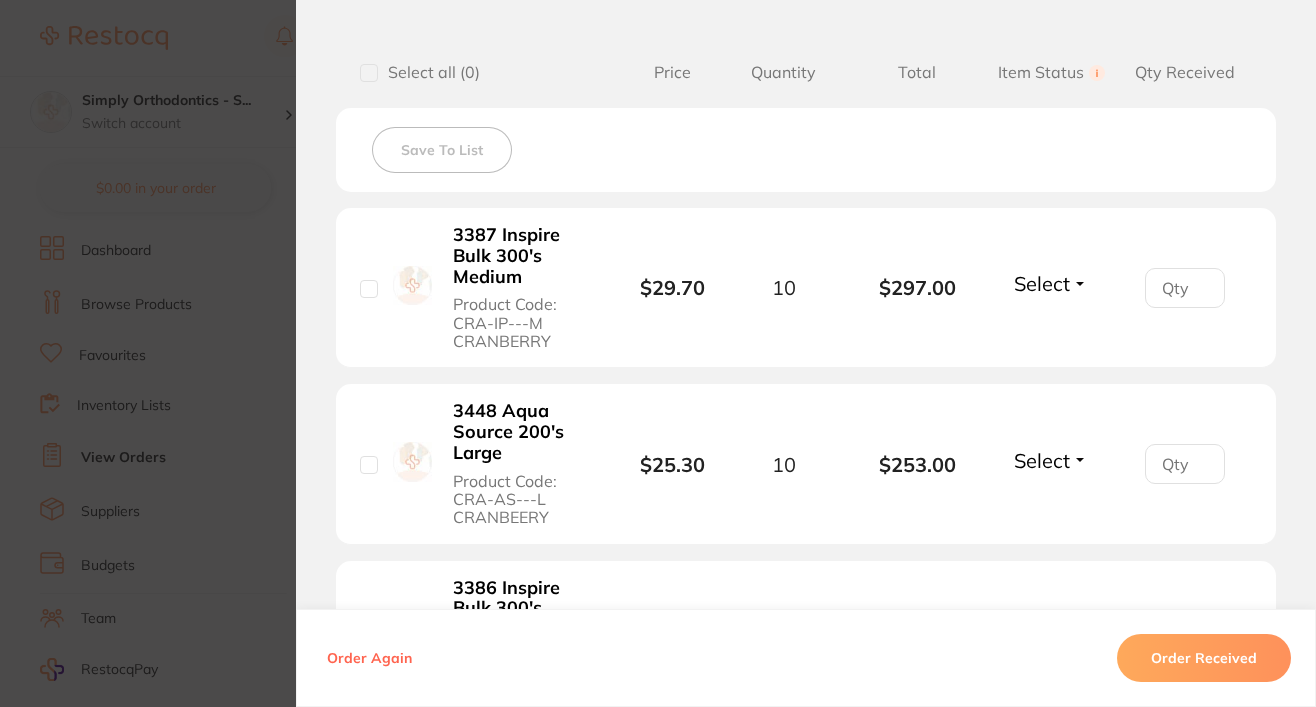 click on "Select" at bounding box center (1042, 283) 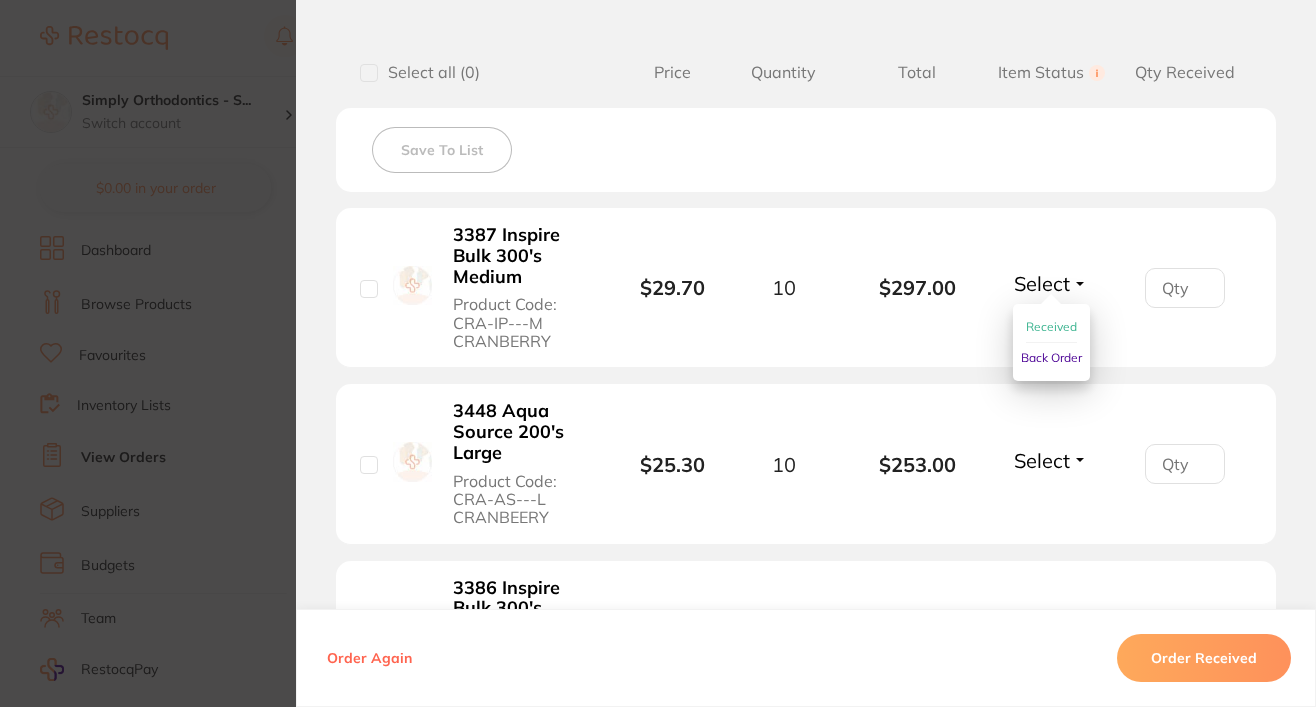 click on "Received" at bounding box center (1051, 326) 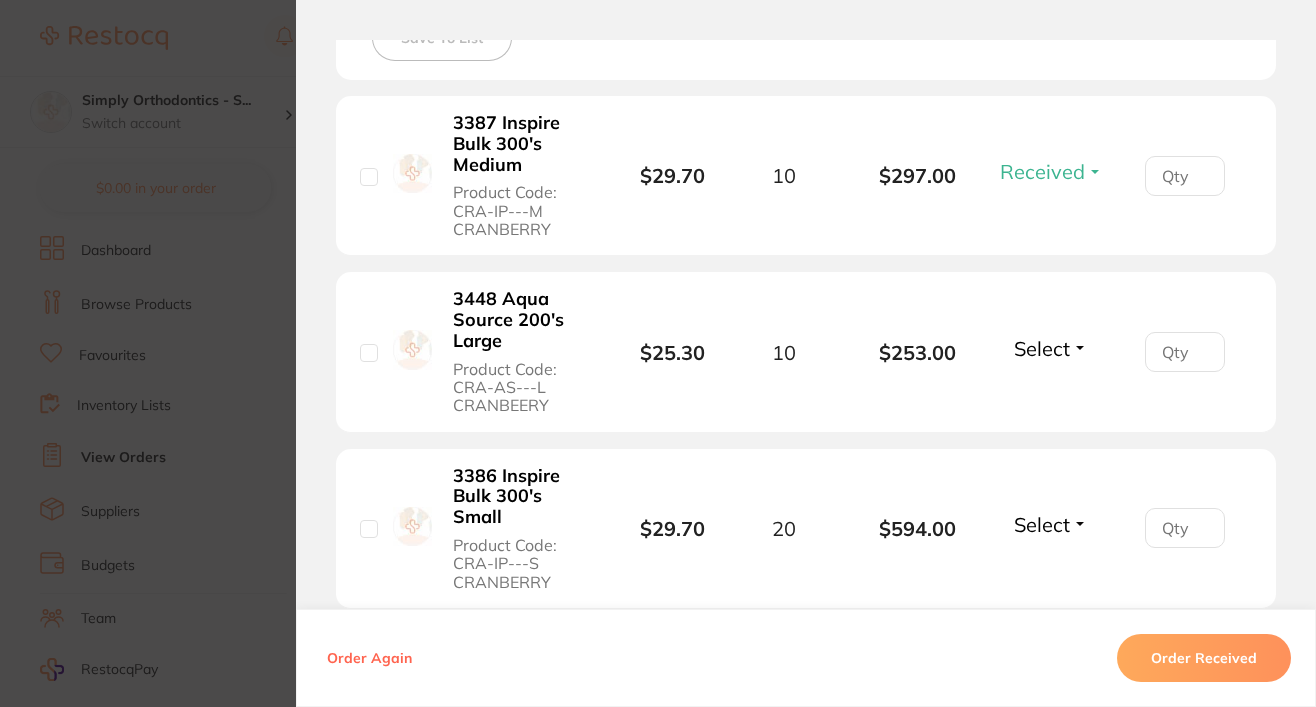 scroll, scrollTop: 612, scrollLeft: 0, axis: vertical 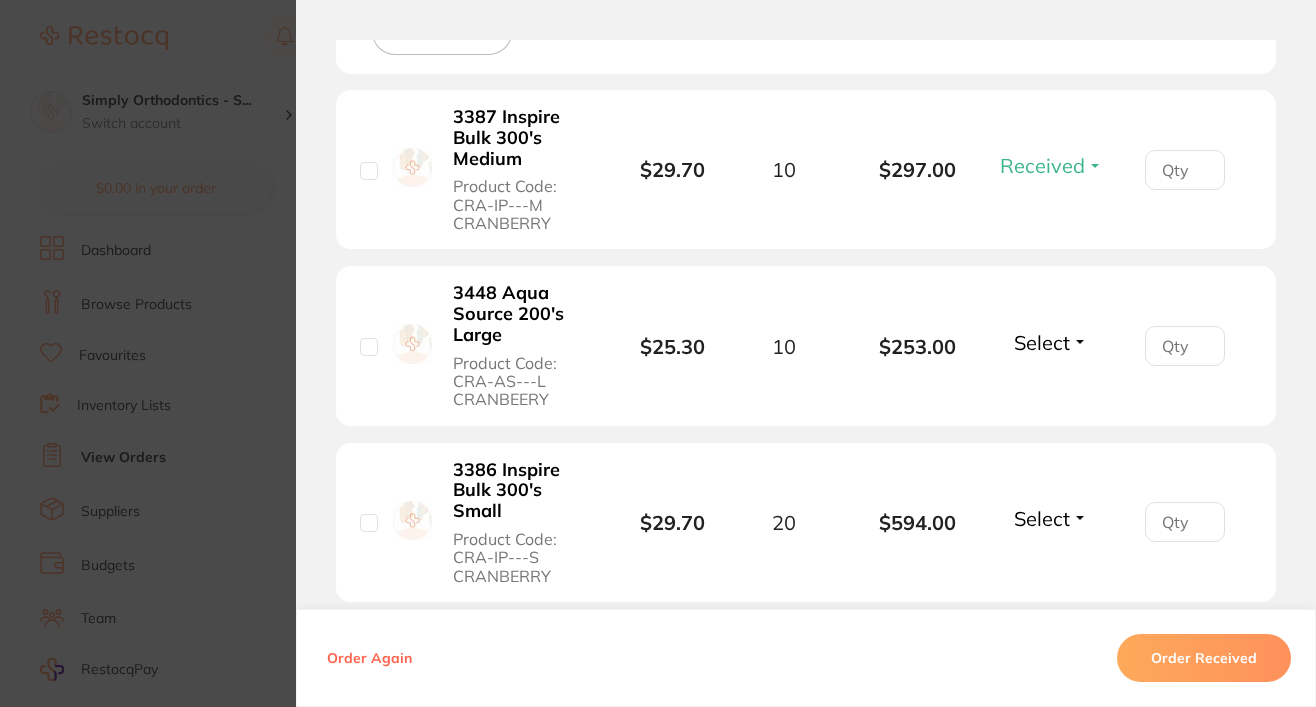 click on "Select" at bounding box center [1042, 342] 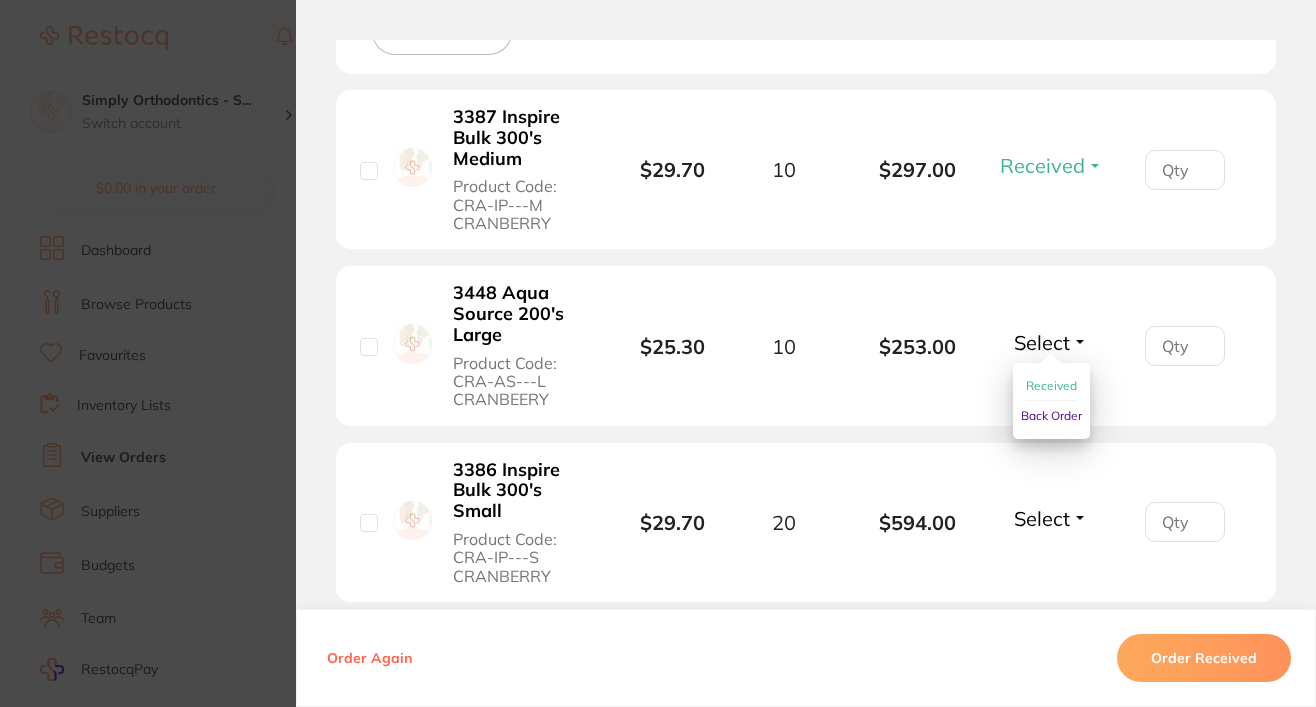 click on "Received" at bounding box center [1051, 385] 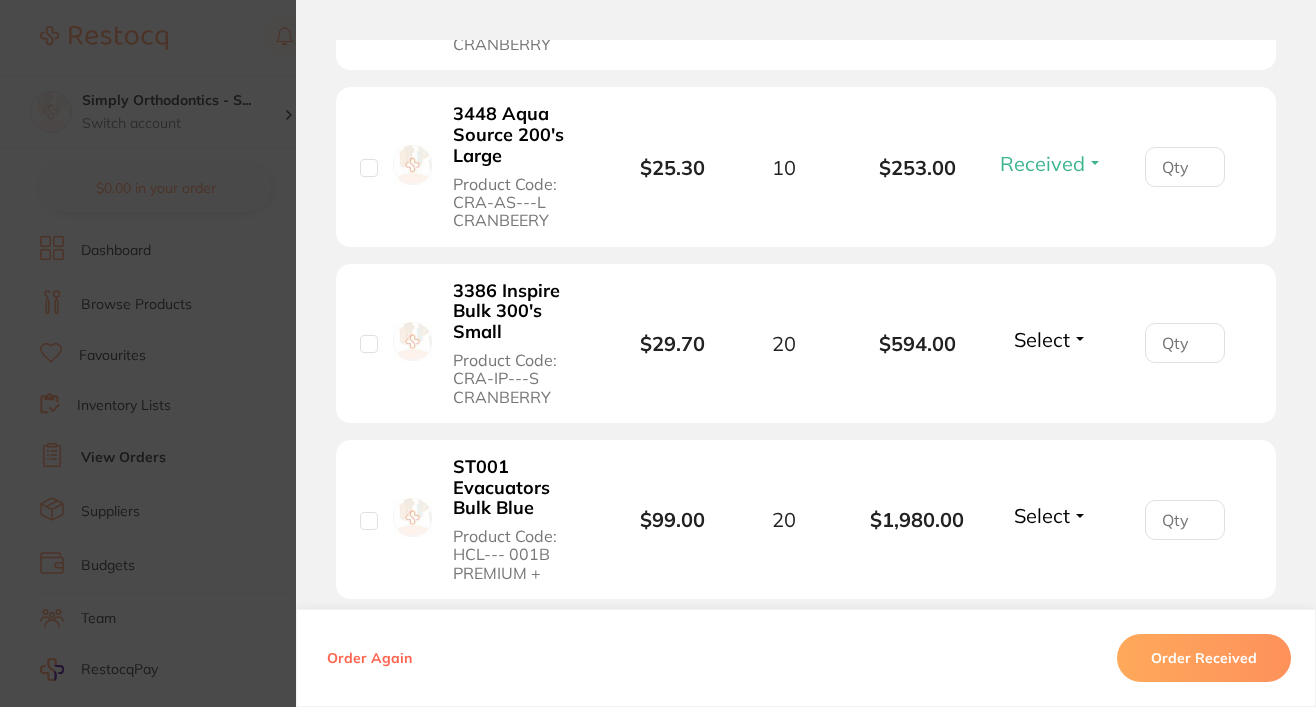 scroll, scrollTop: 795, scrollLeft: 0, axis: vertical 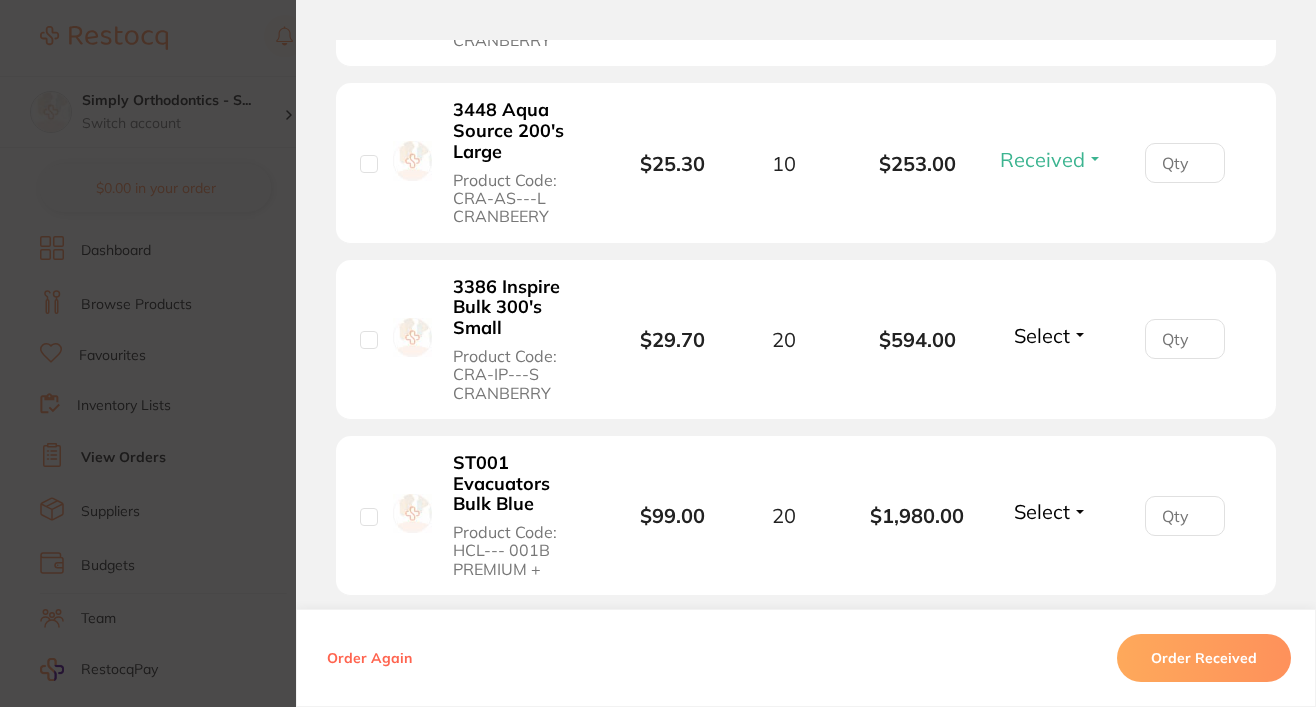click on "Select" at bounding box center (1042, 335) 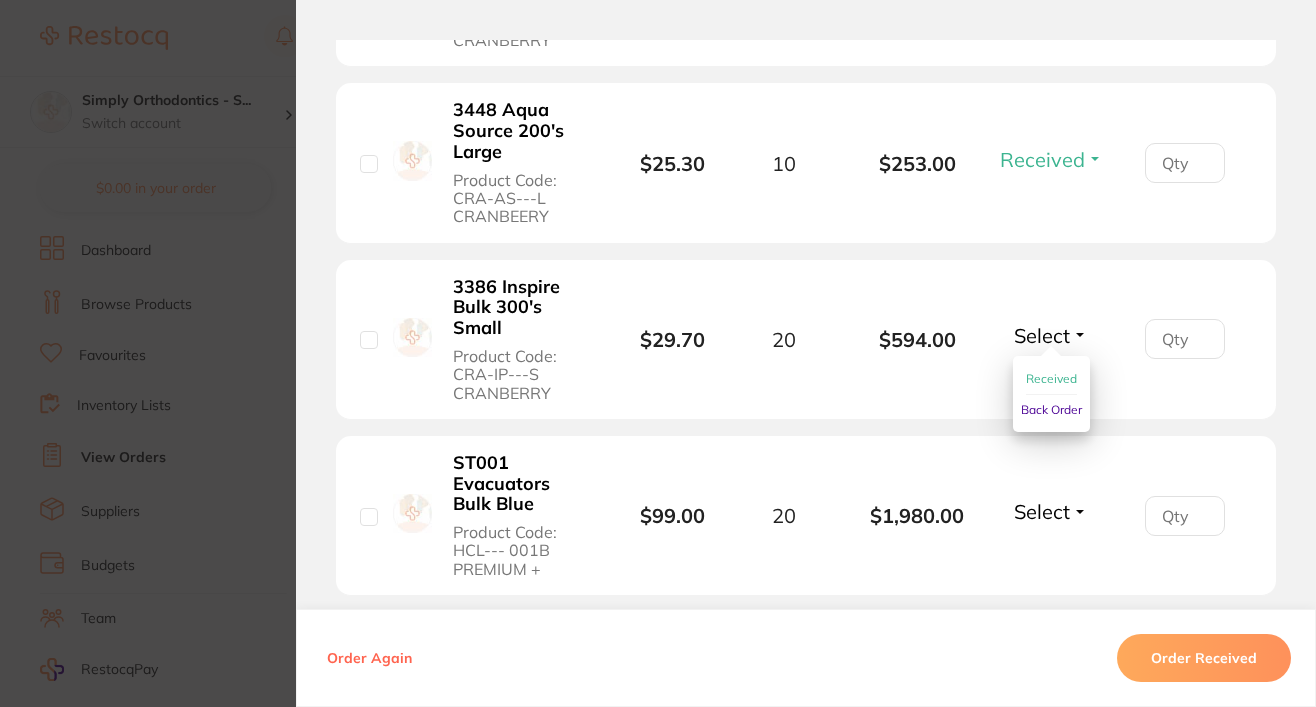 click on "Received" at bounding box center [1051, 378] 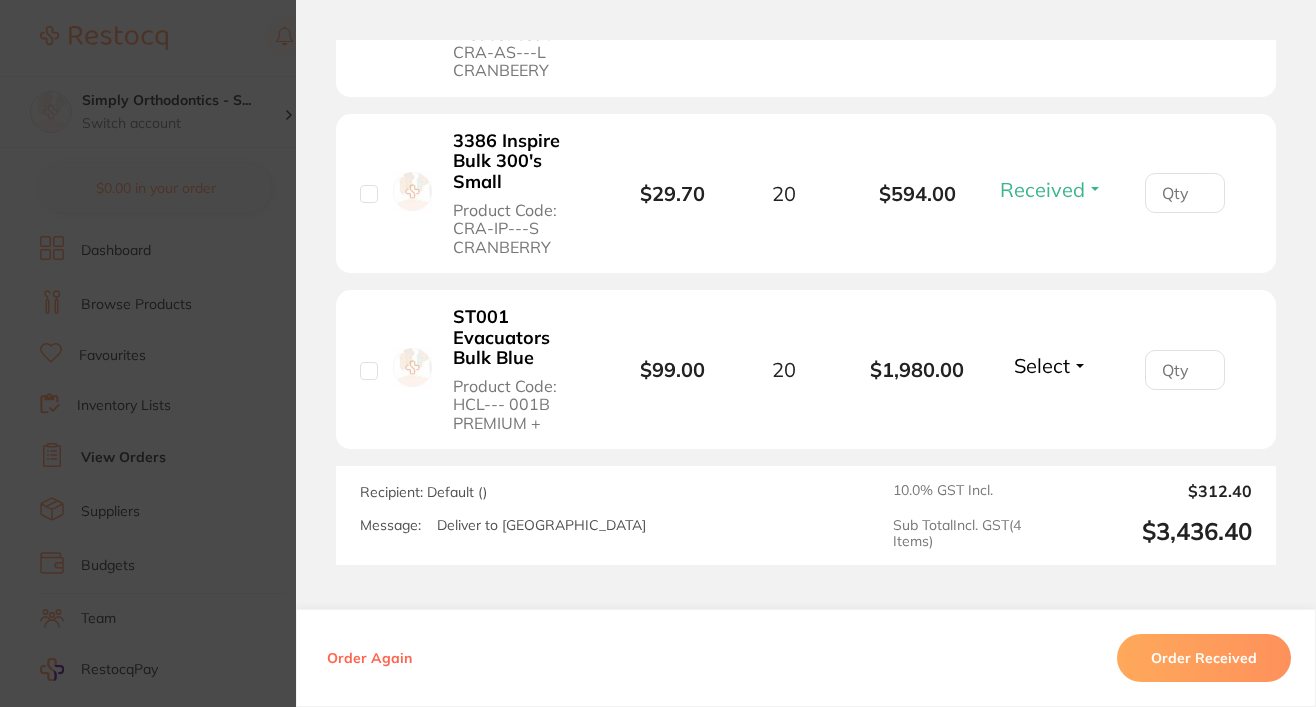 scroll, scrollTop: 947, scrollLeft: 0, axis: vertical 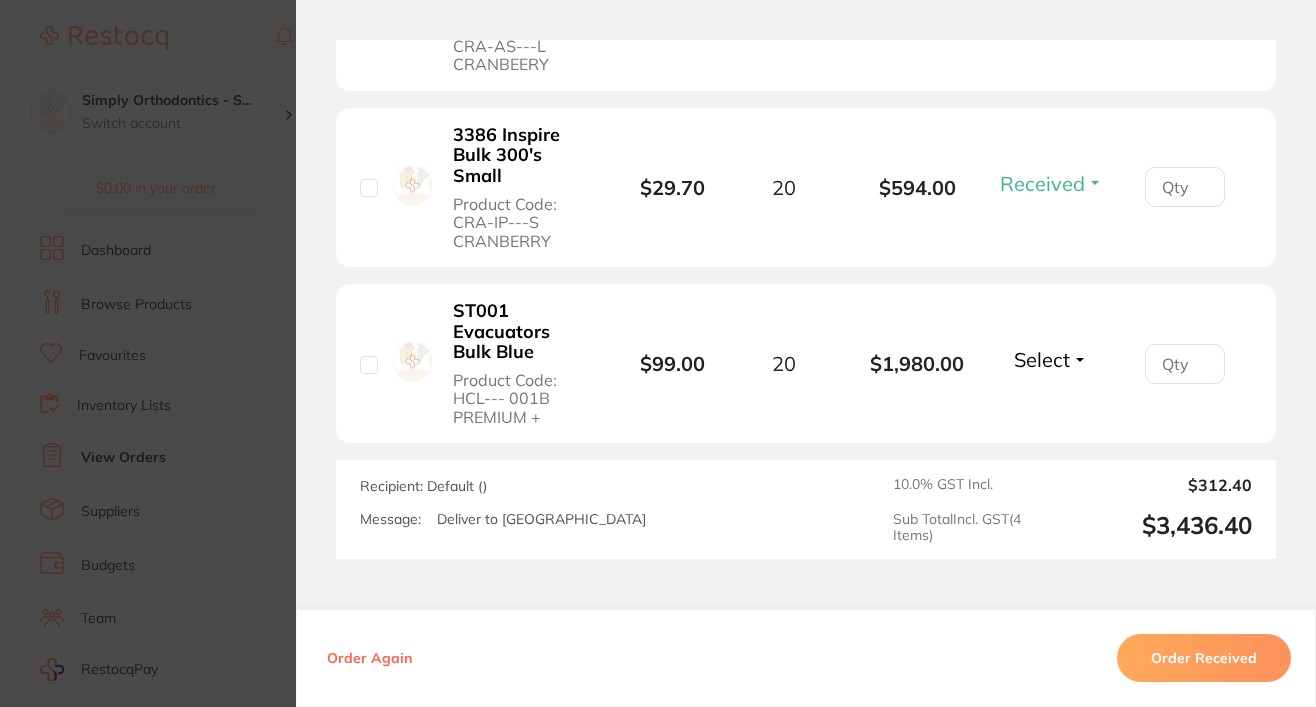 click on "Select" at bounding box center [1042, 359] 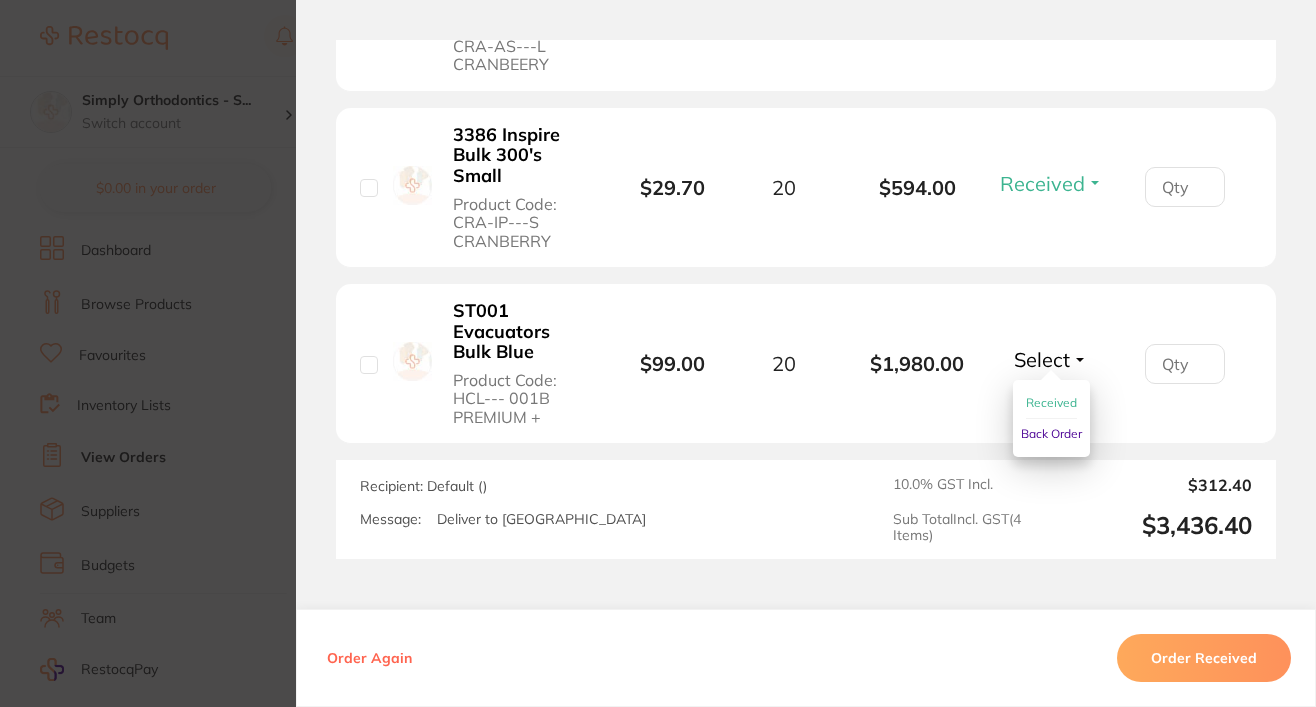 click on "Received" at bounding box center [1051, 402] 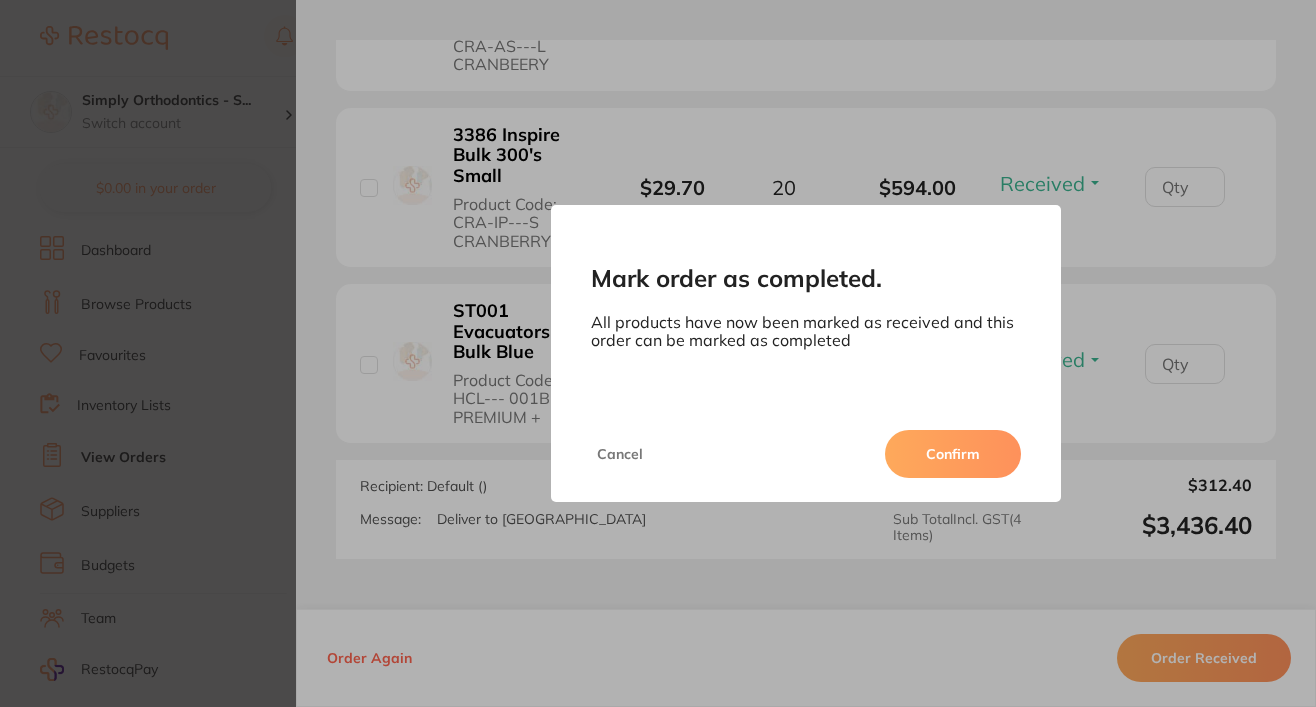 click on "Confirm" at bounding box center (953, 454) 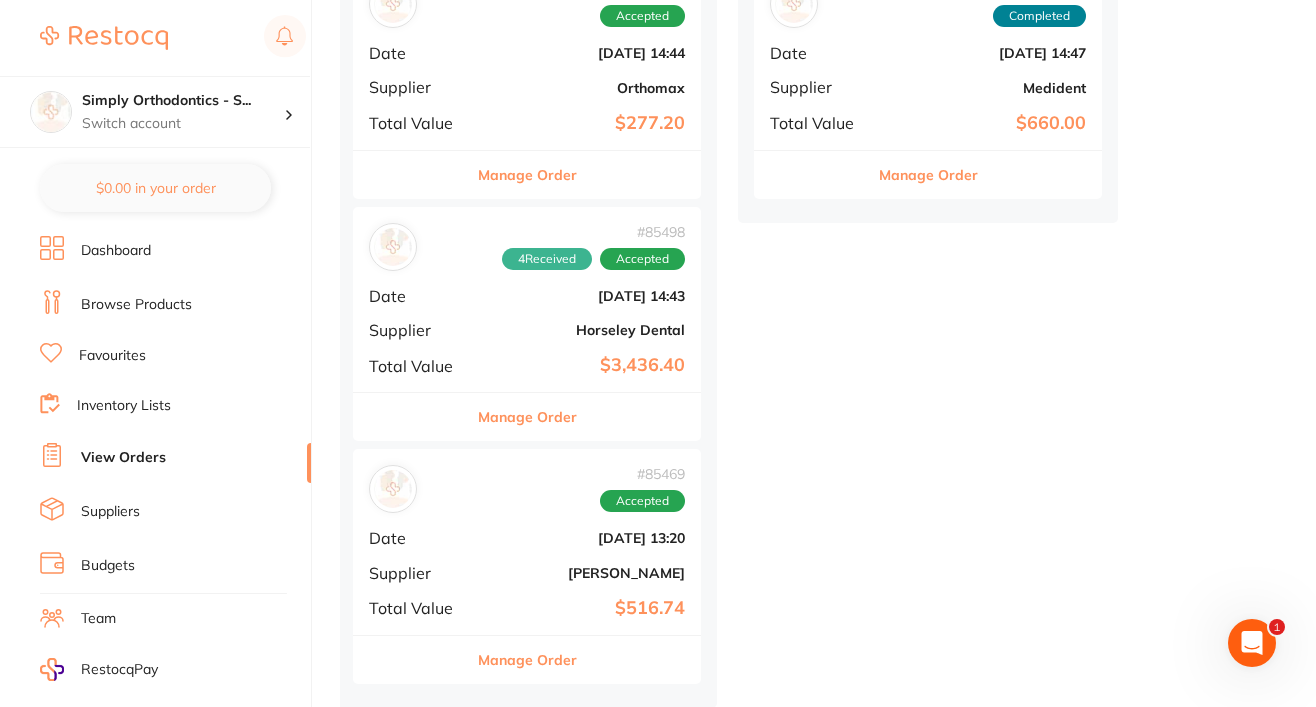 scroll, scrollTop: 802, scrollLeft: 0, axis: vertical 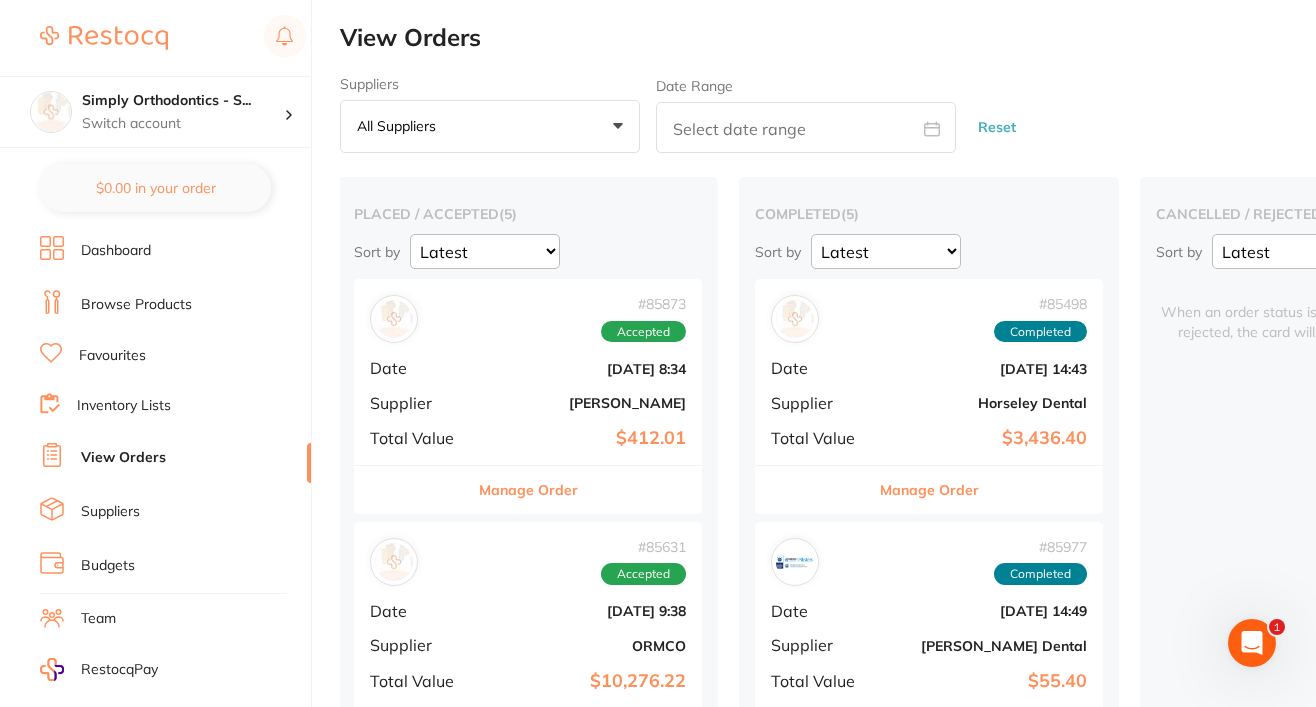 click on "Manage Order" at bounding box center [528, 490] 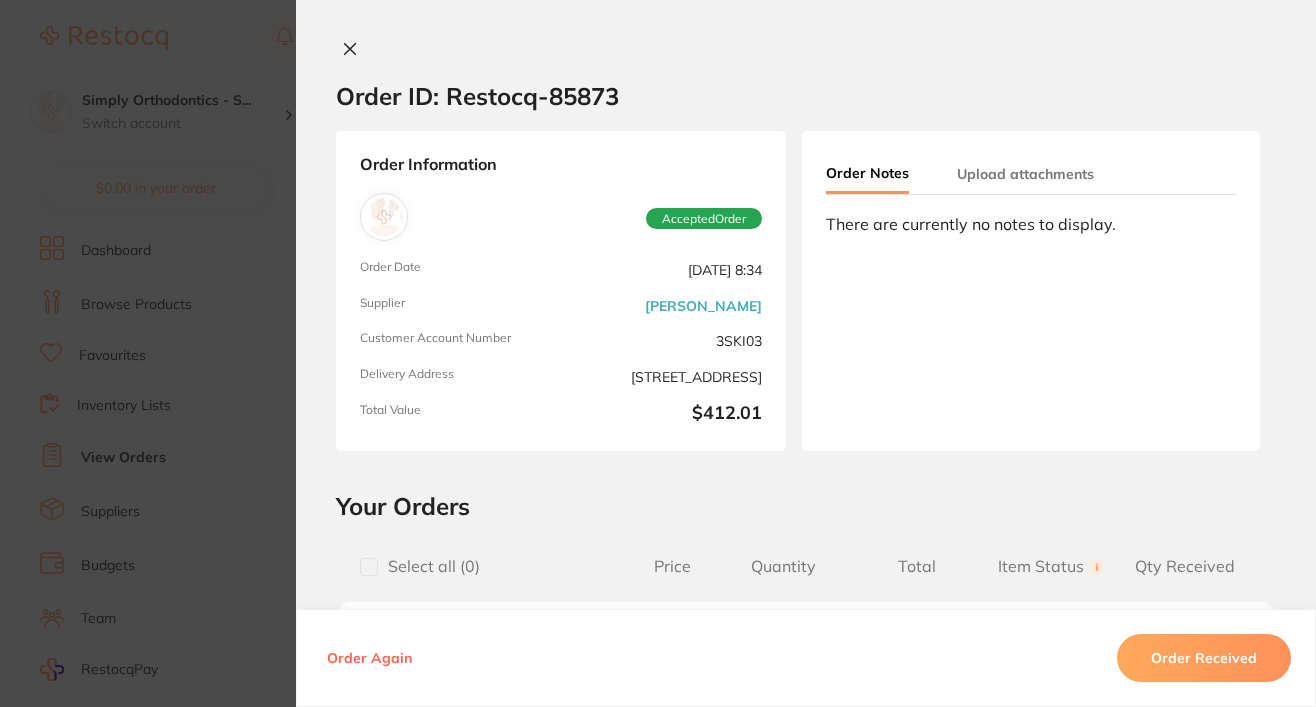 scroll, scrollTop: 0, scrollLeft: 0, axis: both 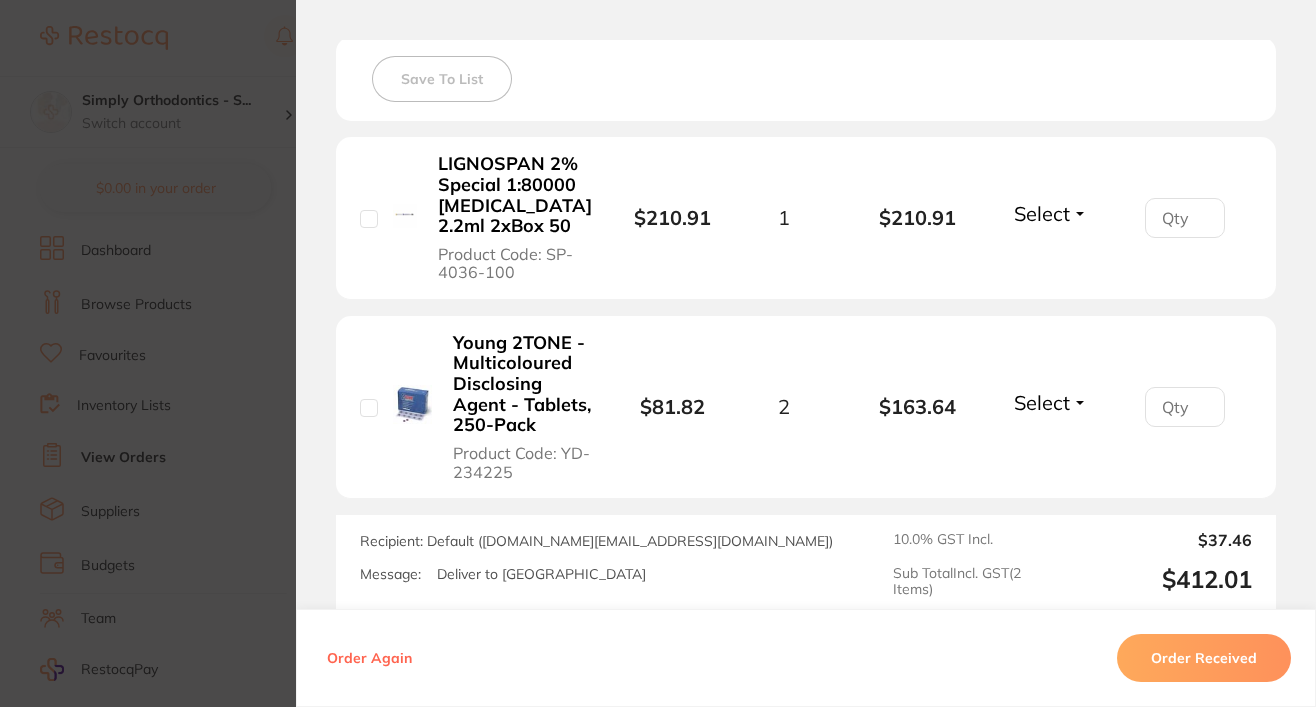 click on "Select" at bounding box center (1042, 213) 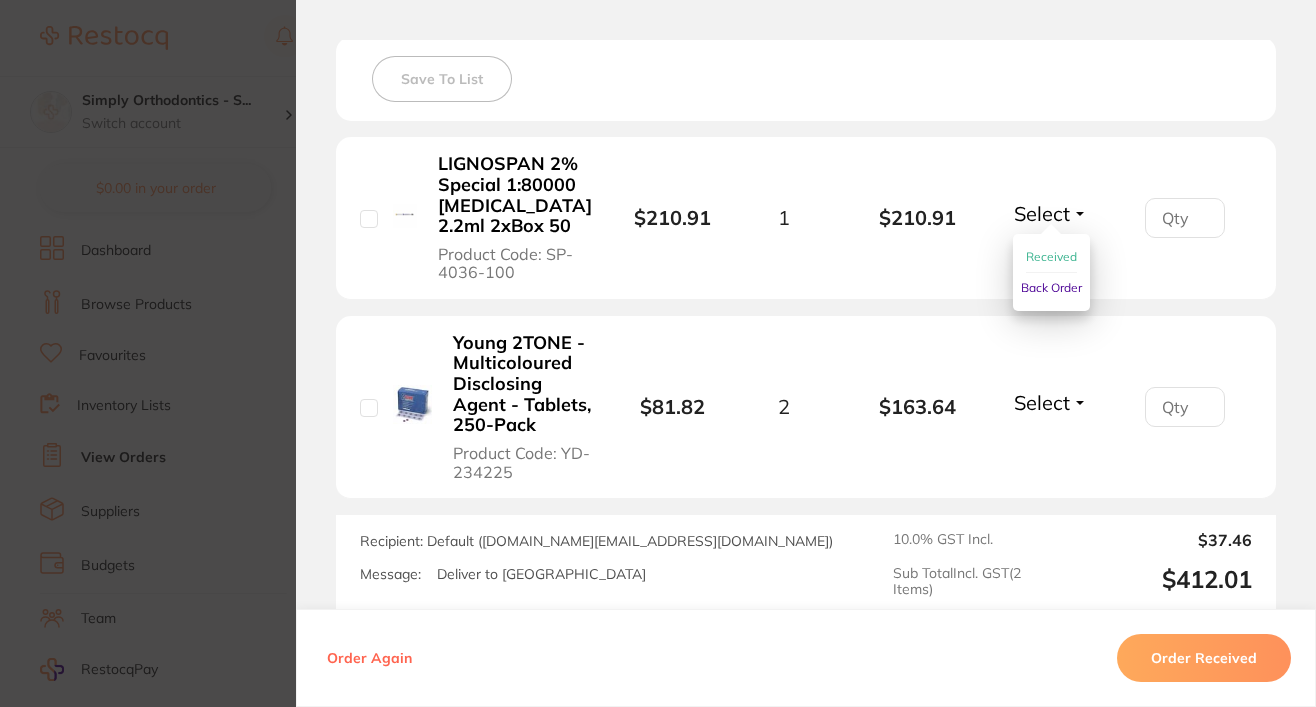 click on "Received" at bounding box center (1051, 256) 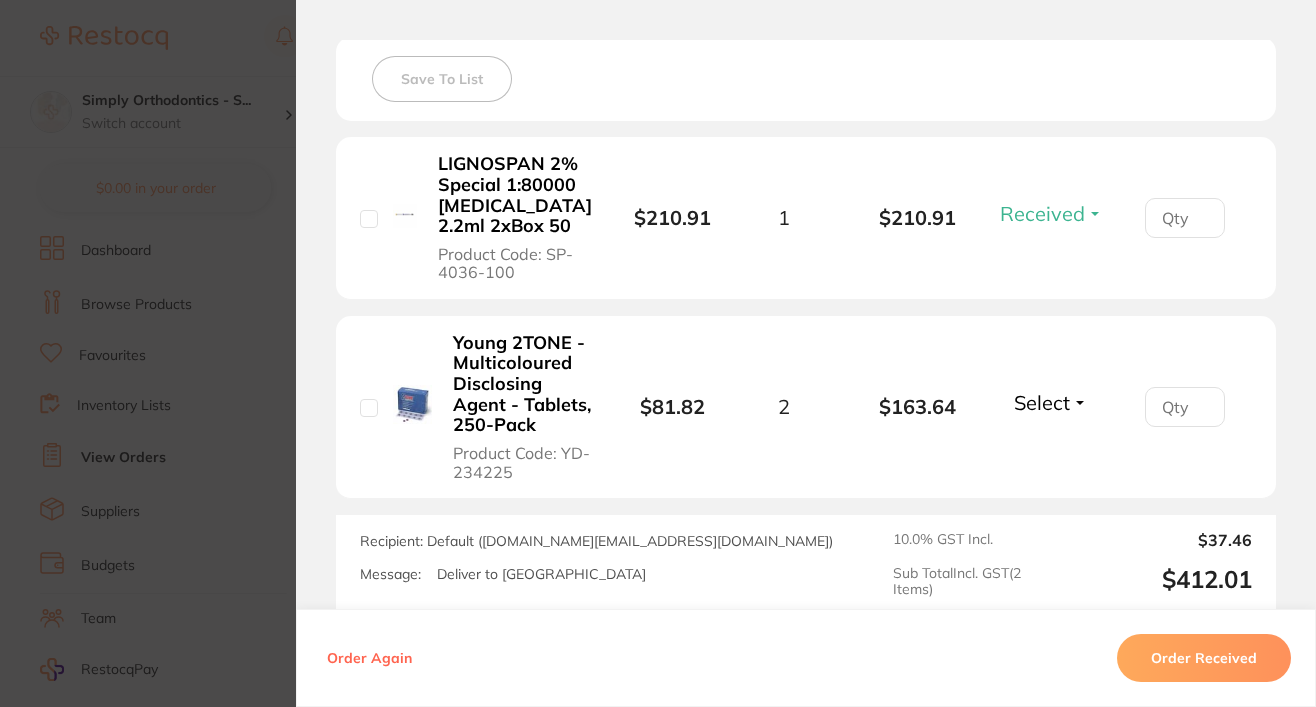 click on "Select" at bounding box center (1042, 402) 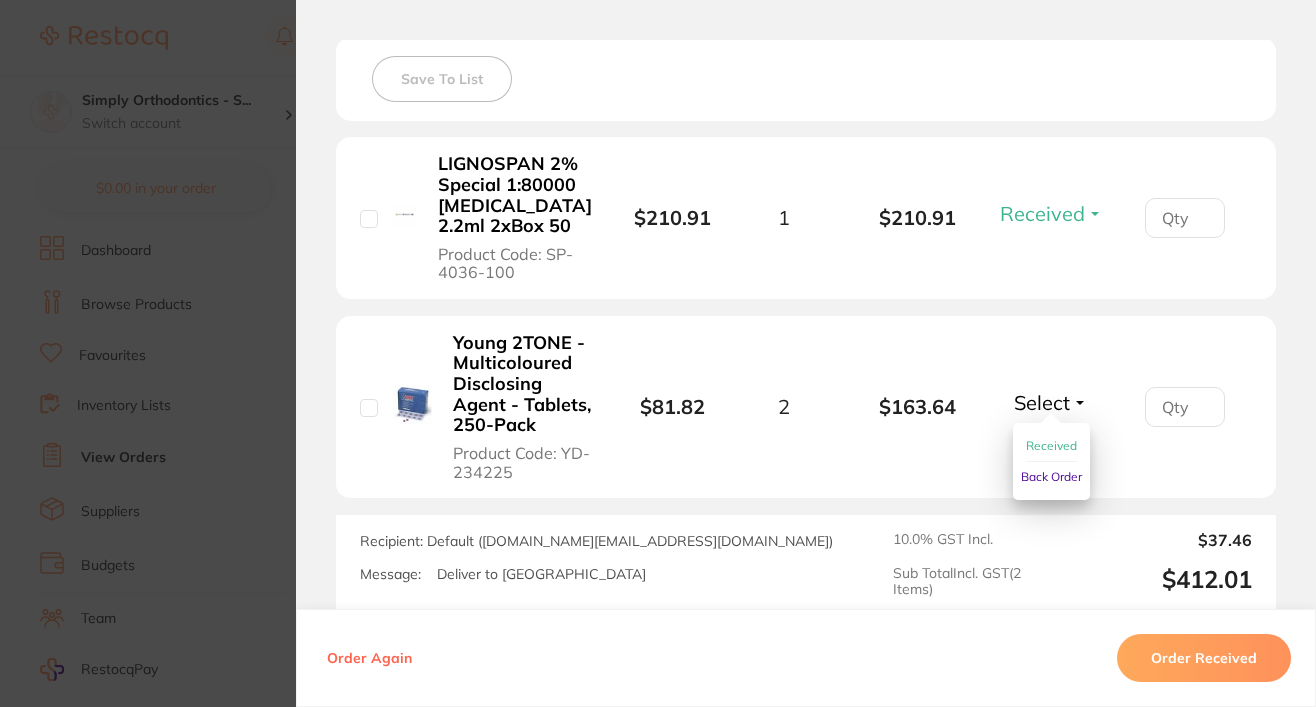 click on "Received" at bounding box center [1051, 445] 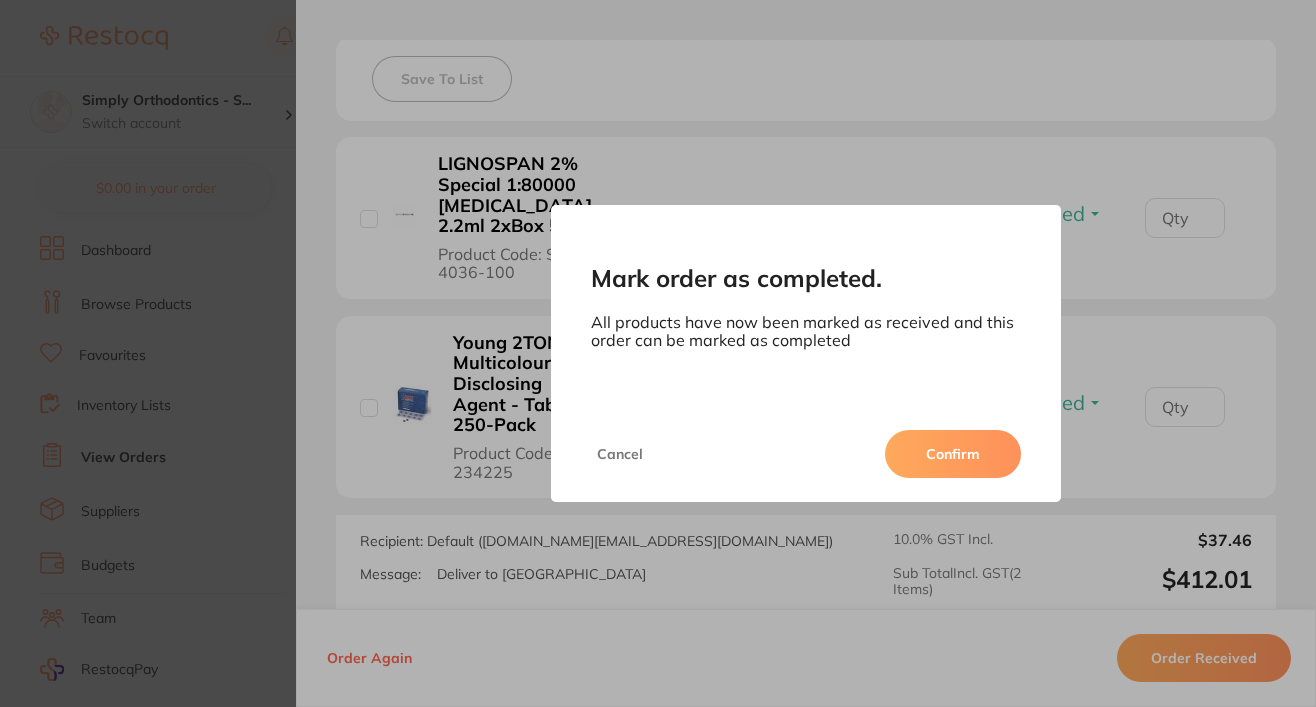 click on "Confirm" at bounding box center [953, 454] 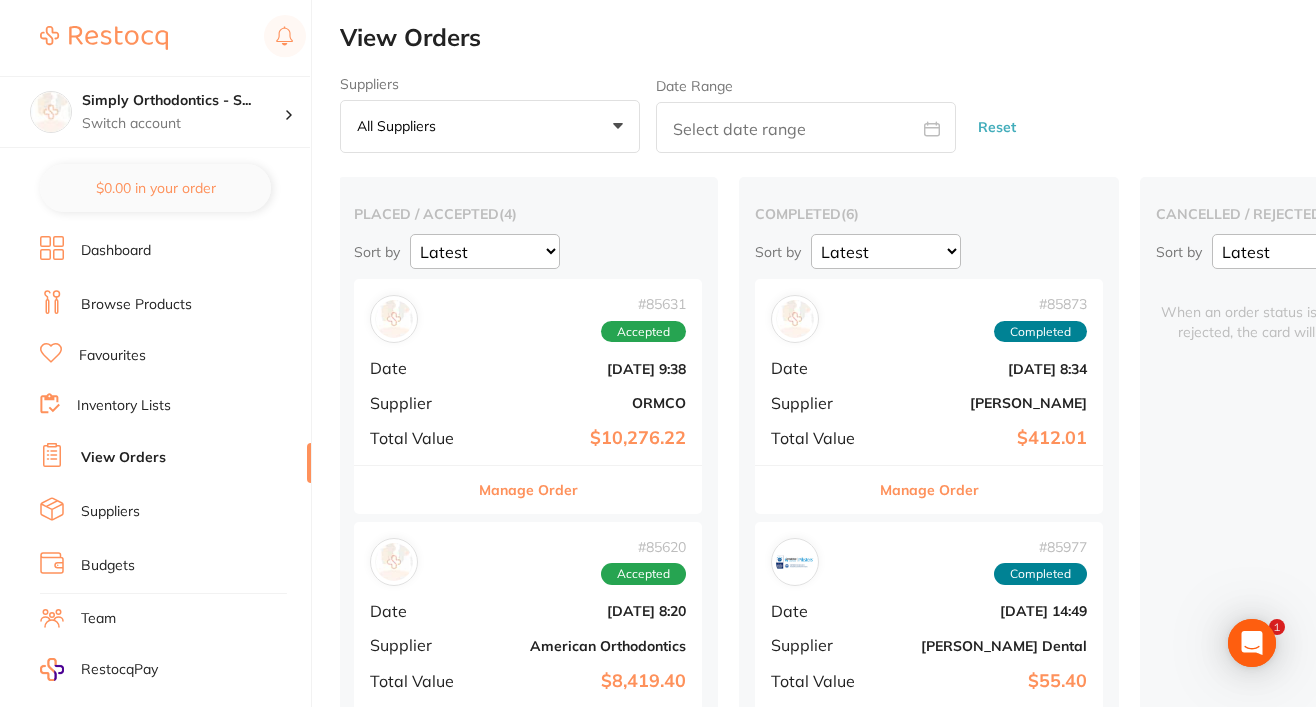 scroll, scrollTop: 0, scrollLeft: 0, axis: both 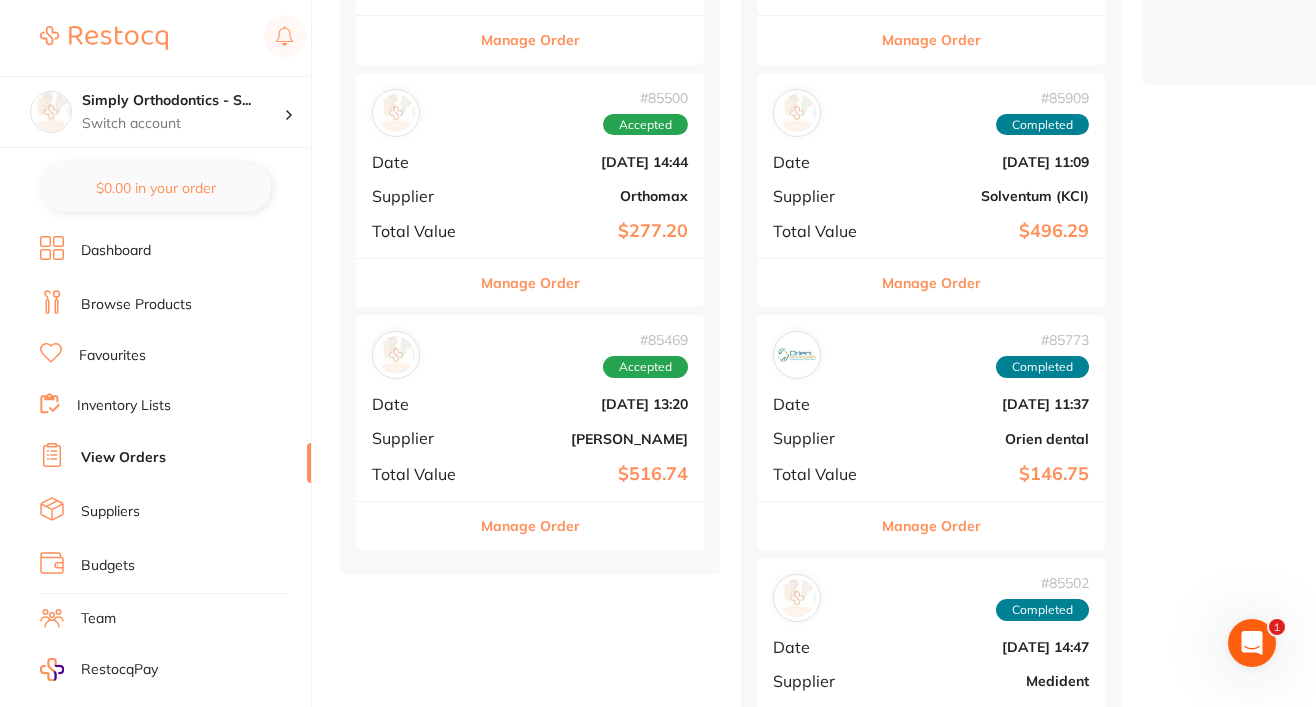 click on "Manage Order" at bounding box center [530, 526] 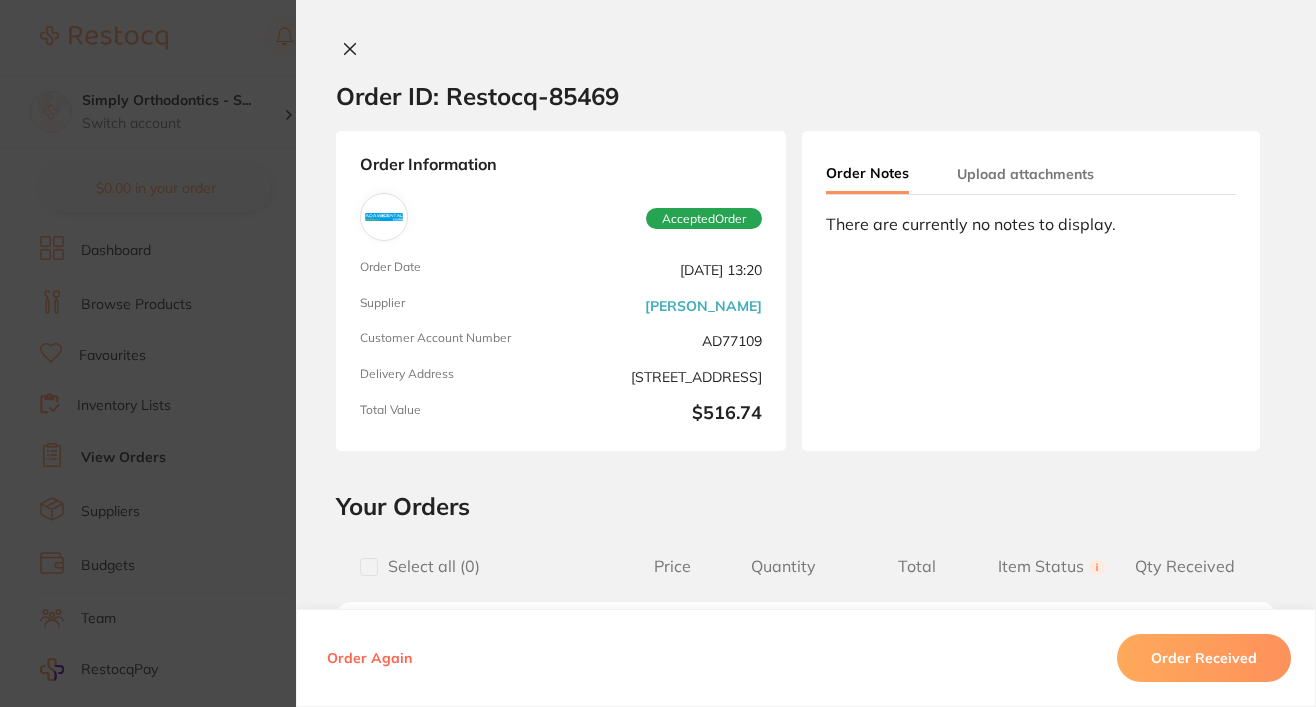 scroll, scrollTop: 0, scrollLeft: 0, axis: both 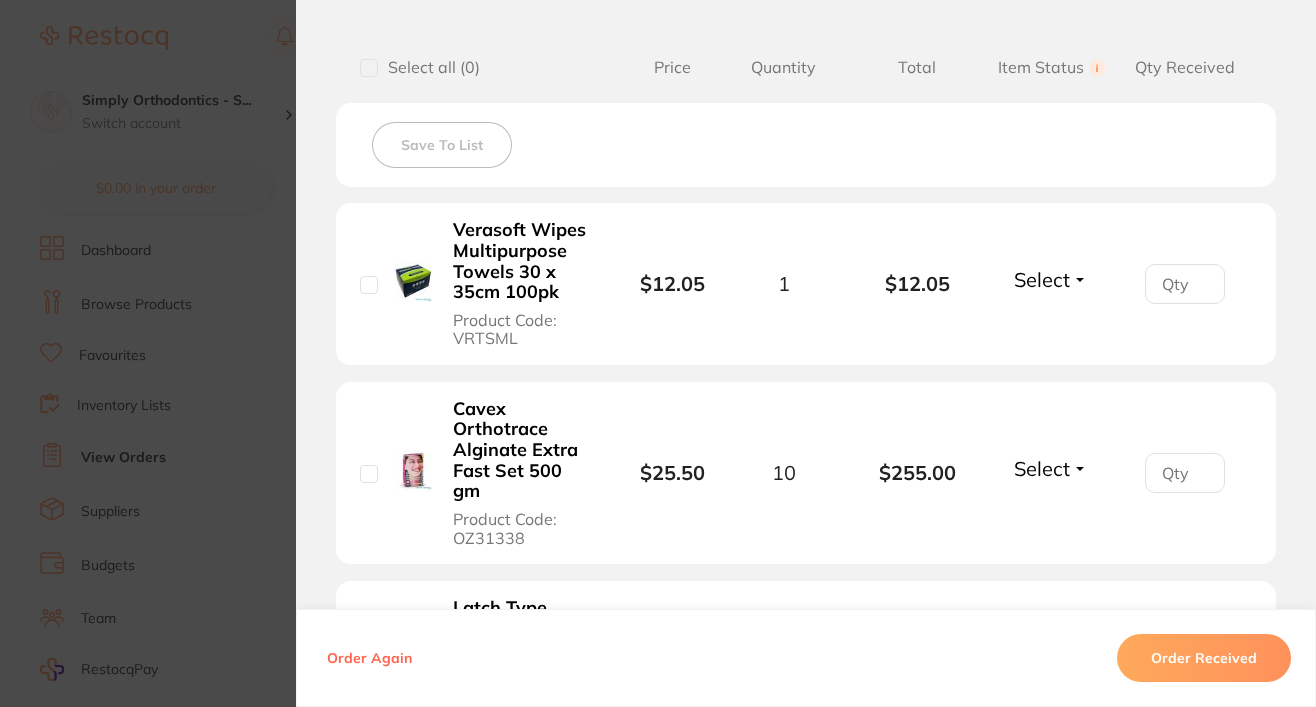 click on "Select" at bounding box center [1042, 279] 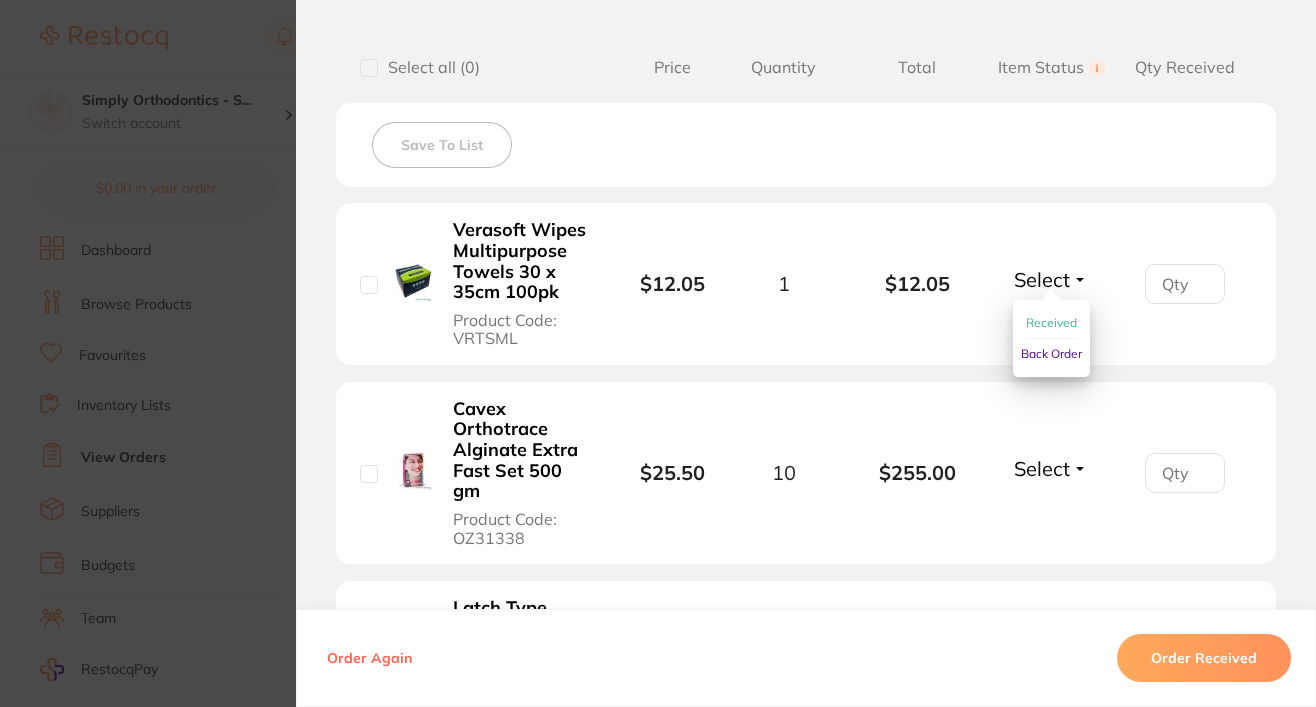 click on "Received" at bounding box center [1051, 322] 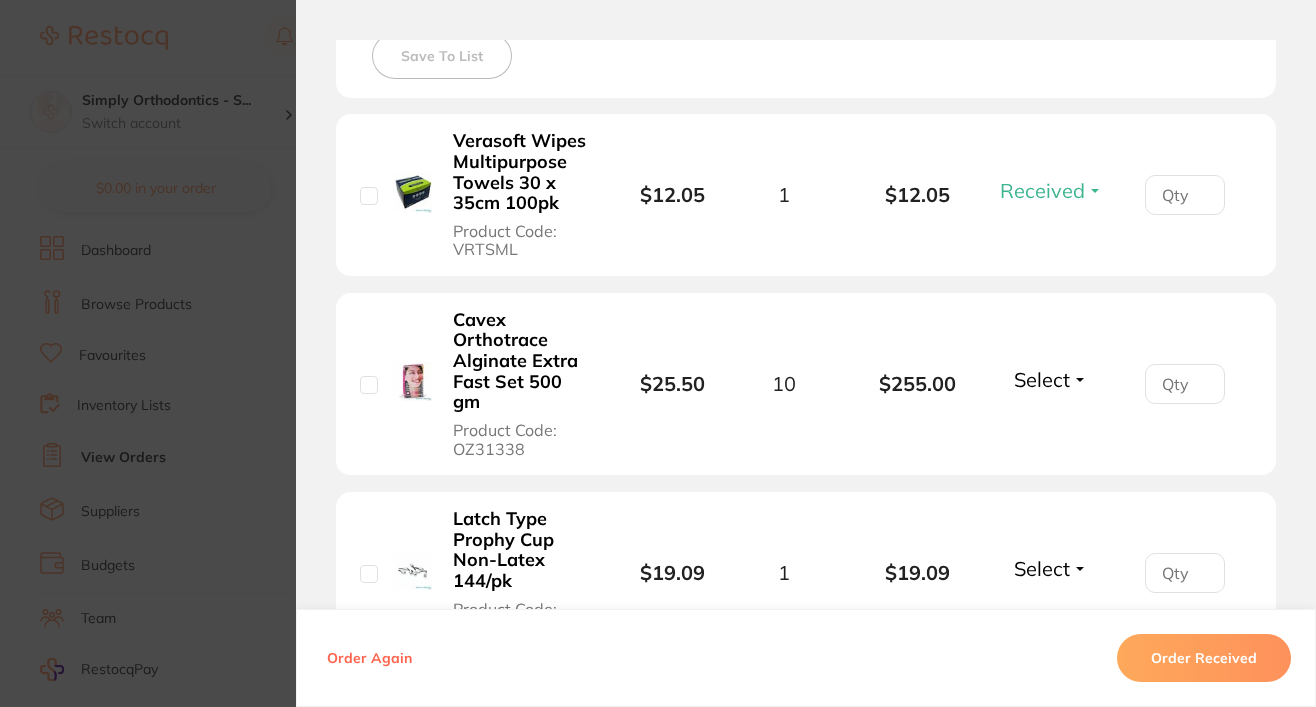 scroll, scrollTop: 587, scrollLeft: 0, axis: vertical 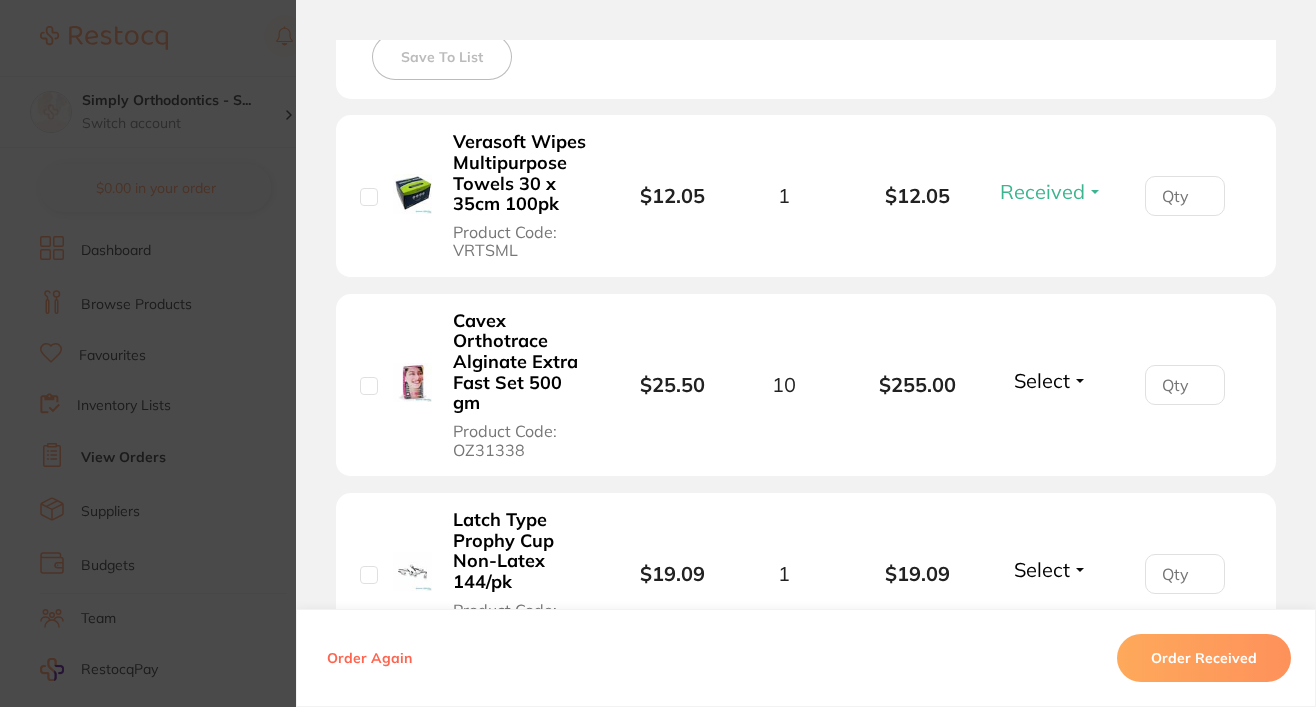 click on "Select" at bounding box center (1042, 380) 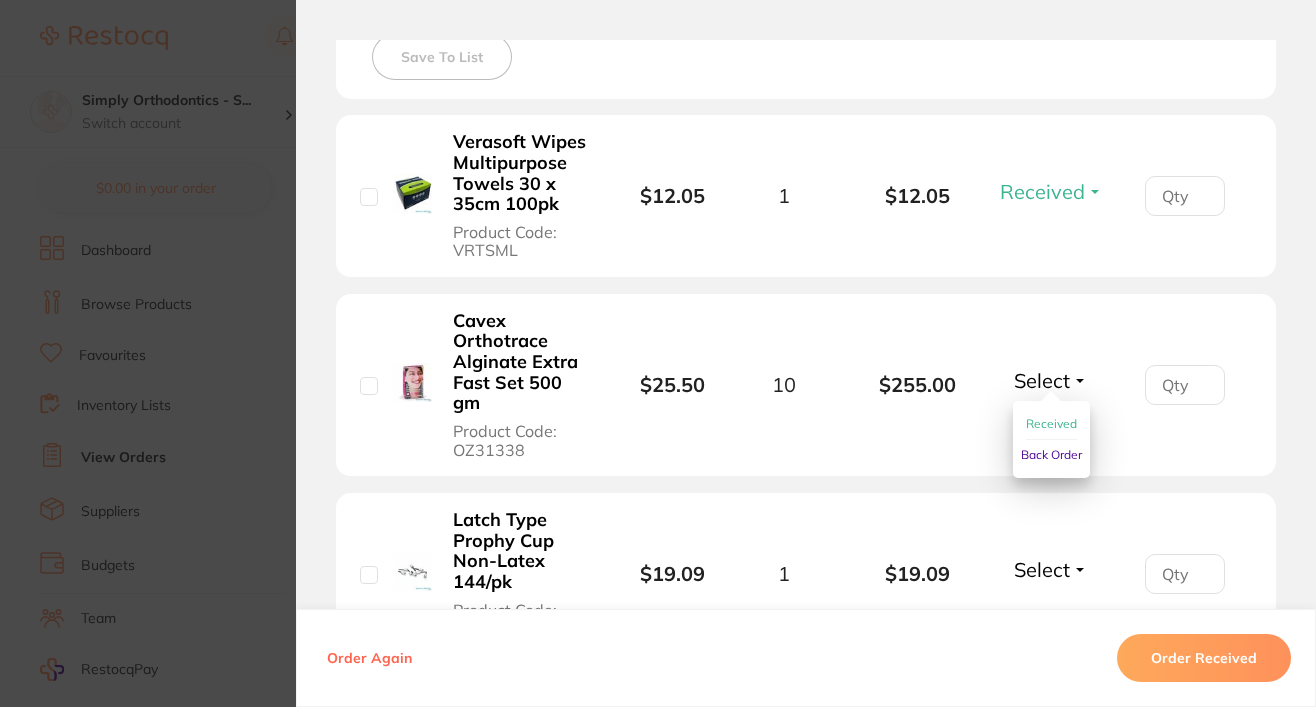 click on "Received" at bounding box center (1051, 424) 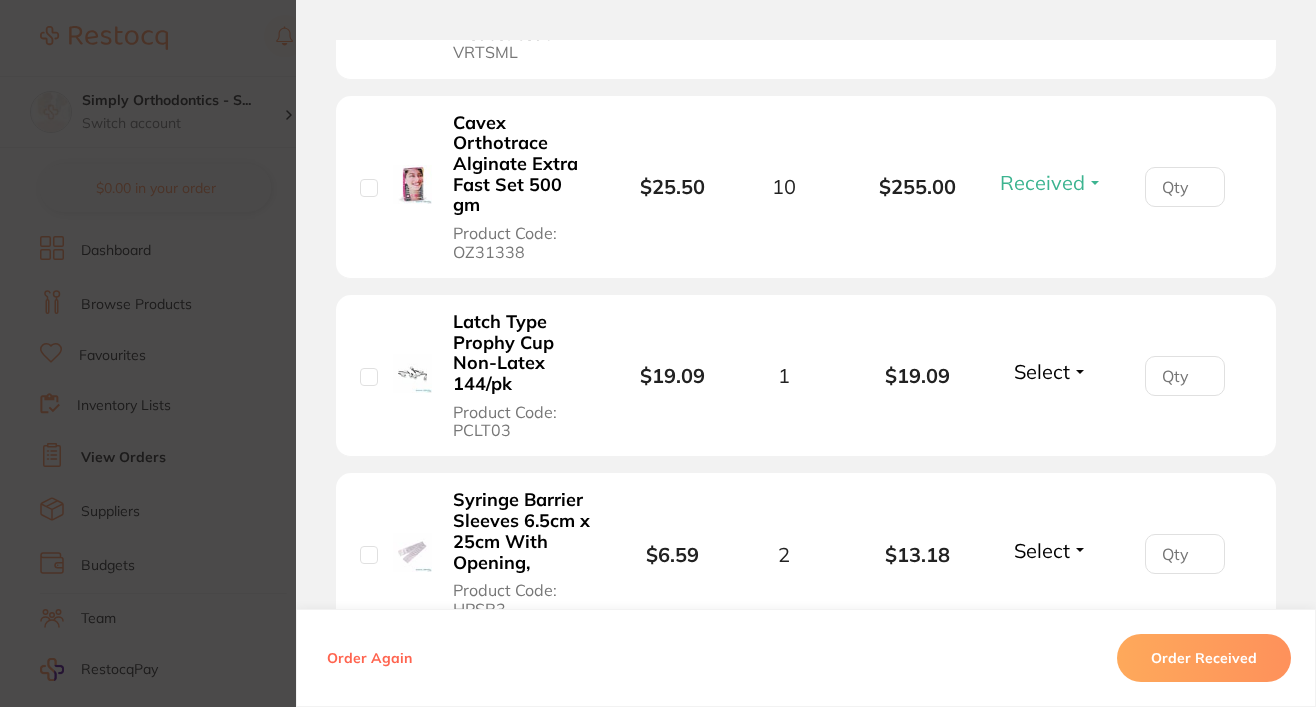 scroll, scrollTop: 783, scrollLeft: 0, axis: vertical 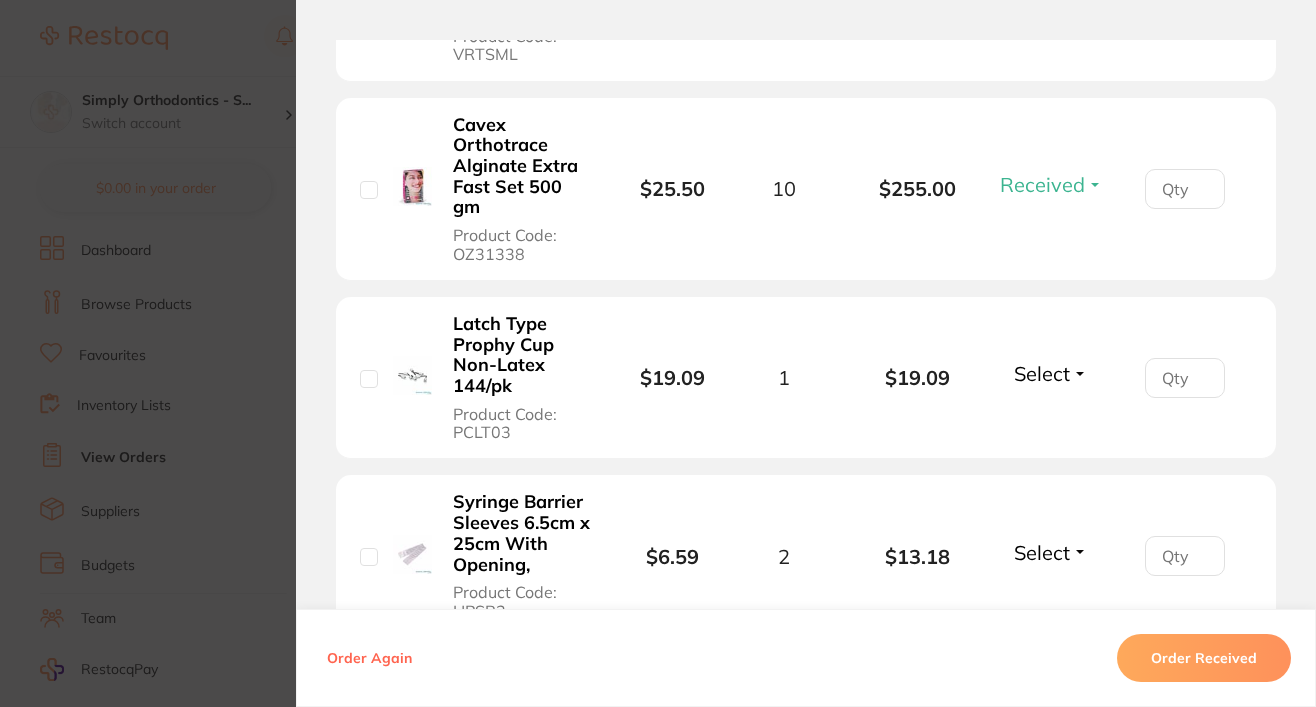 click on "Select" at bounding box center [1042, 373] 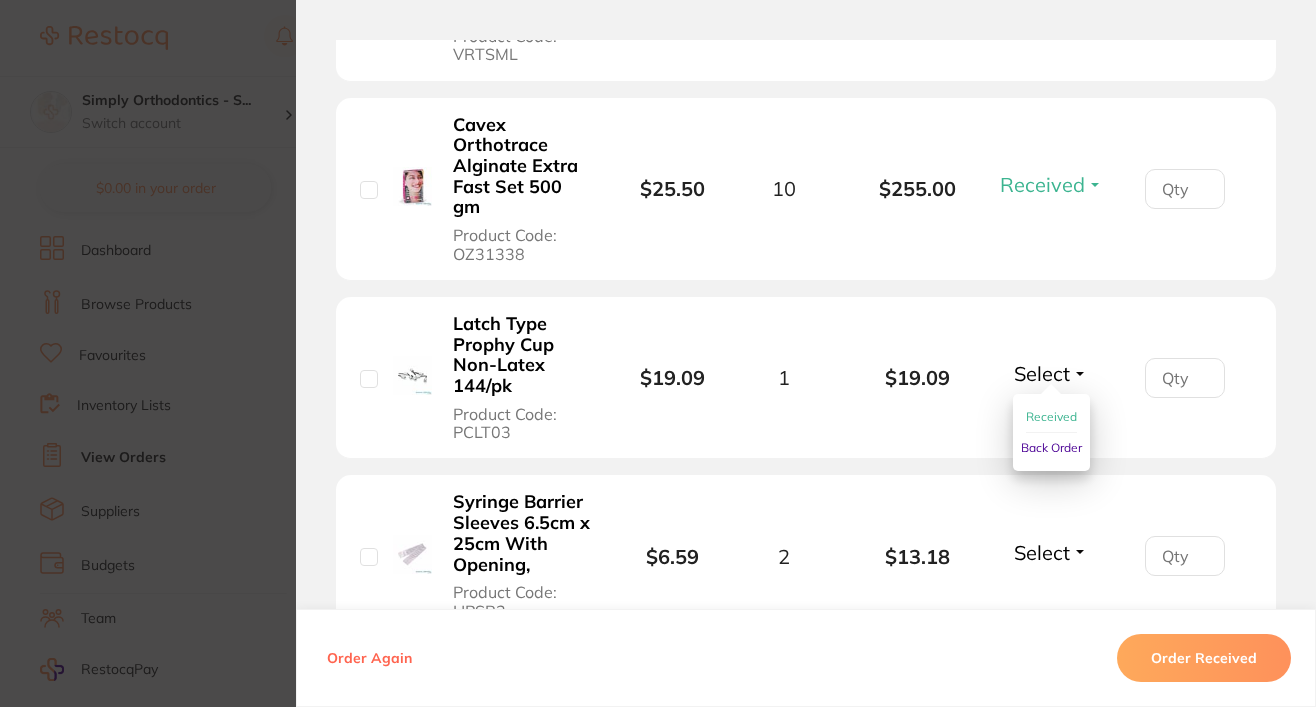 click on "Received" at bounding box center [1051, 416] 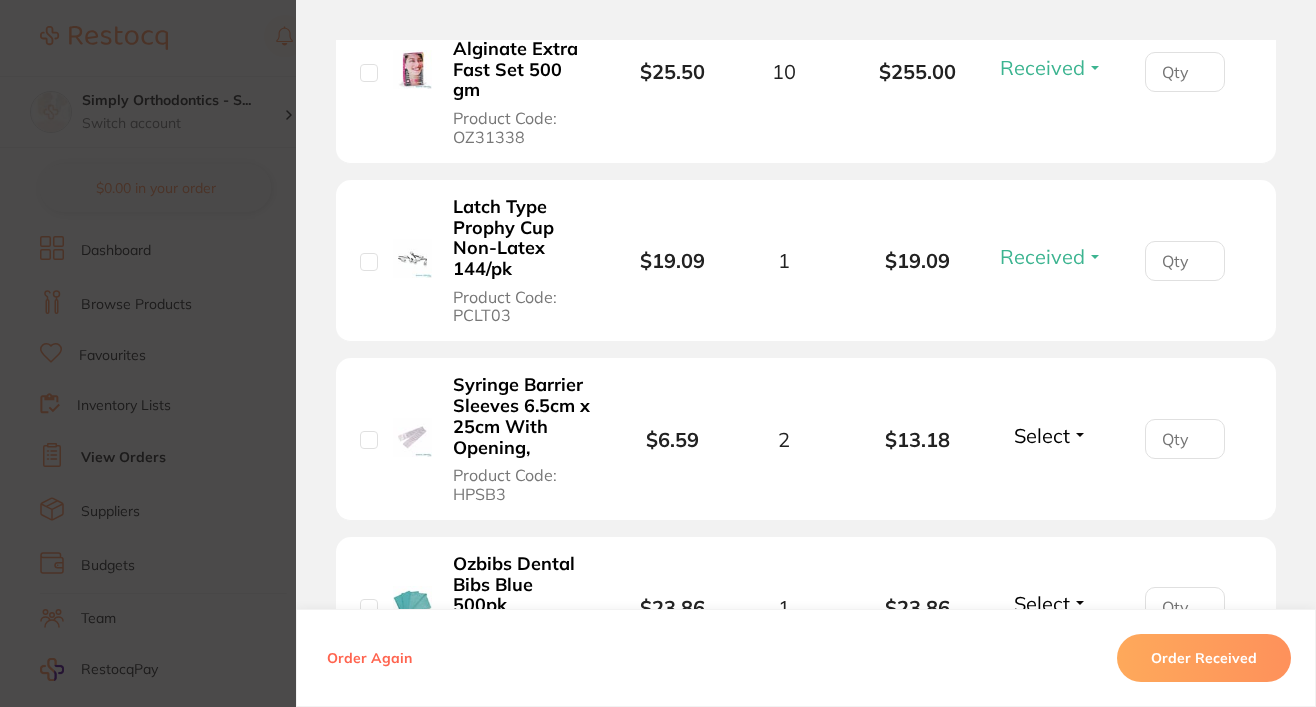 scroll, scrollTop: 958, scrollLeft: 0, axis: vertical 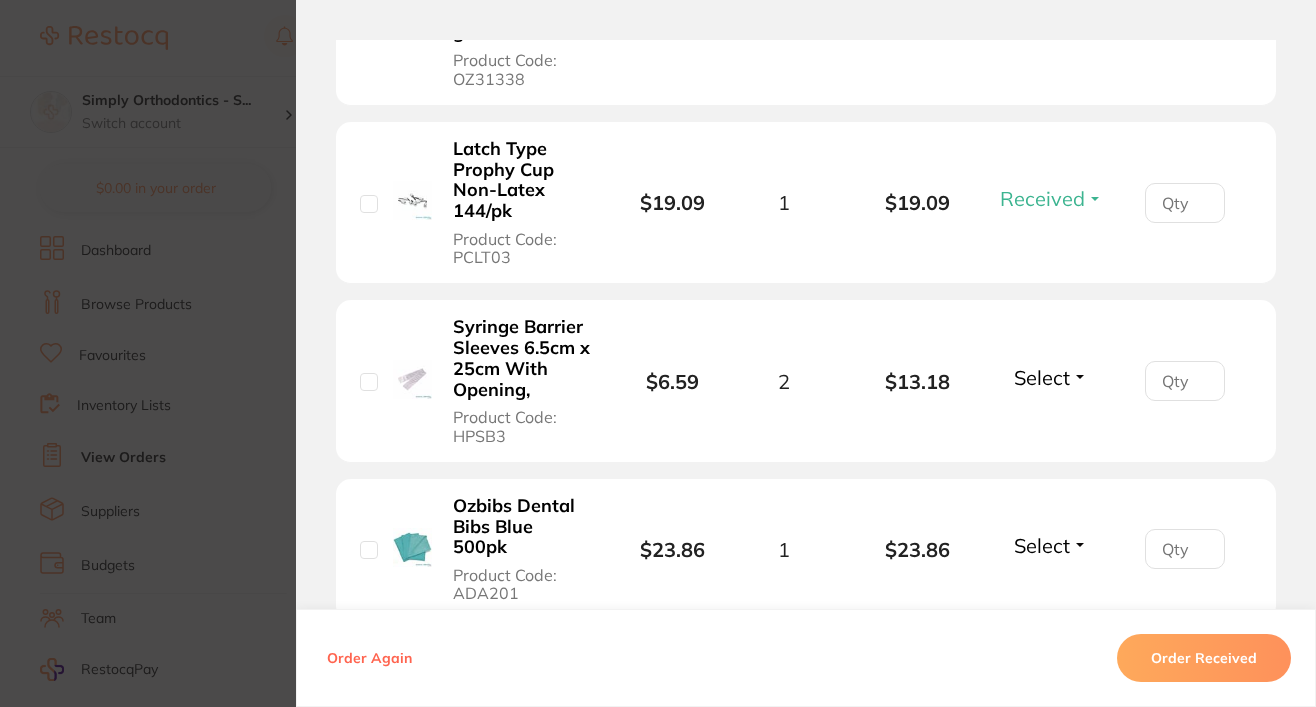 click on "Select" at bounding box center (1042, 377) 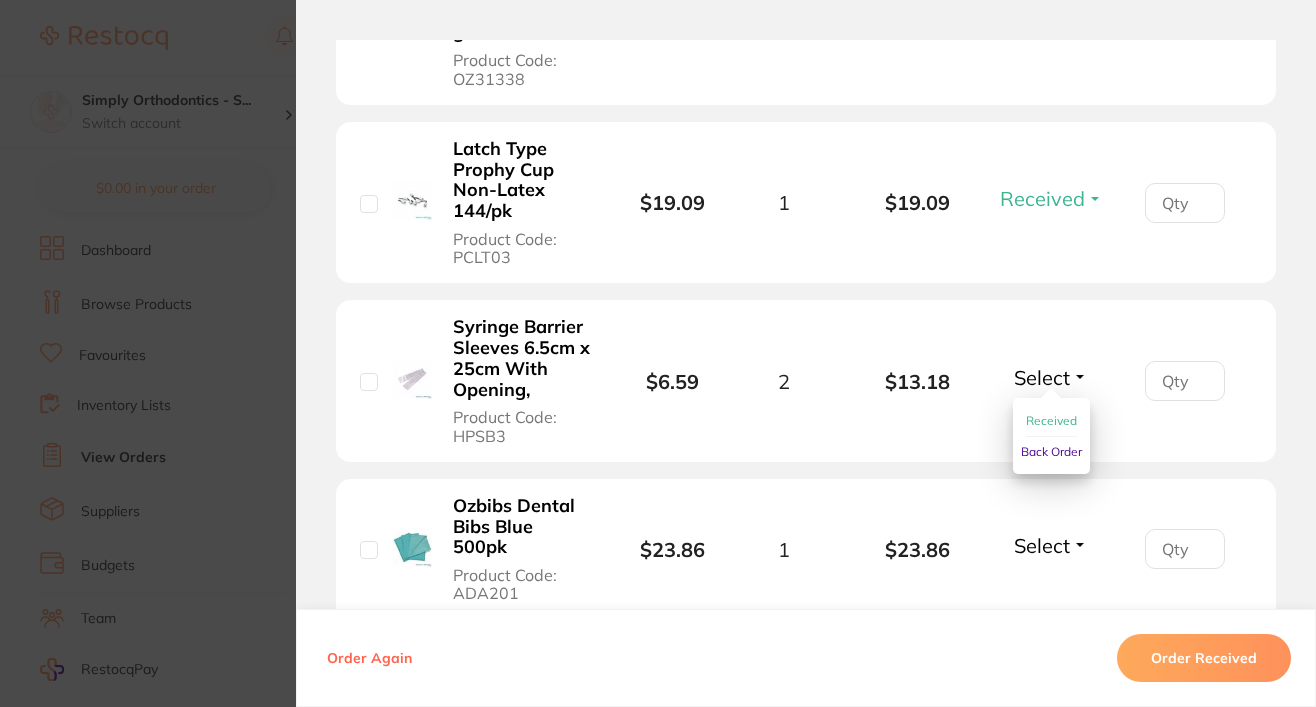 click on "Received" at bounding box center (1051, 420) 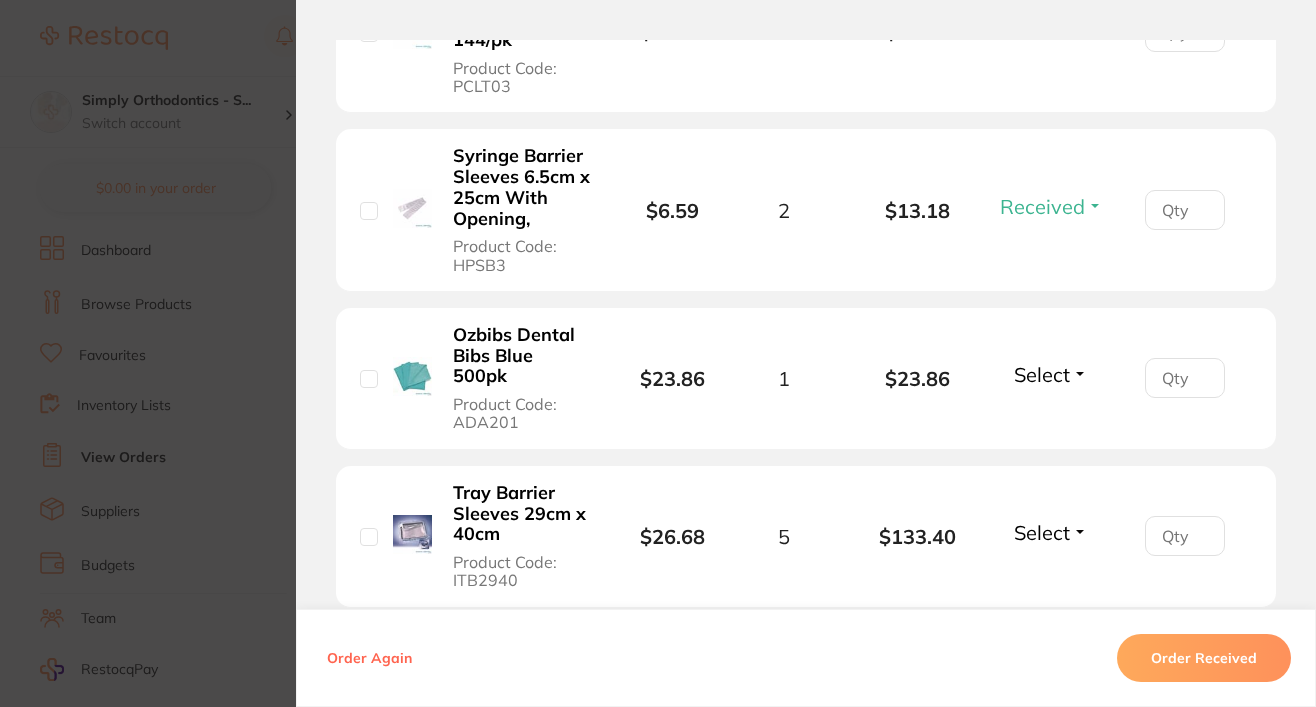 scroll, scrollTop: 1154, scrollLeft: 0, axis: vertical 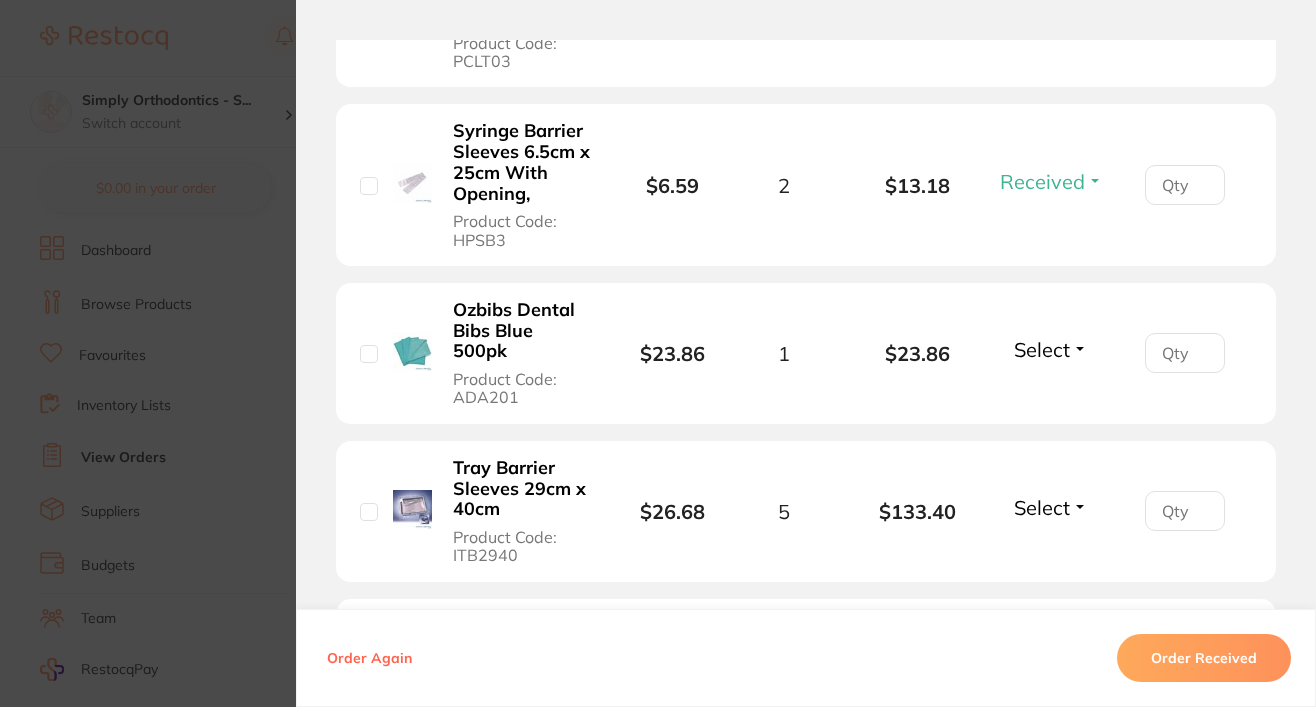click on "Select" at bounding box center (1042, 349) 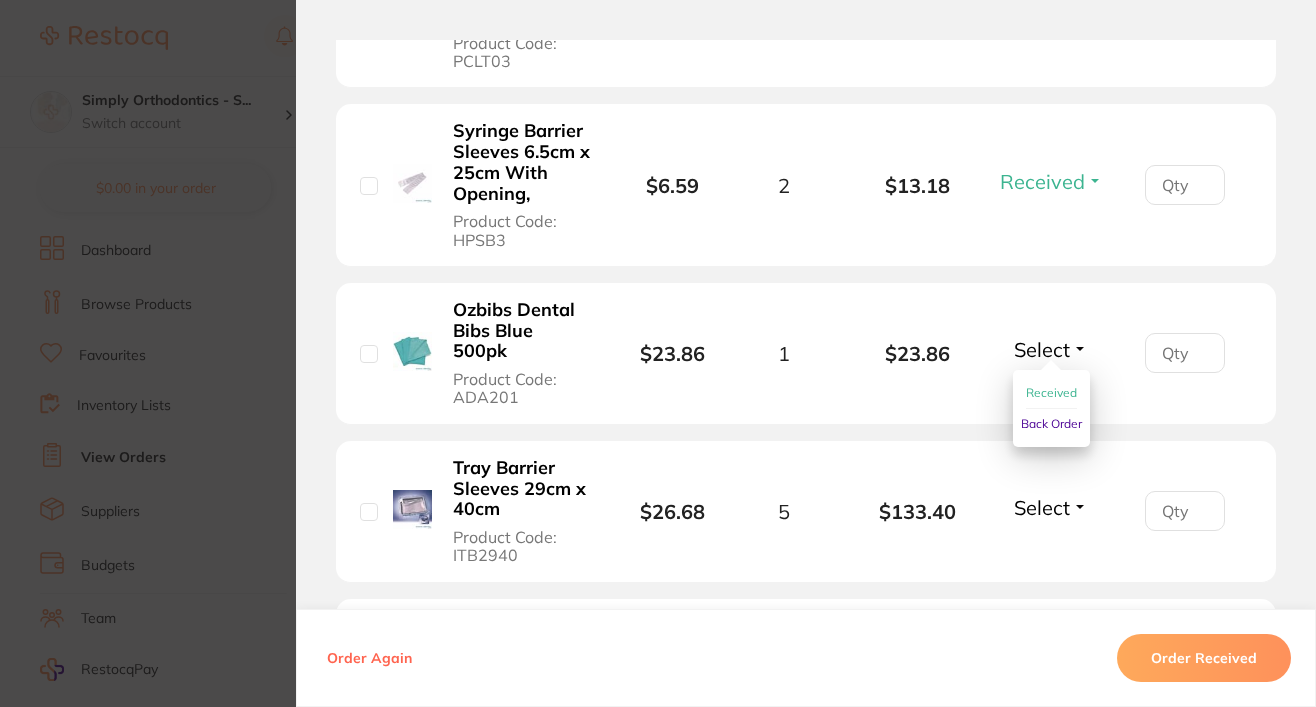 click on "Received" at bounding box center [1051, 392] 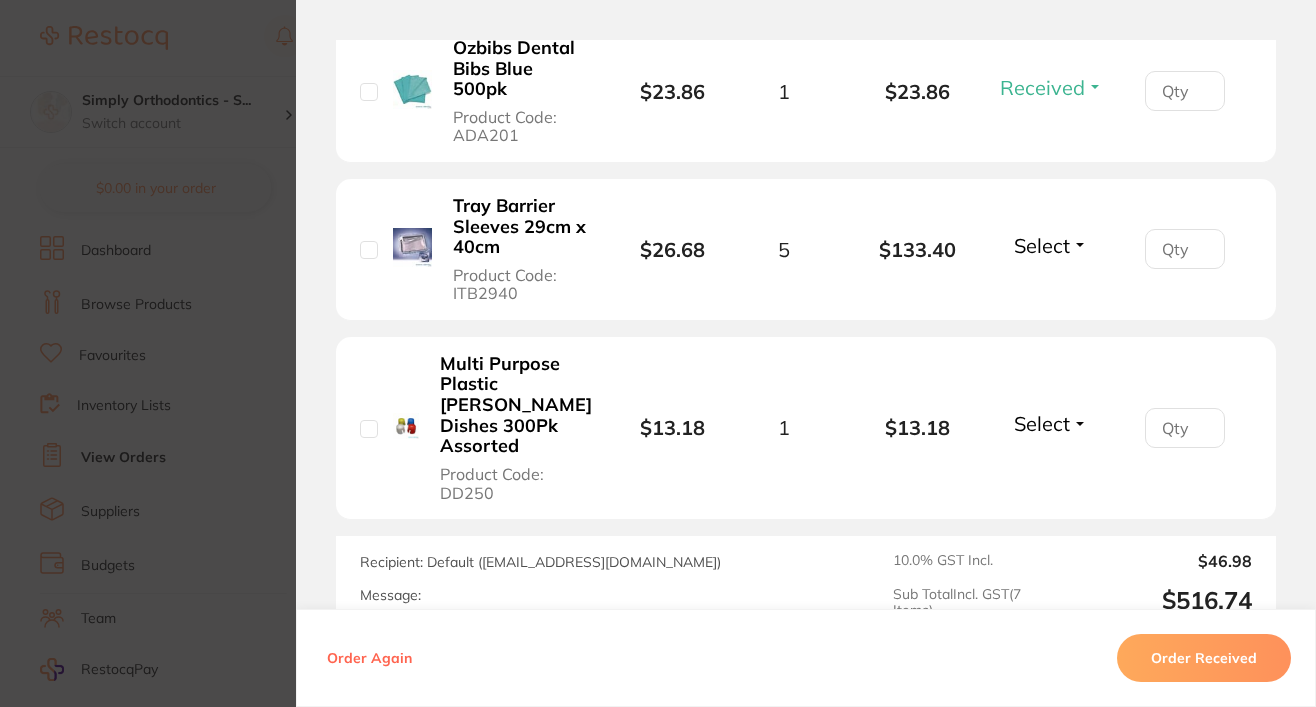 scroll, scrollTop: 1420, scrollLeft: 0, axis: vertical 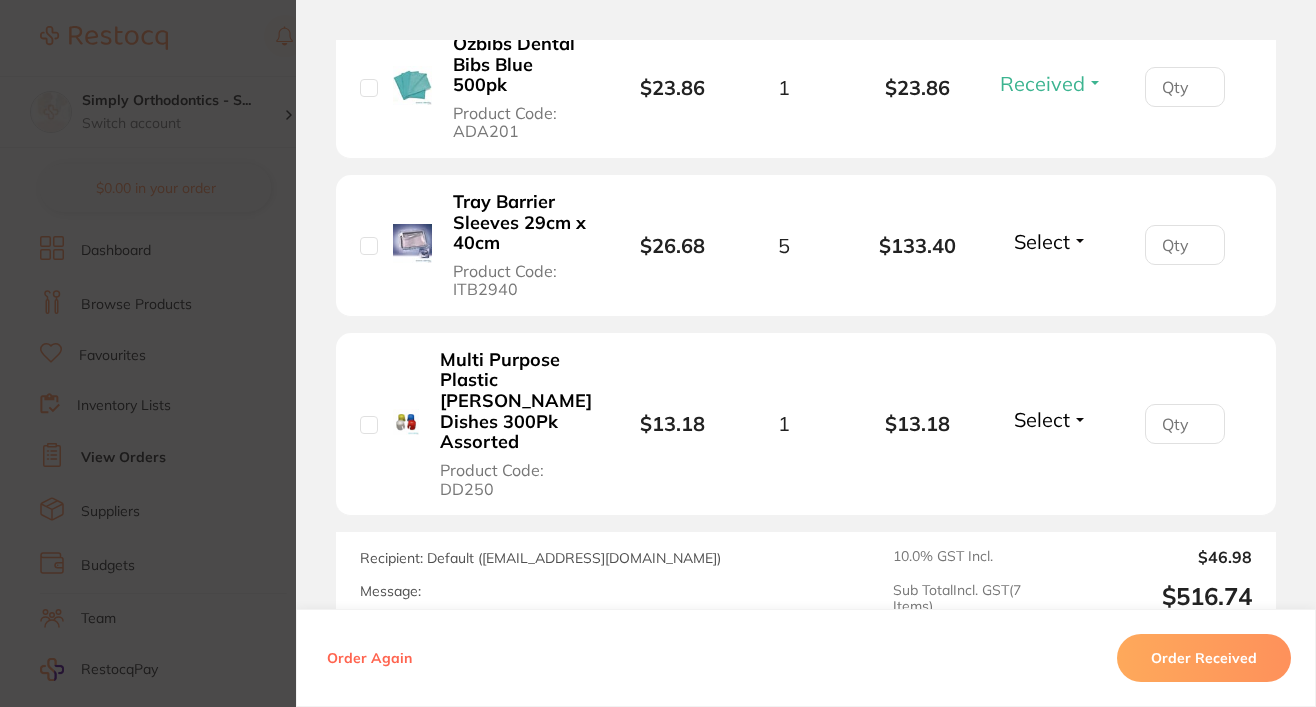 click on "Select" at bounding box center [1042, 241] 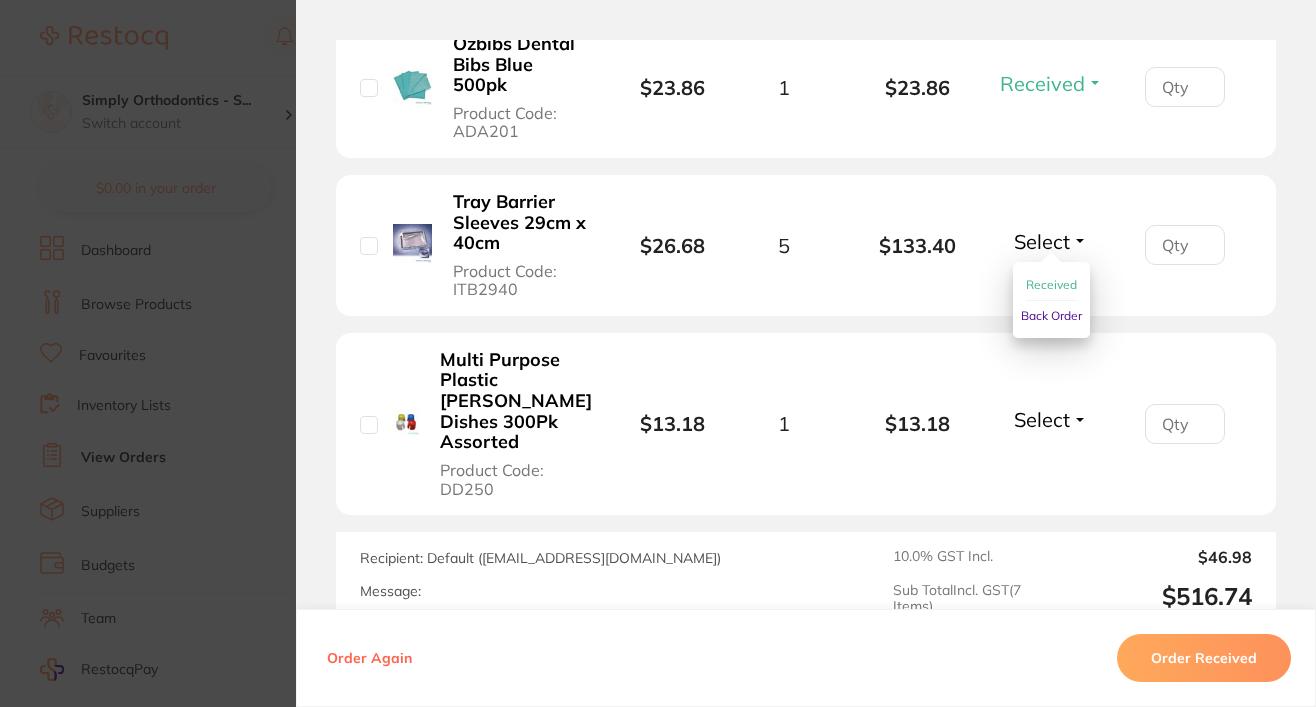 click on "Received" at bounding box center [1051, 284] 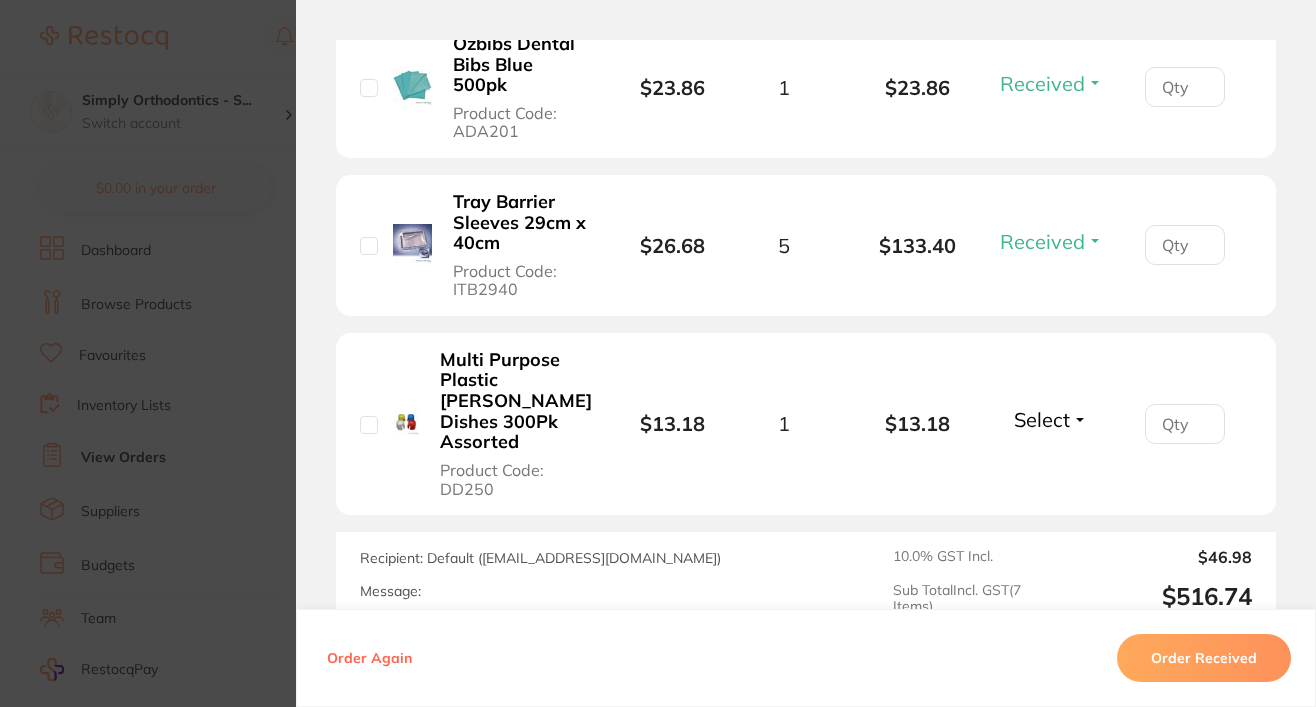 click on "Select" at bounding box center [1042, 419] 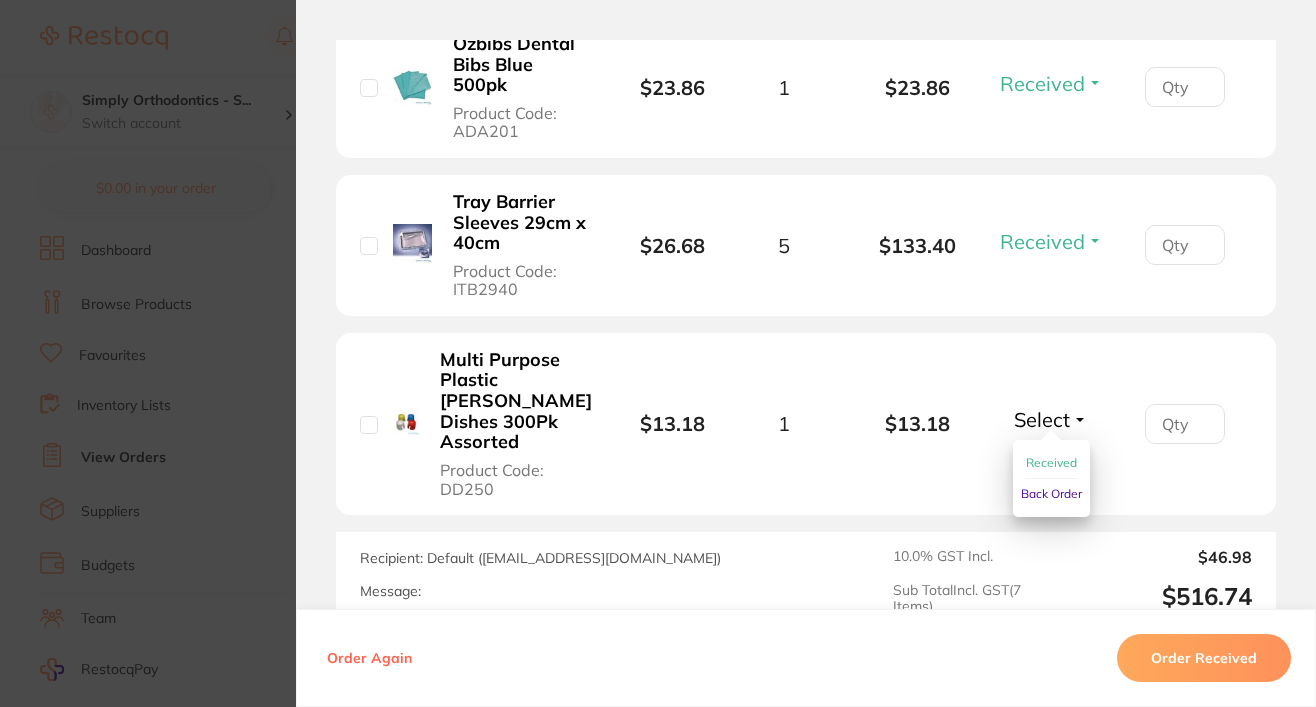 click on "Received" at bounding box center (1051, 462) 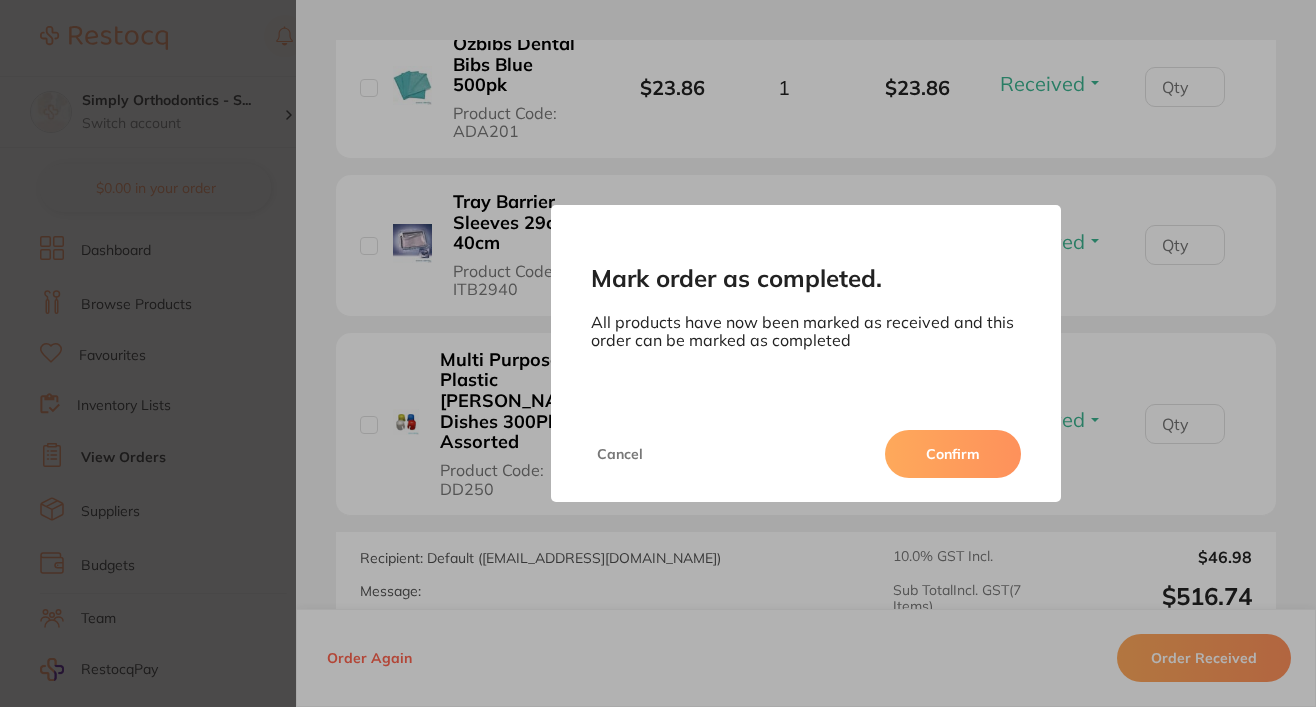 click on "Confirm" at bounding box center [953, 454] 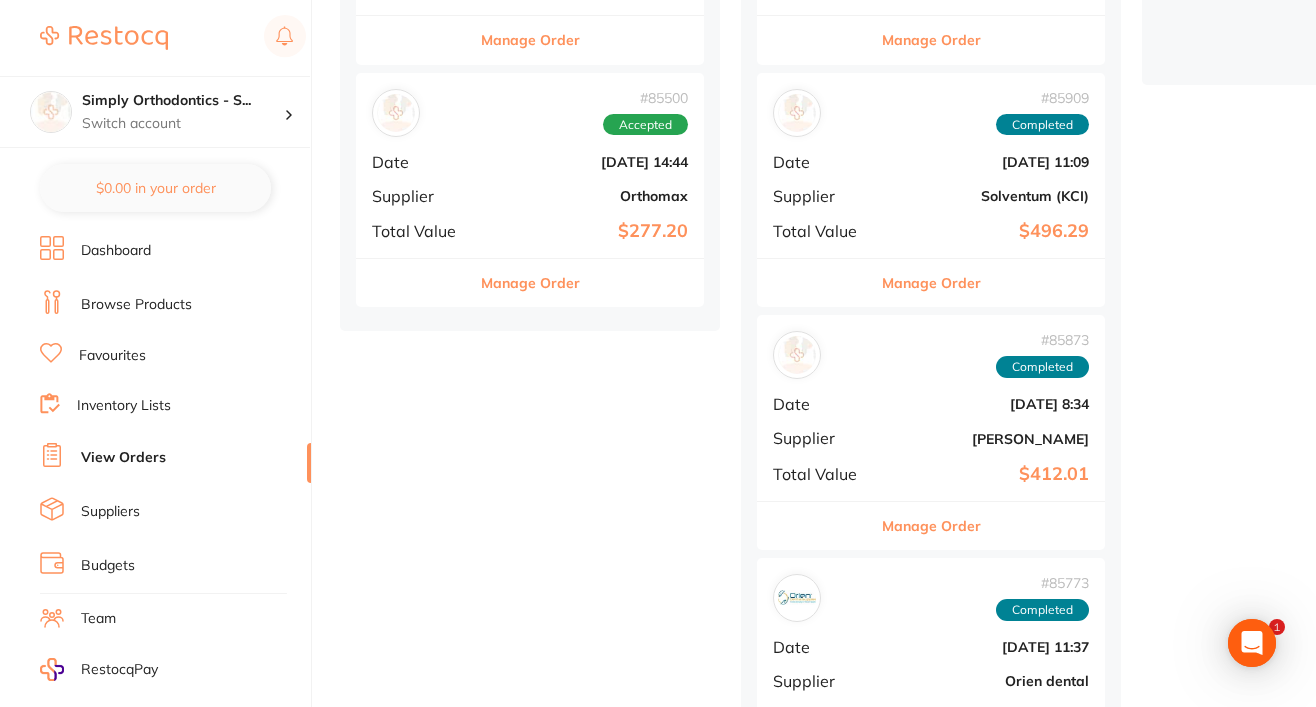 scroll, scrollTop: 0, scrollLeft: 0, axis: both 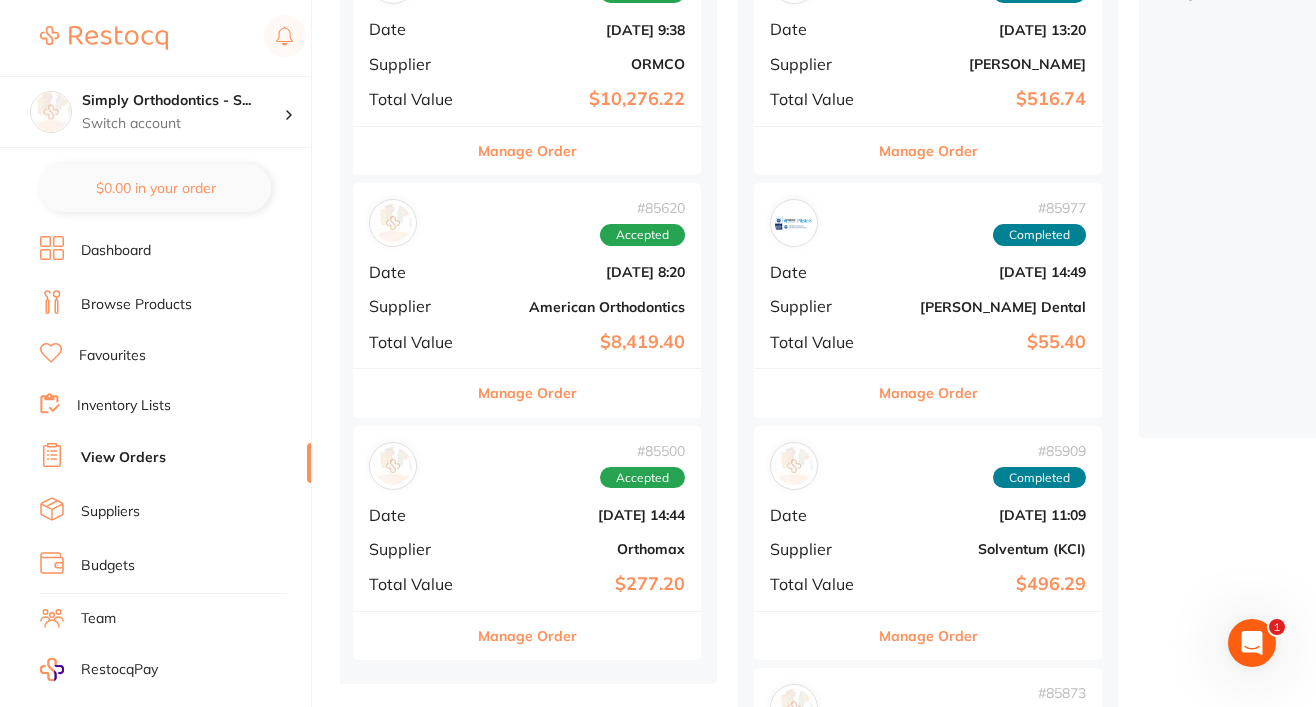 click on "Manage Order" at bounding box center [527, 393] 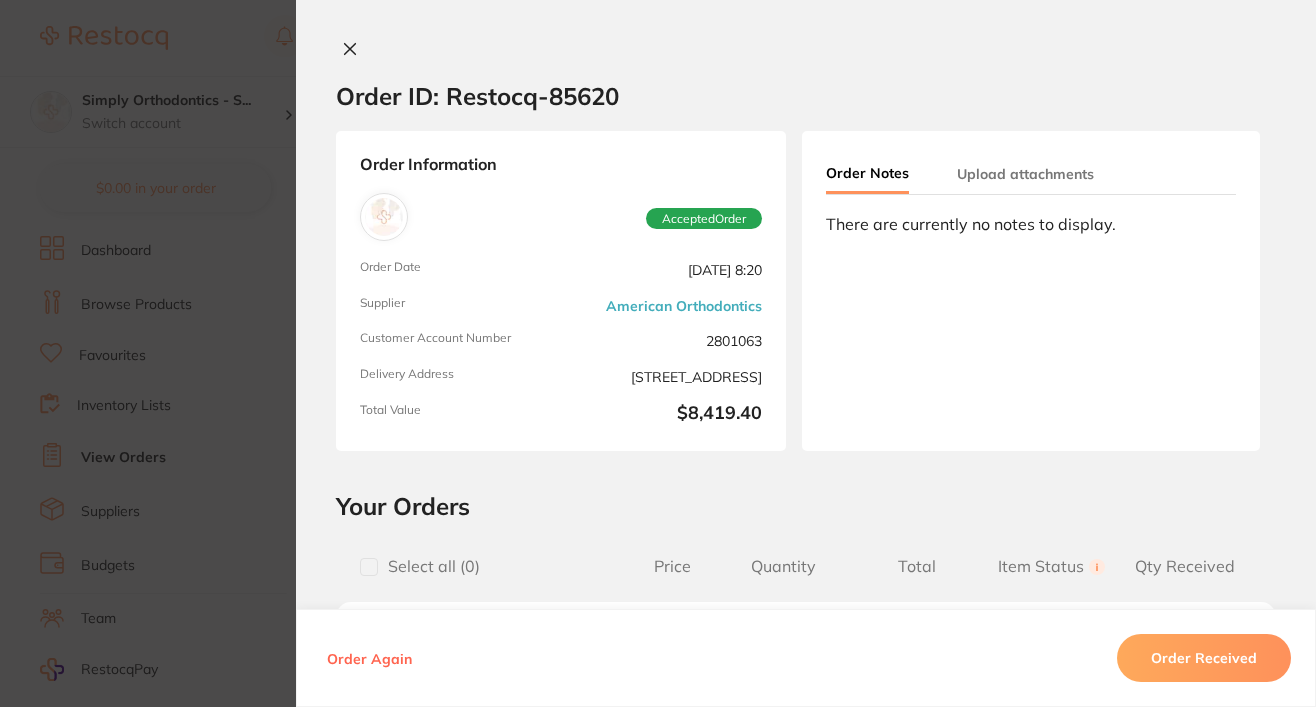 scroll, scrollTop: 457, scrollLeft: 0, axis: vertical 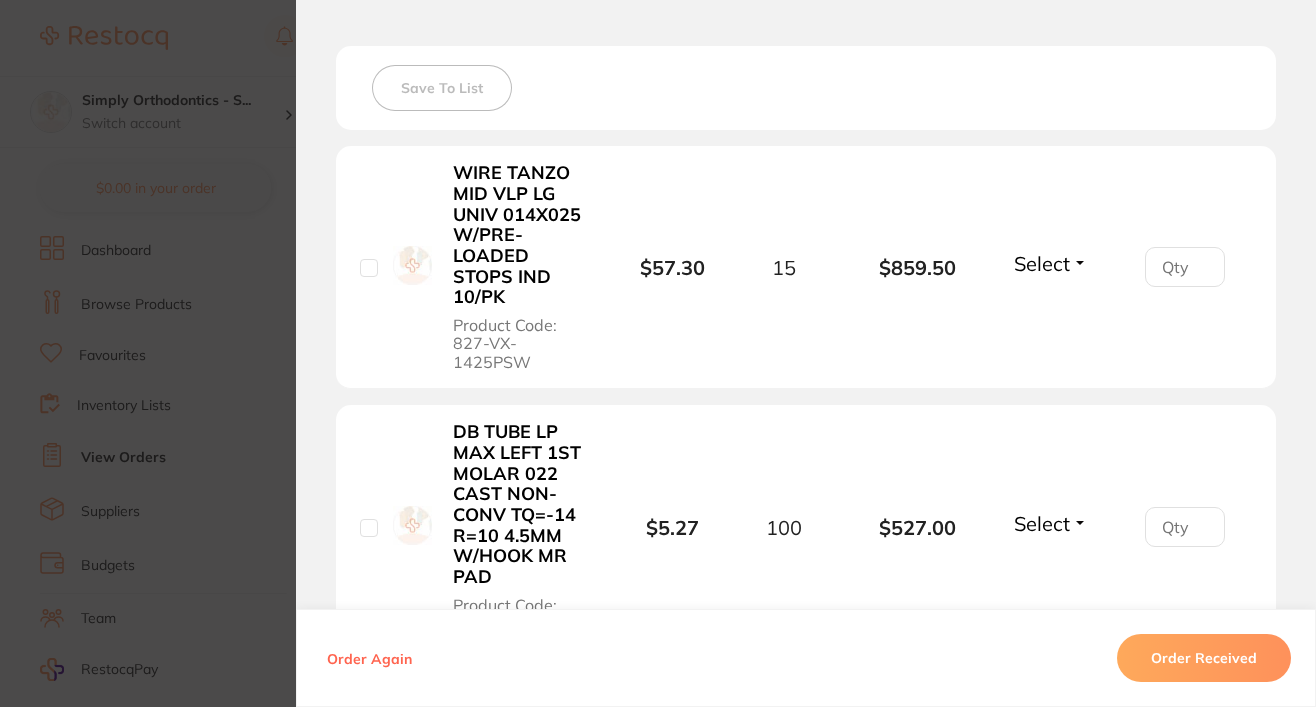 click on "Select" at bounding box center (1042, 263) 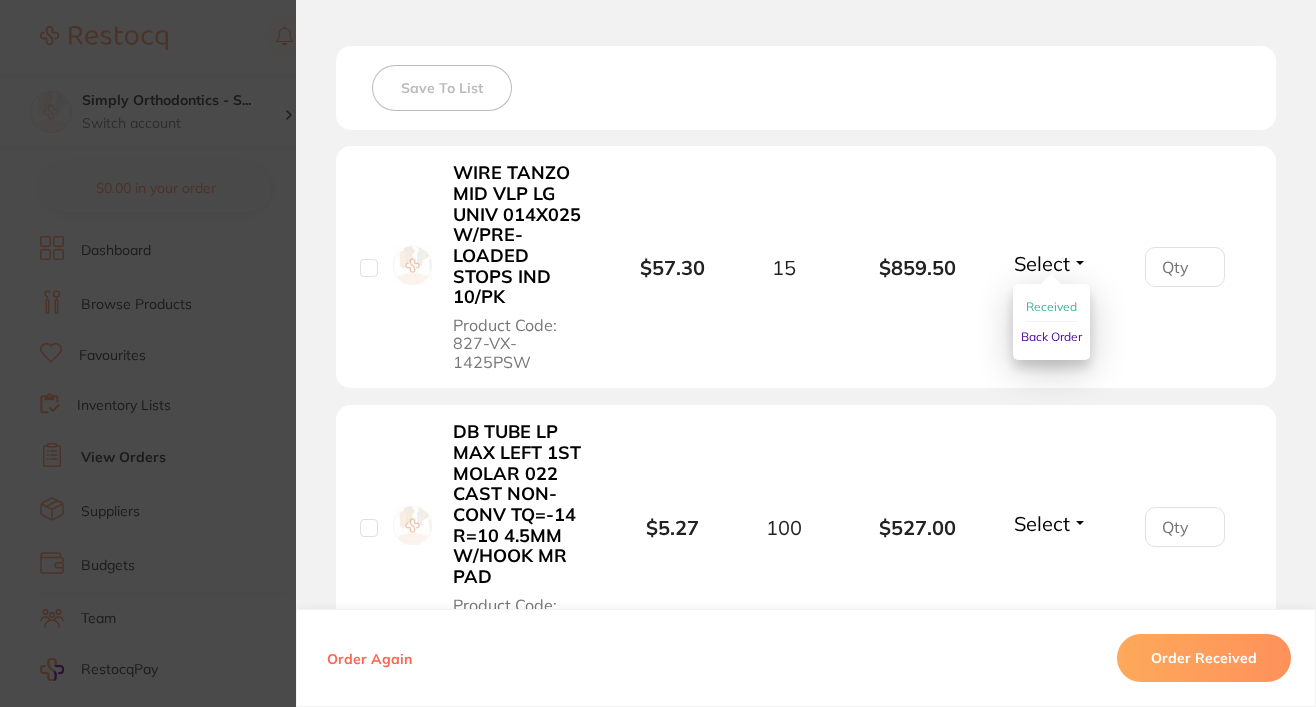 click on "Received Back Order" at bounding box center [1051, 322] 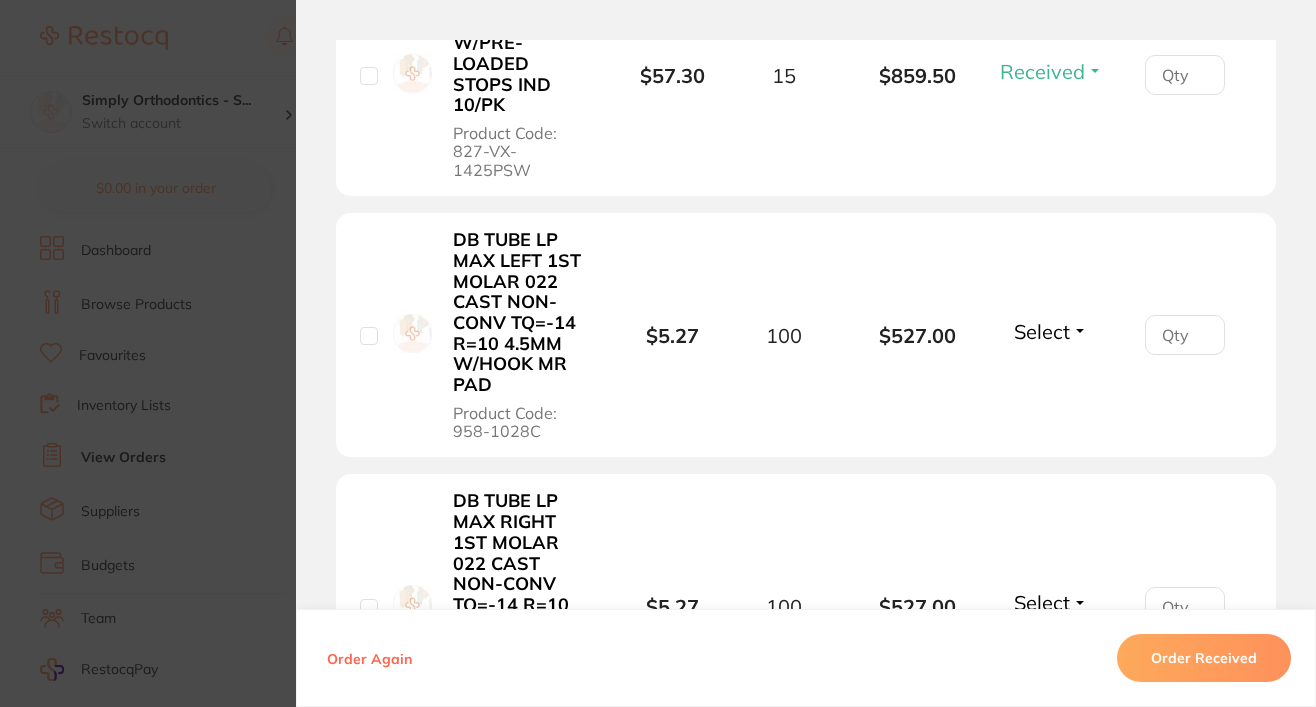 scroll, scrollTop: 747, scrollLeft: 0, axis: vertical 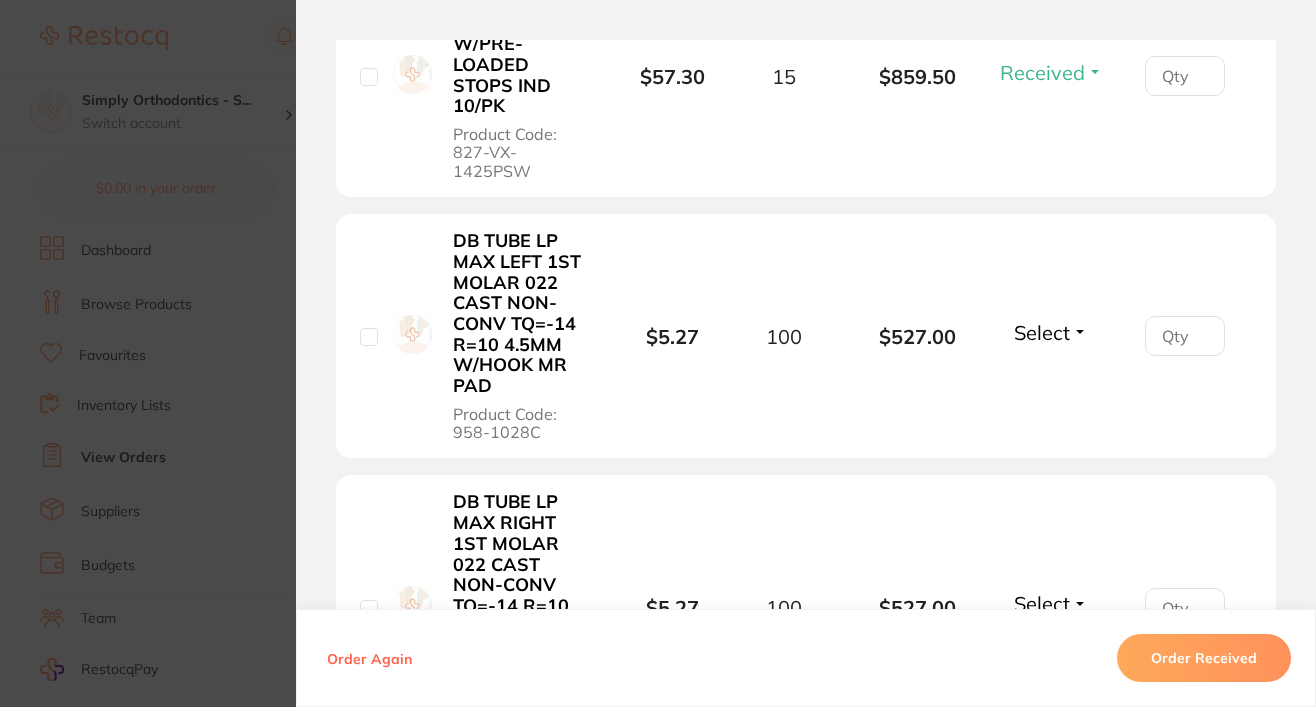 click on "Select" at bounding box center (1042, 332) 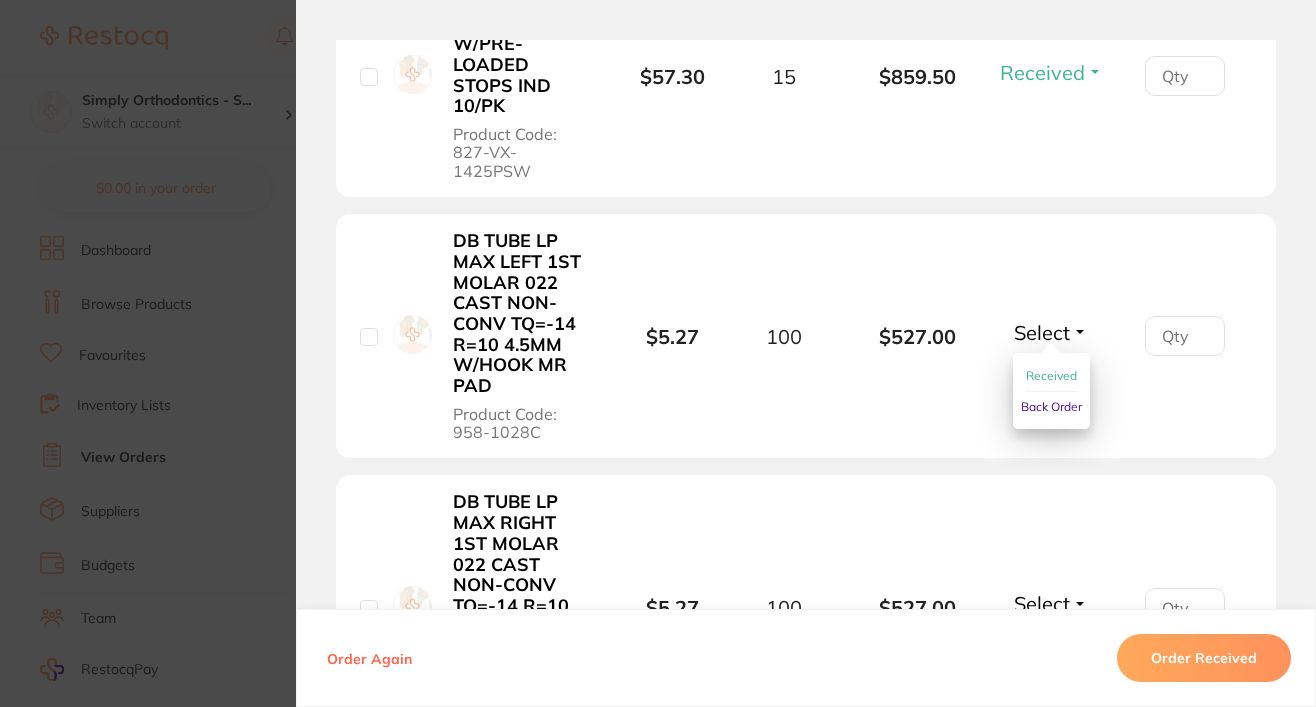 click on "Received" at bounding box center (1051, 375) 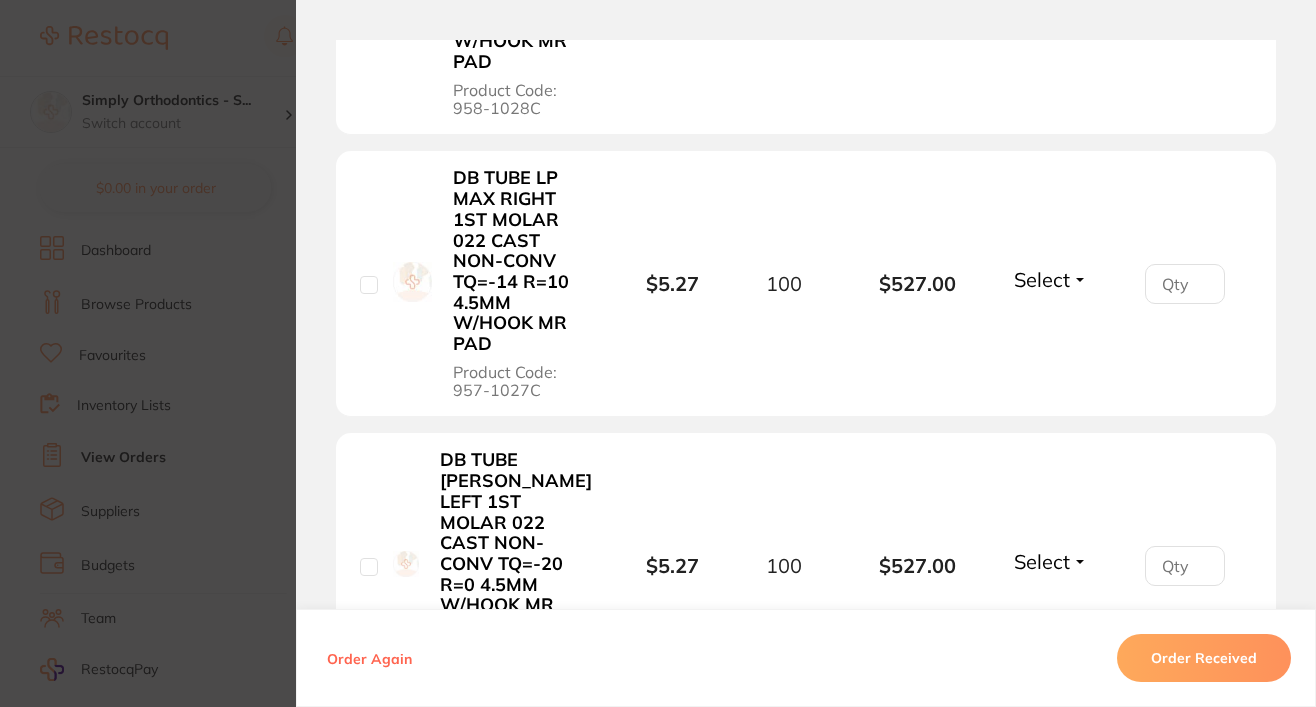 scroll, scrollTop: 1069, scrollLeft: 0, axis: vertical 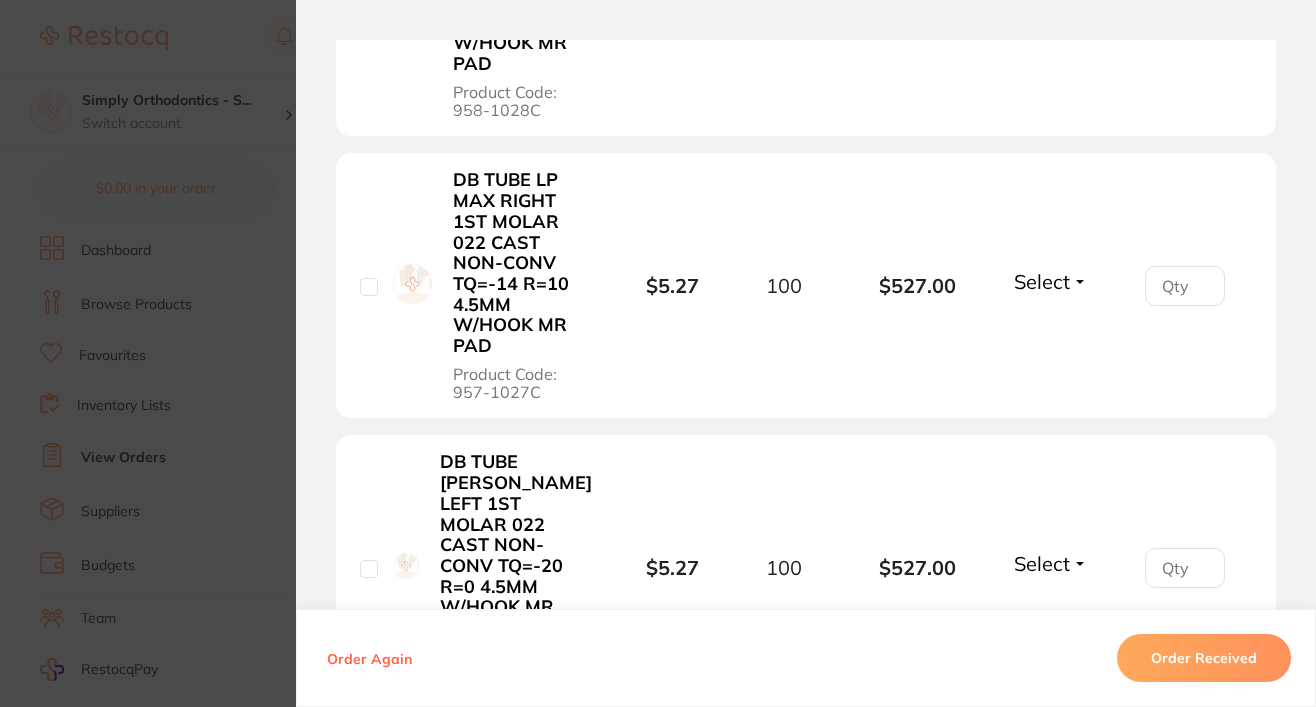 click on "Select" at bounding box center [1042, 281] 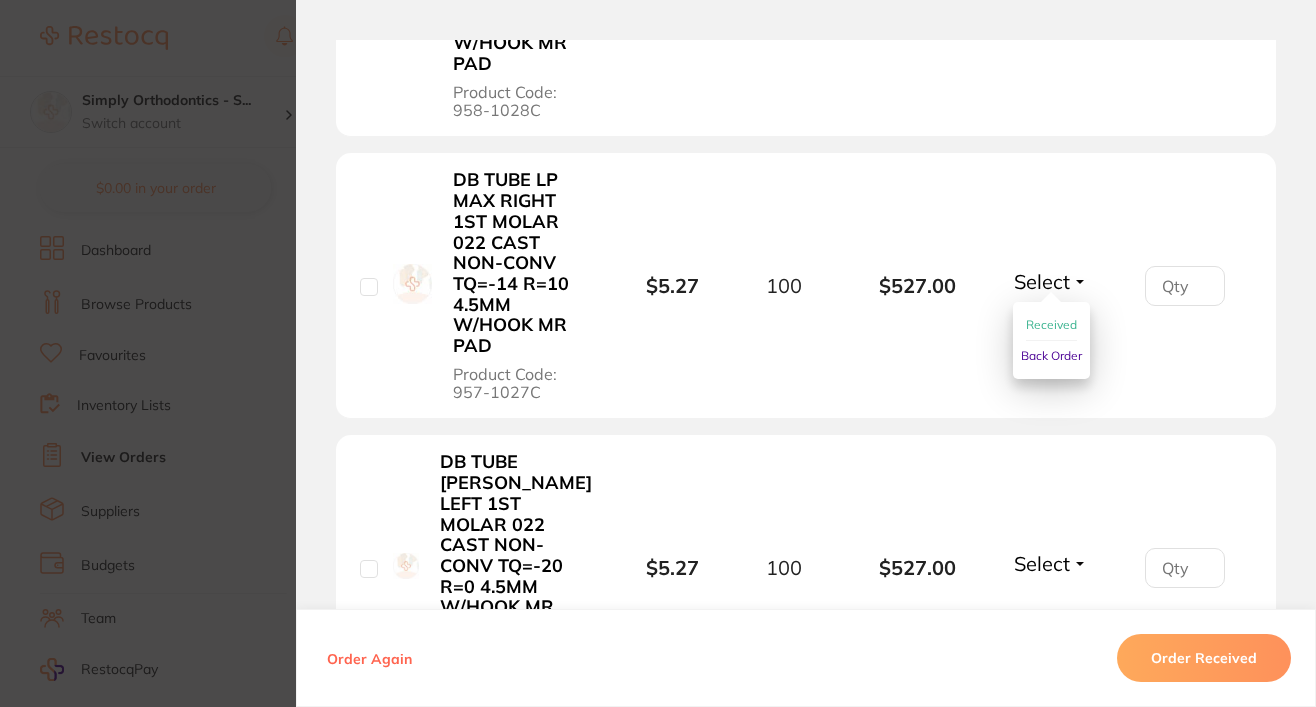 click on "Received" at bounding box center (1051, 324) 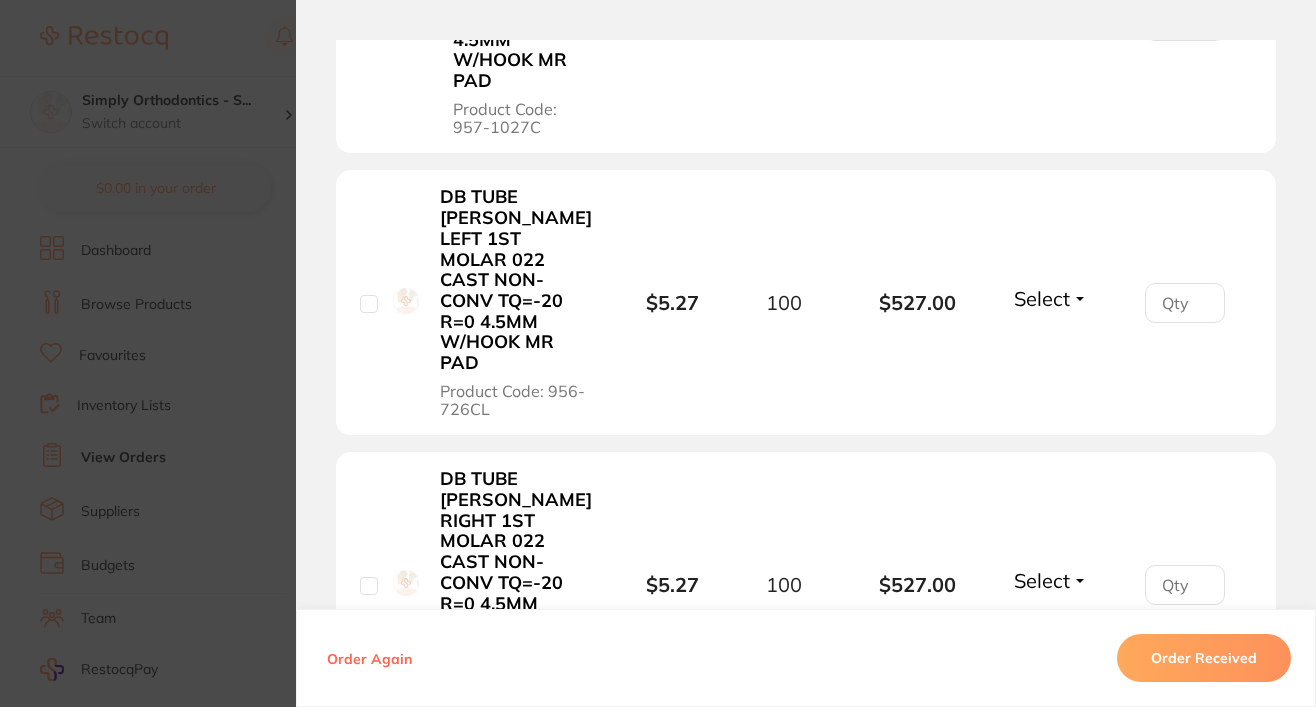 scroll, scrollTop: 1330, scrollLeft: 0, axis: vertical 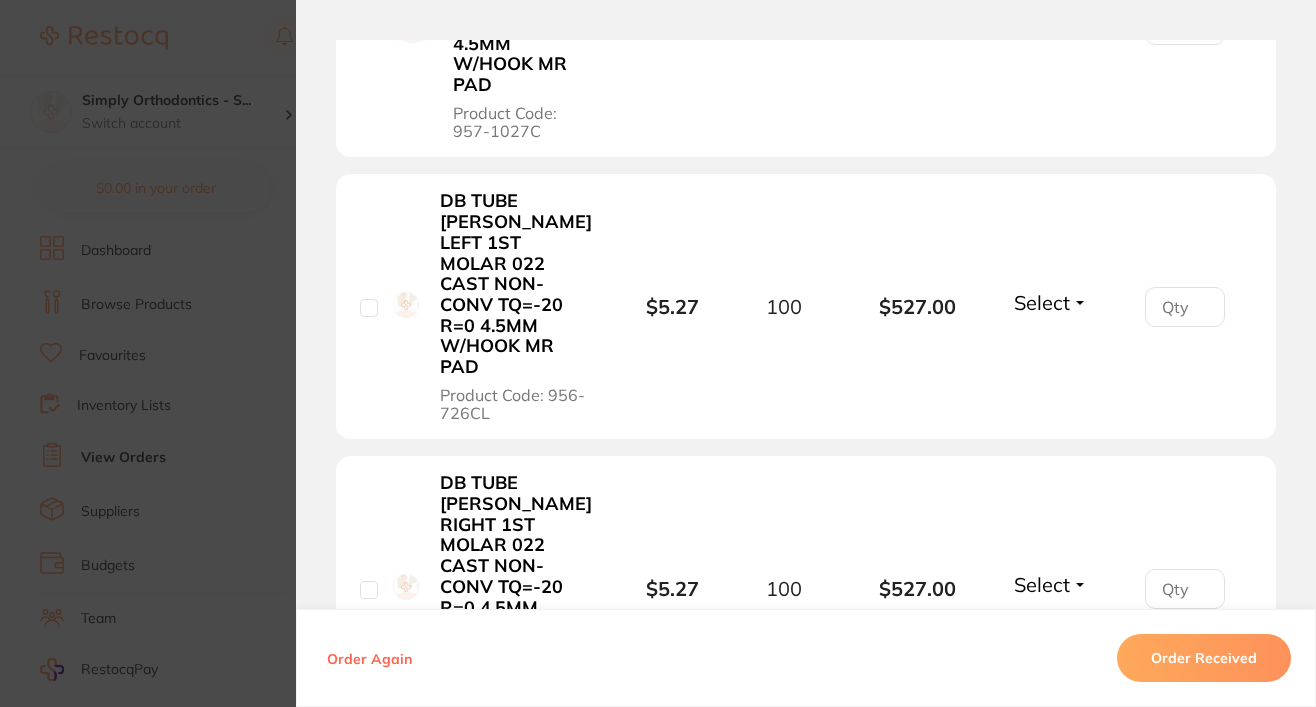 click on "Select" at bounding box center (1042, 302) 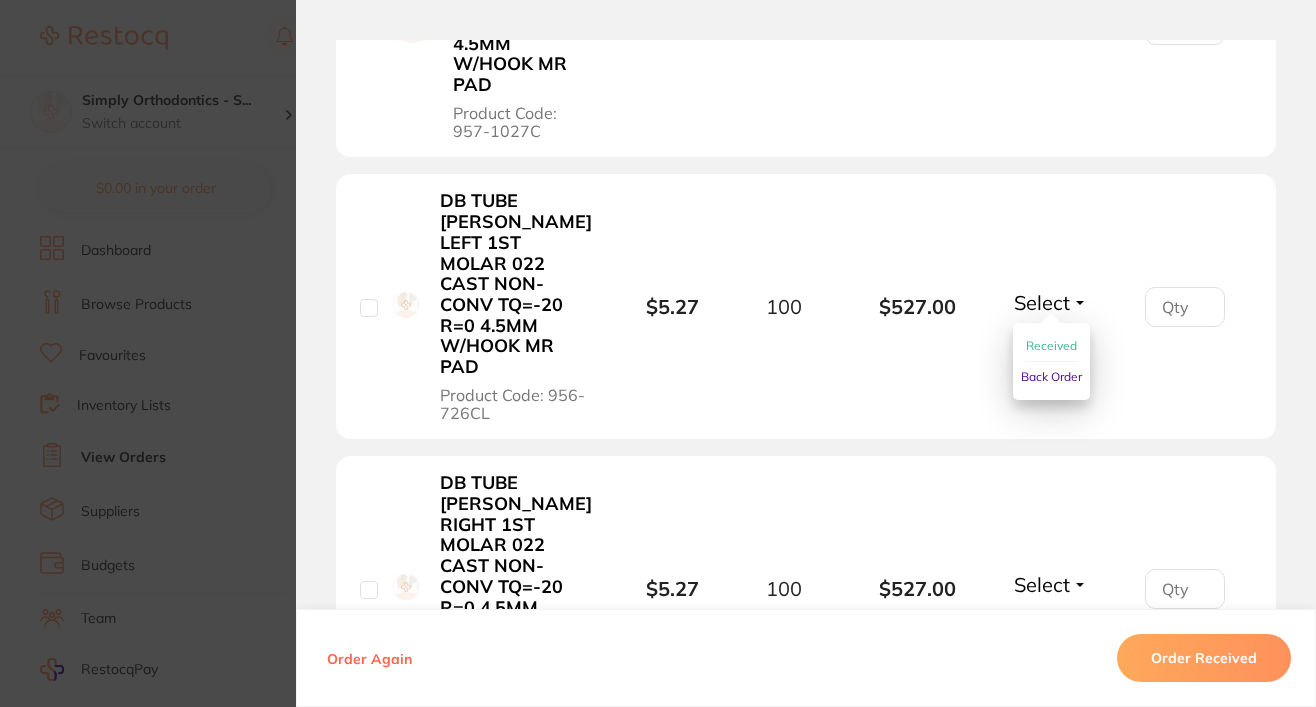 click on "Received" at bounding box center (1051, 345) 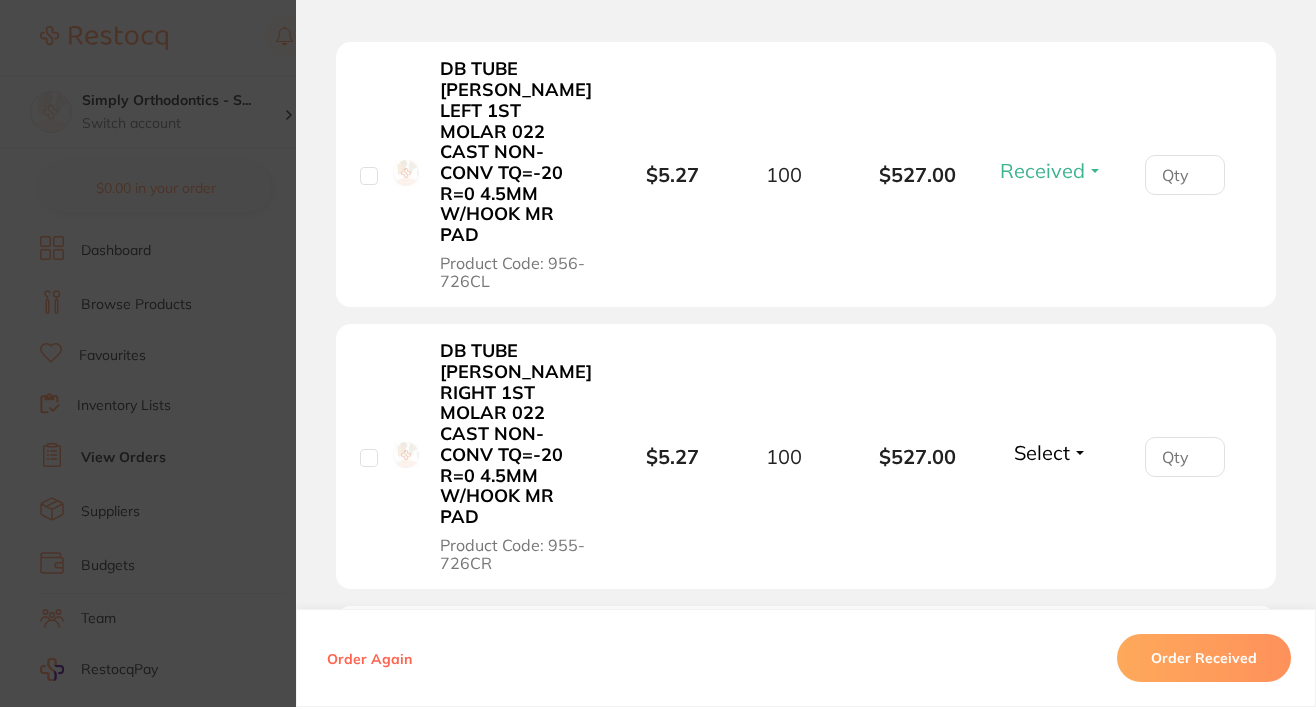scroll, scrollTop: 1536, scrollLeft: 0, axis: vertical 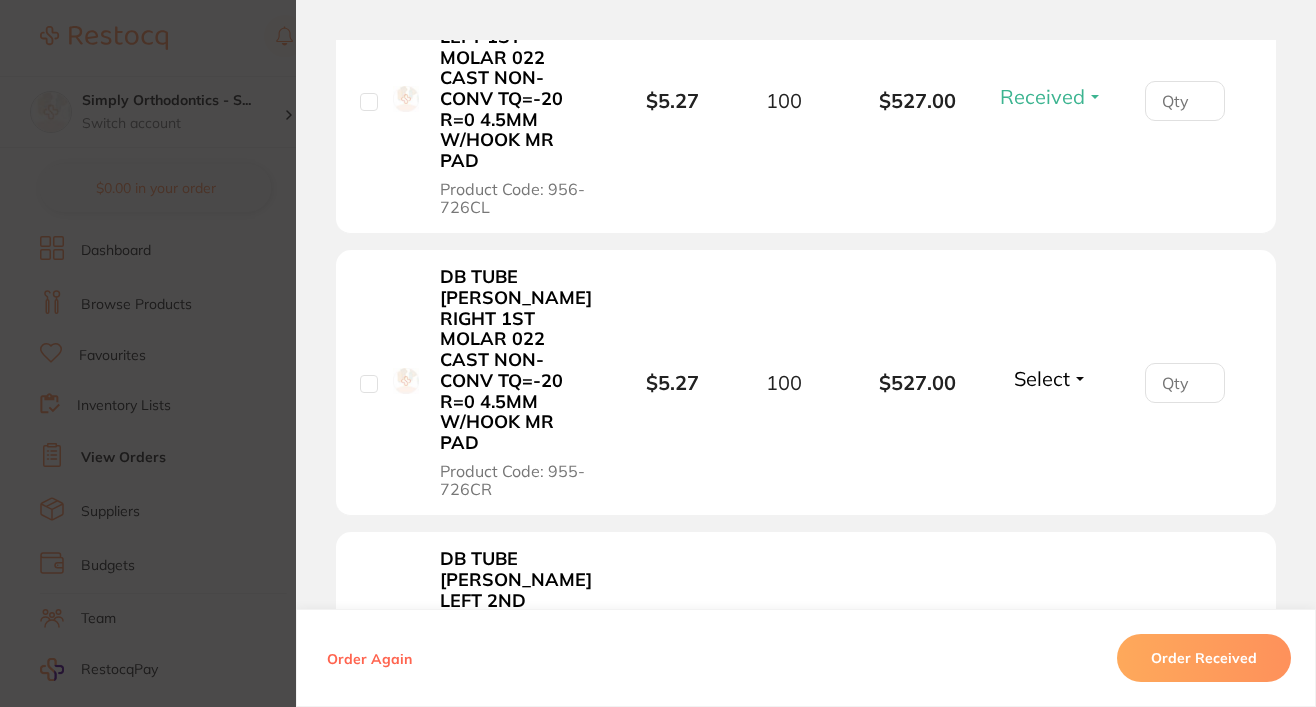 click on "Select" at bounding box center (1042, 378) 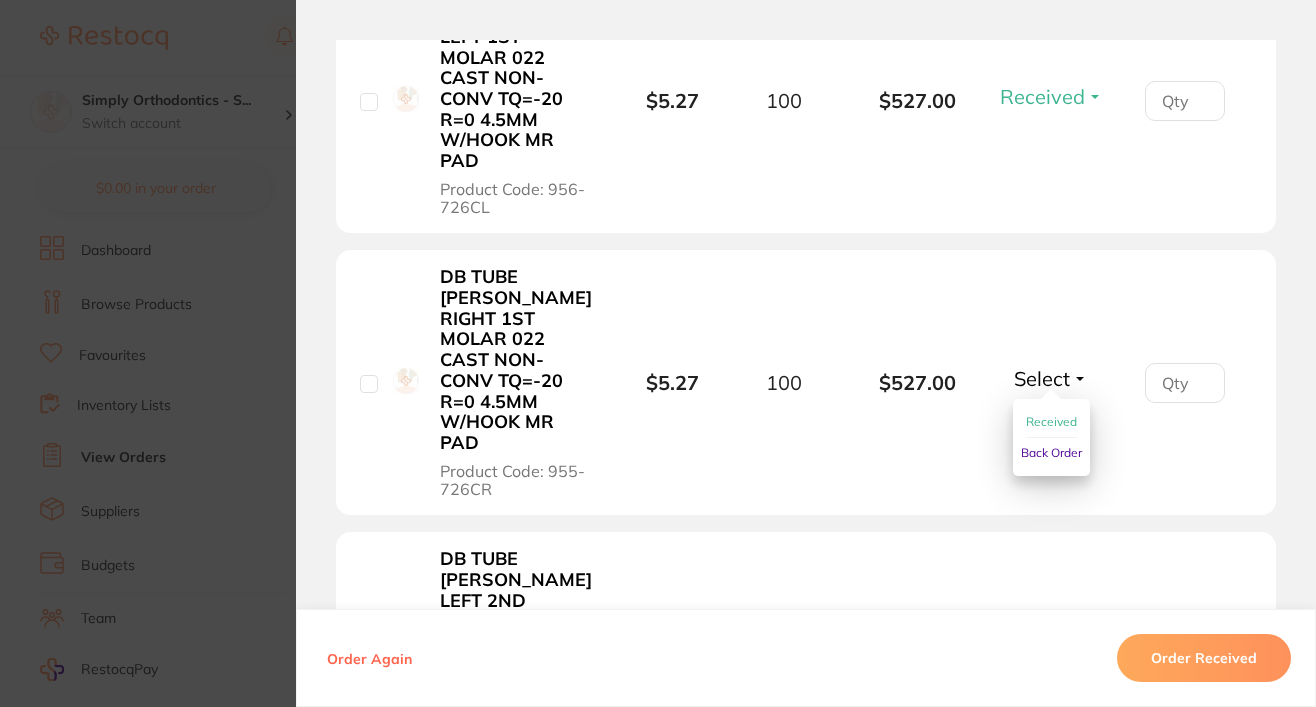 click on "Received" at bounding box center [1051, 421] 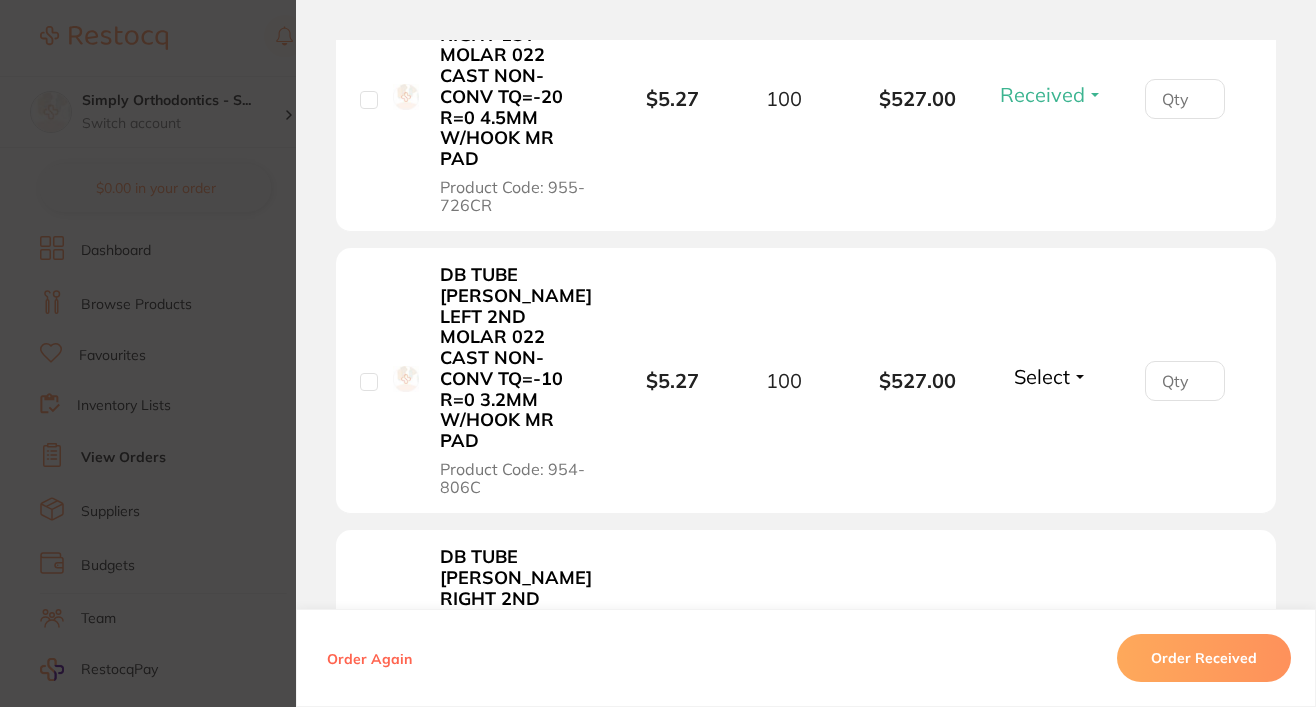 scroll, scrollTop: 1822, scrollLeft: 0, axis: vertical 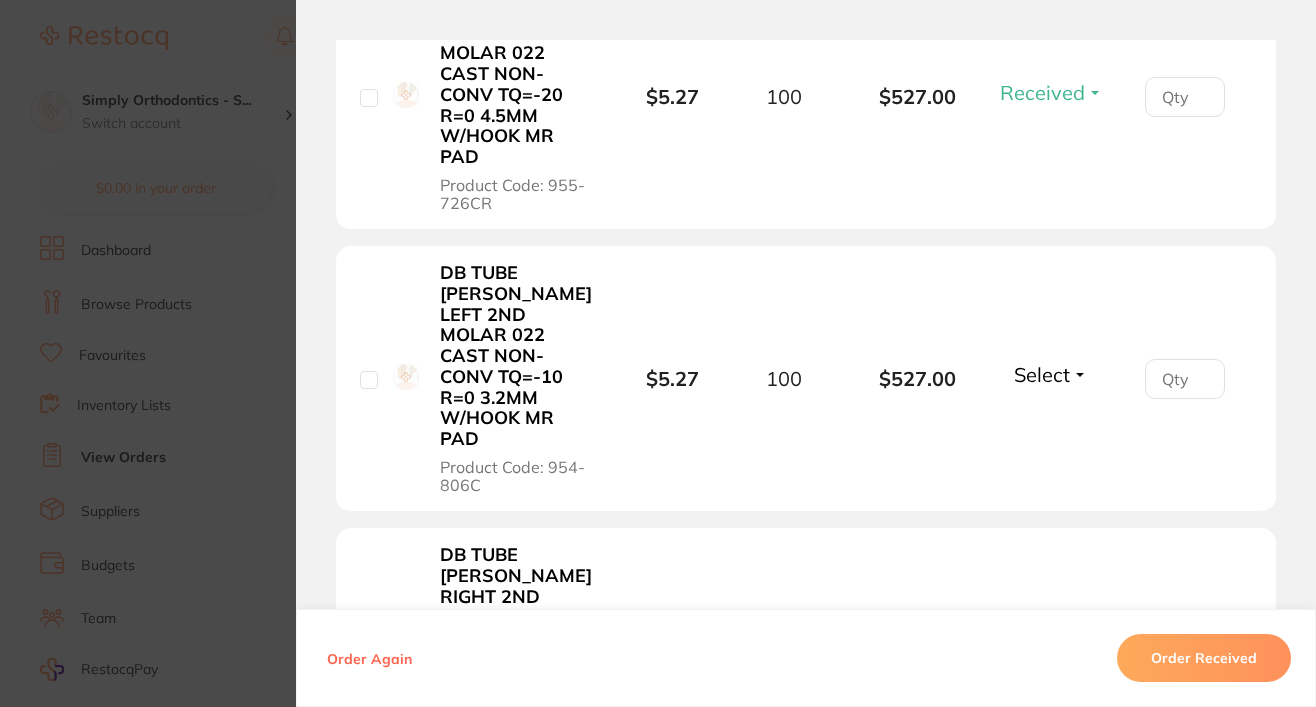 click on "Select" at bounding box center [1051, 374] 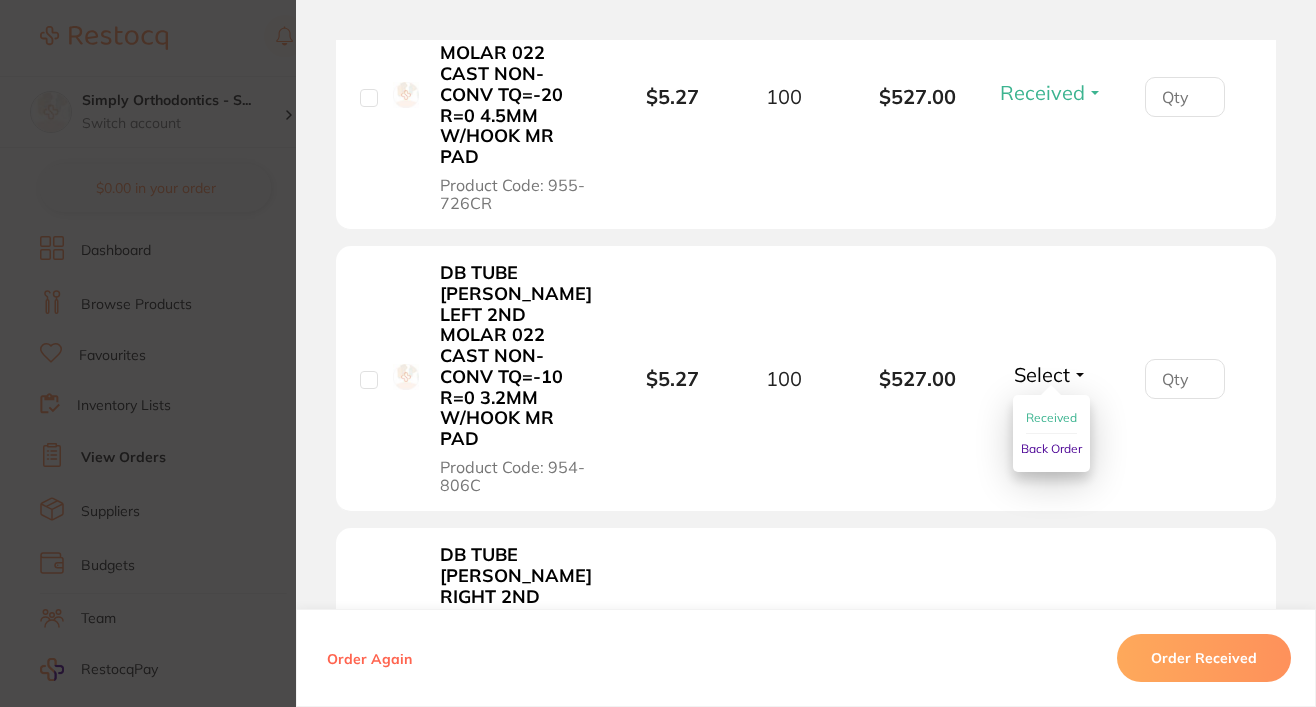 click on "Received" at bounding box center [1051, 418] 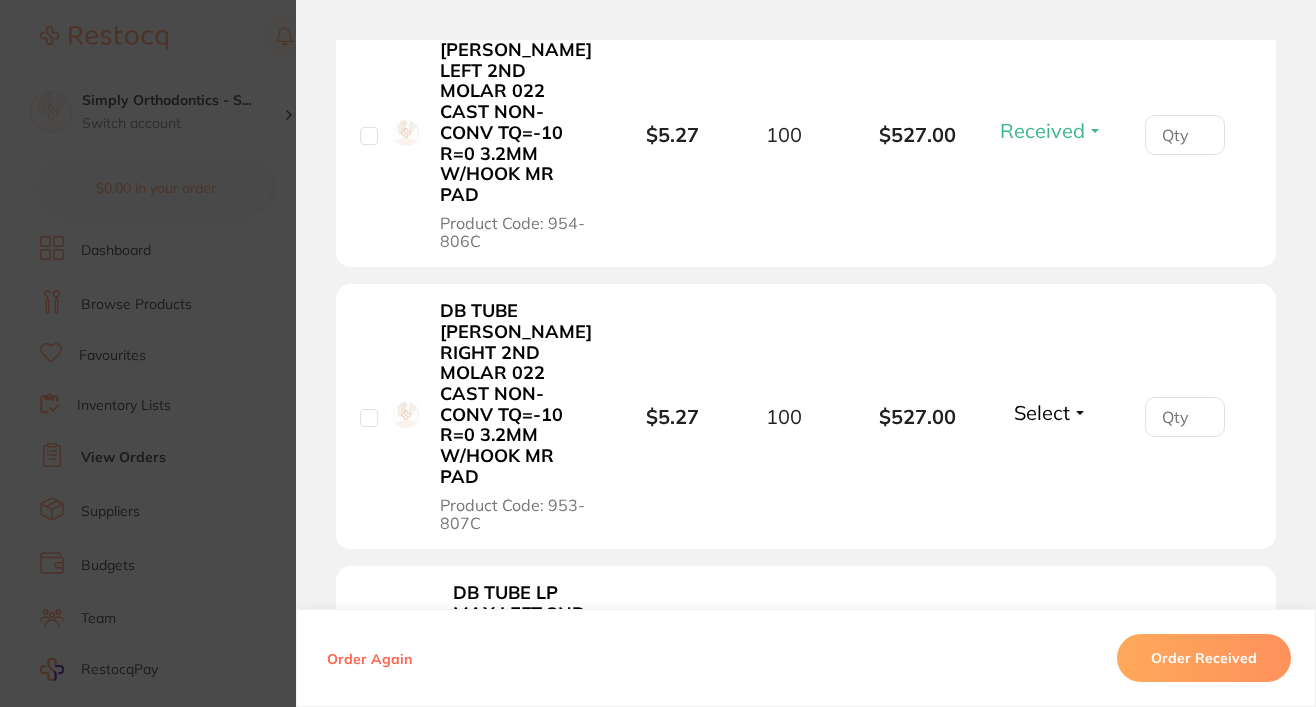 scroll, scrollTop: 2107, scrollLeft: 0, axis: vertical 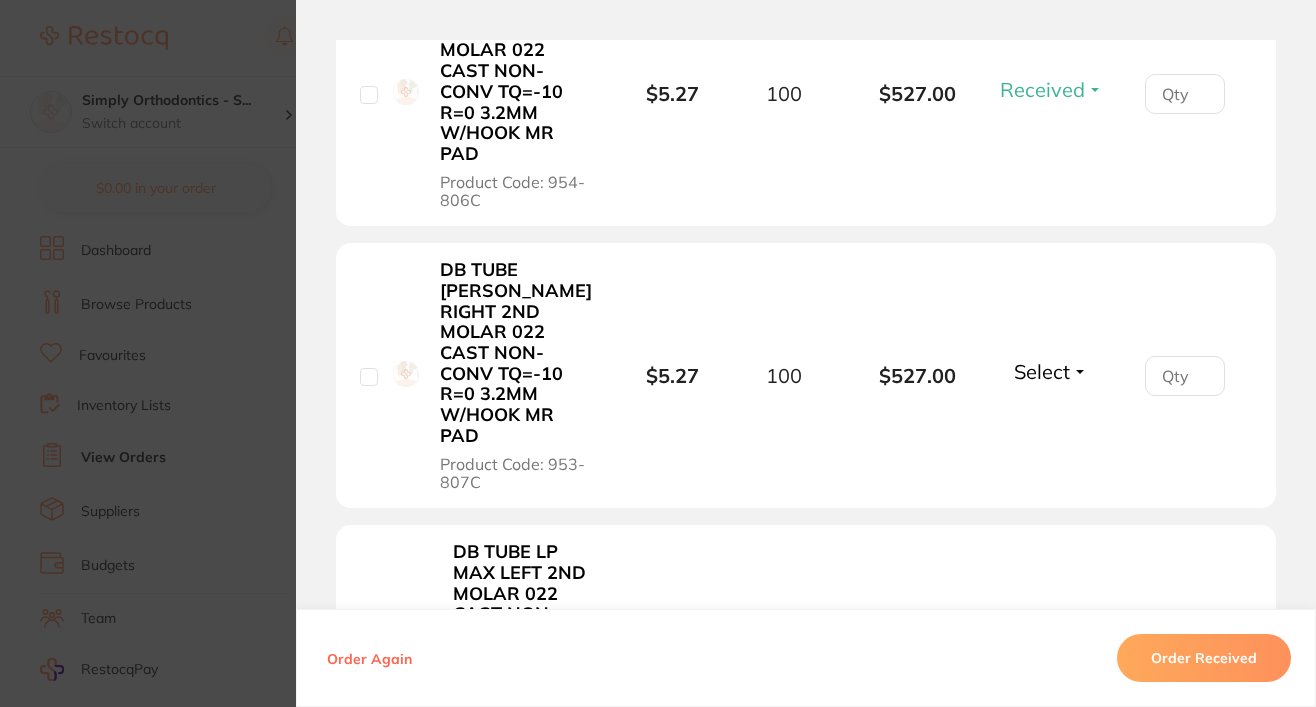 click on "Select" at bounding box center (1042, 371) 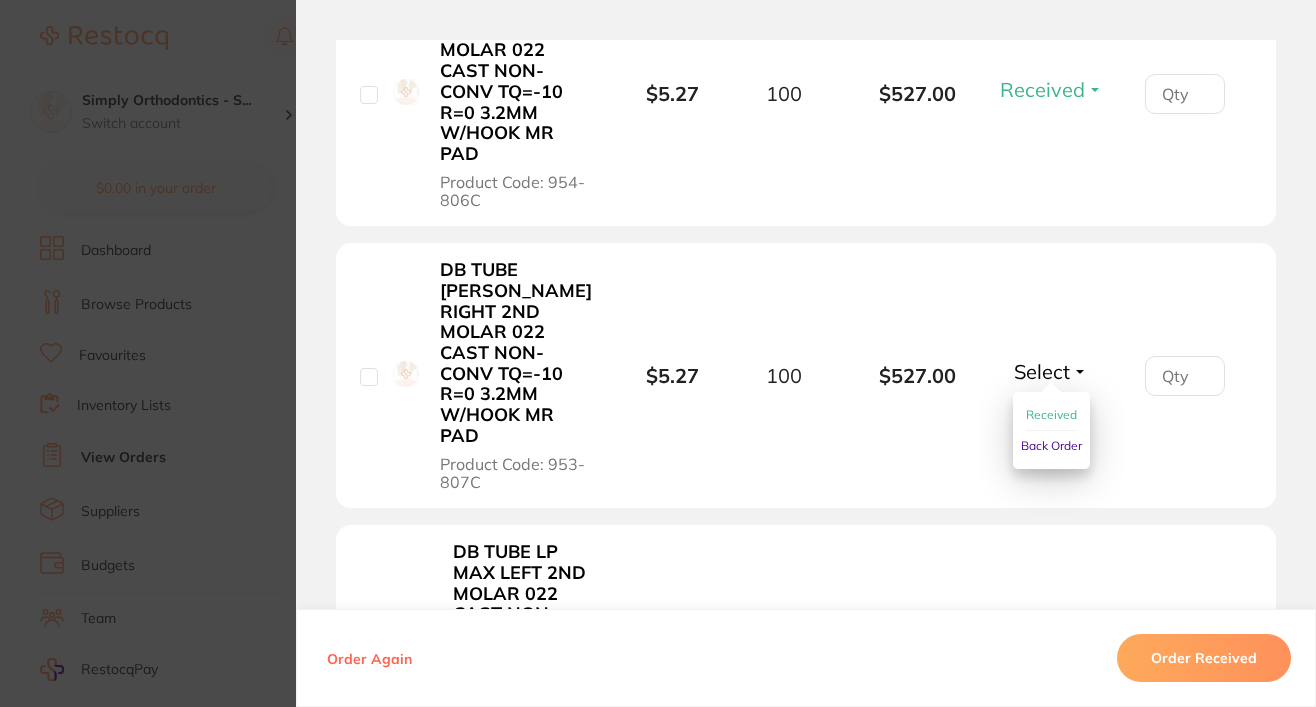 click on "Received" at bounding box center [1051, 414] 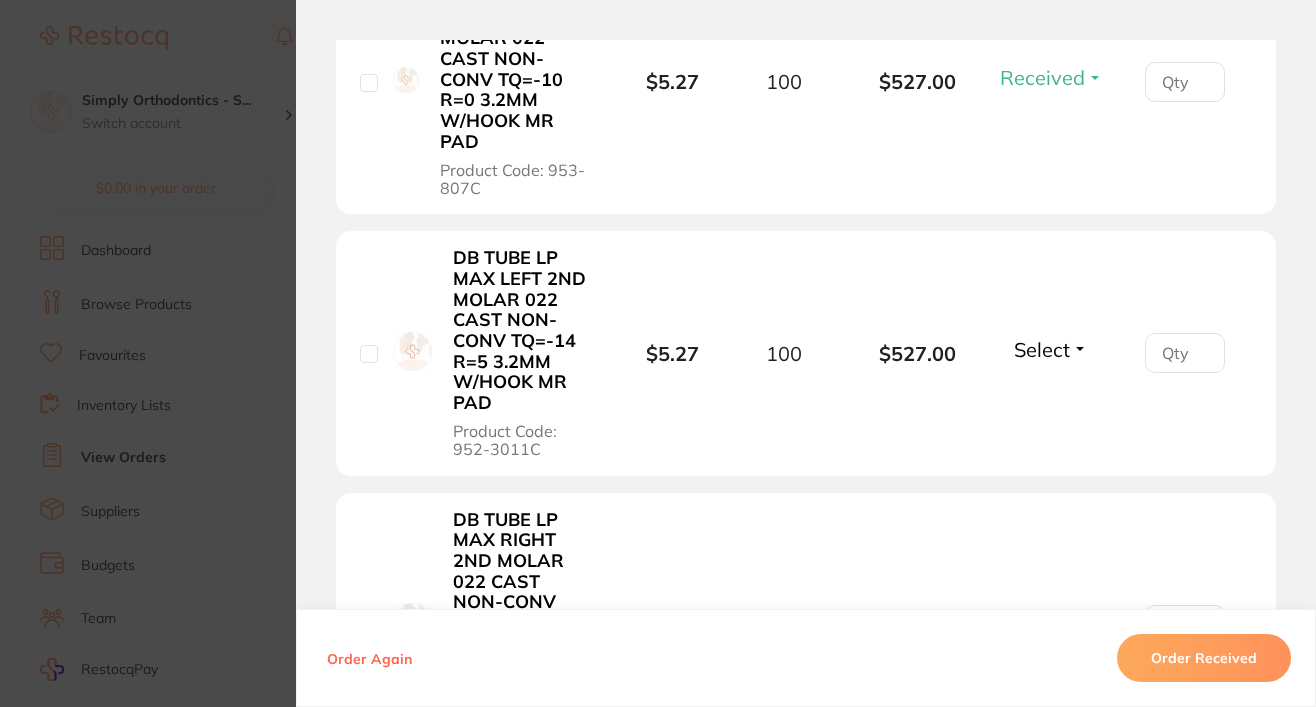 scroll, scrollTop: 2408, scrollLeft: 0, axis: vertical 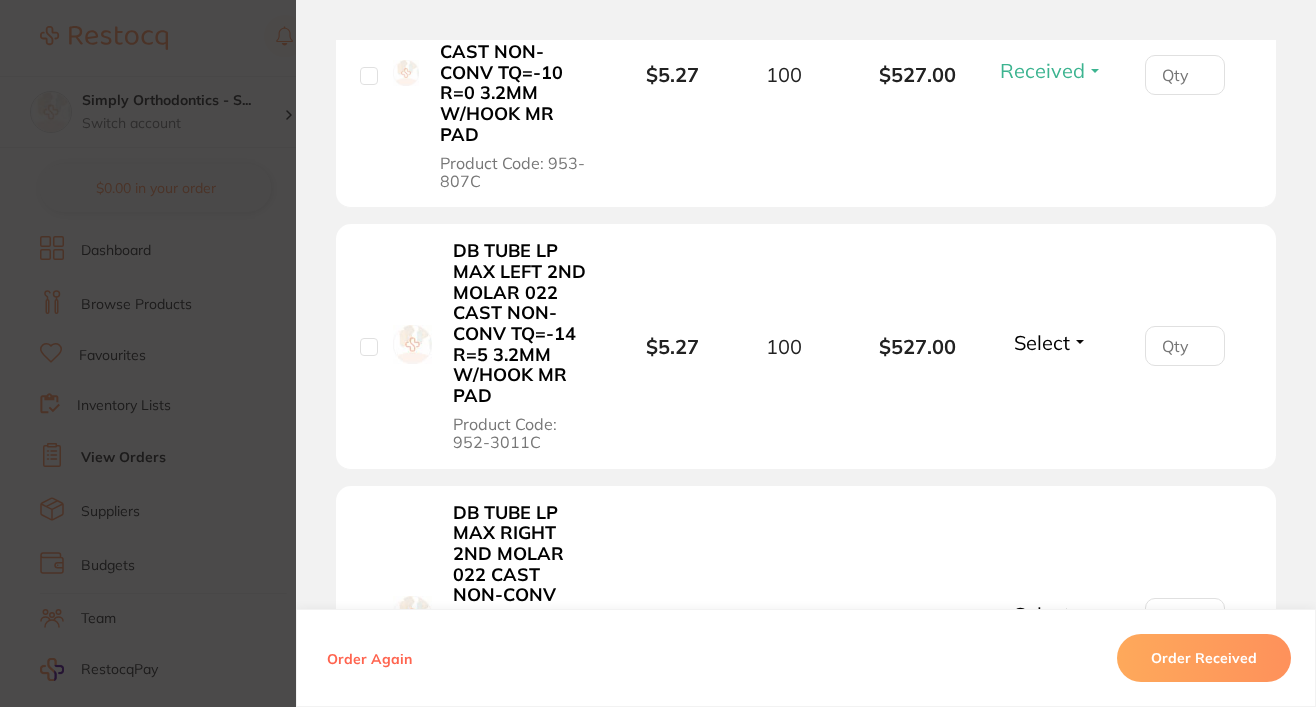 click on "Select" at bounding box center (1042, 342) 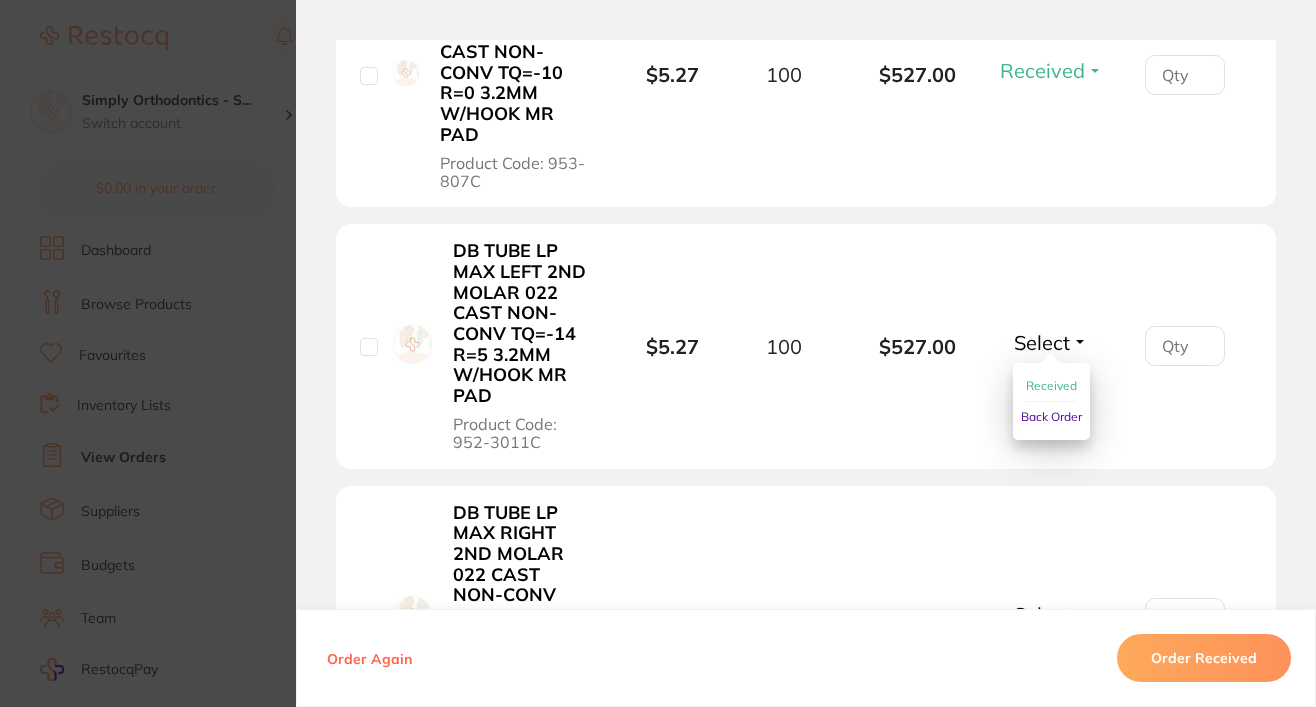 click on "Received" at bounding box center [1051, 385] 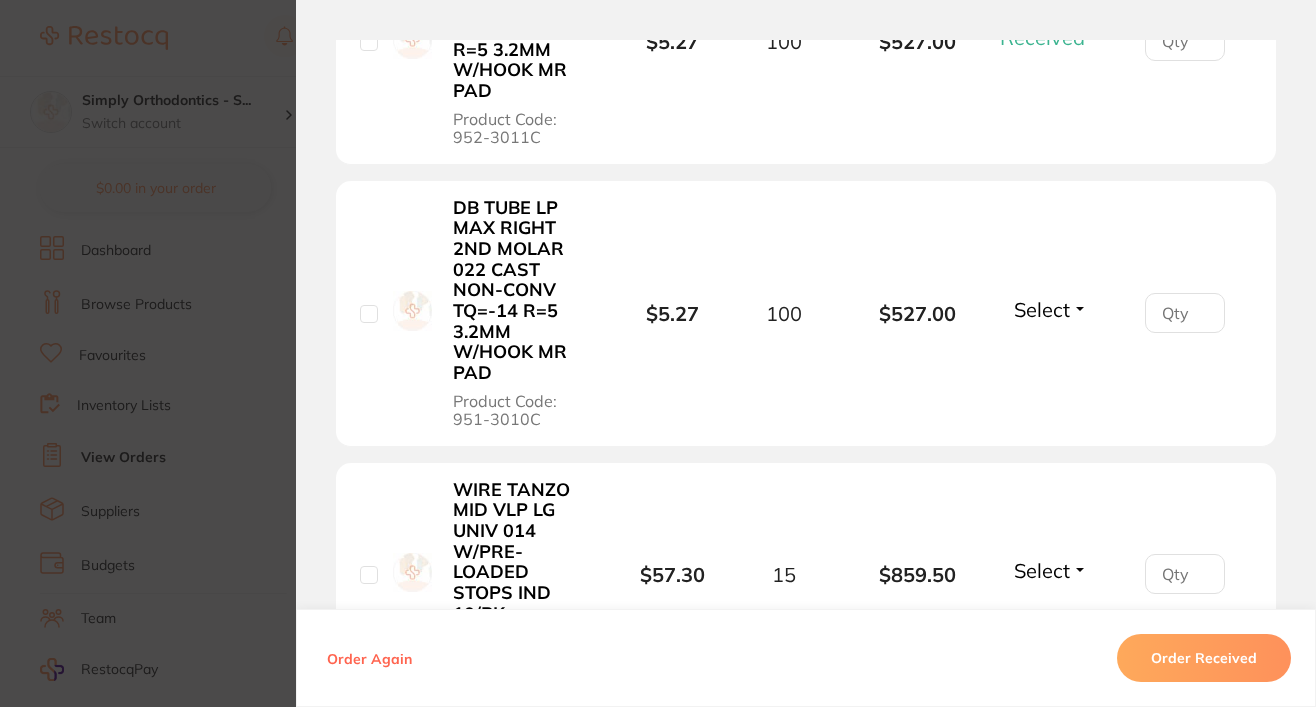 scroll, scrollTop: 2714, scrollLeft: 0, axis: vertical 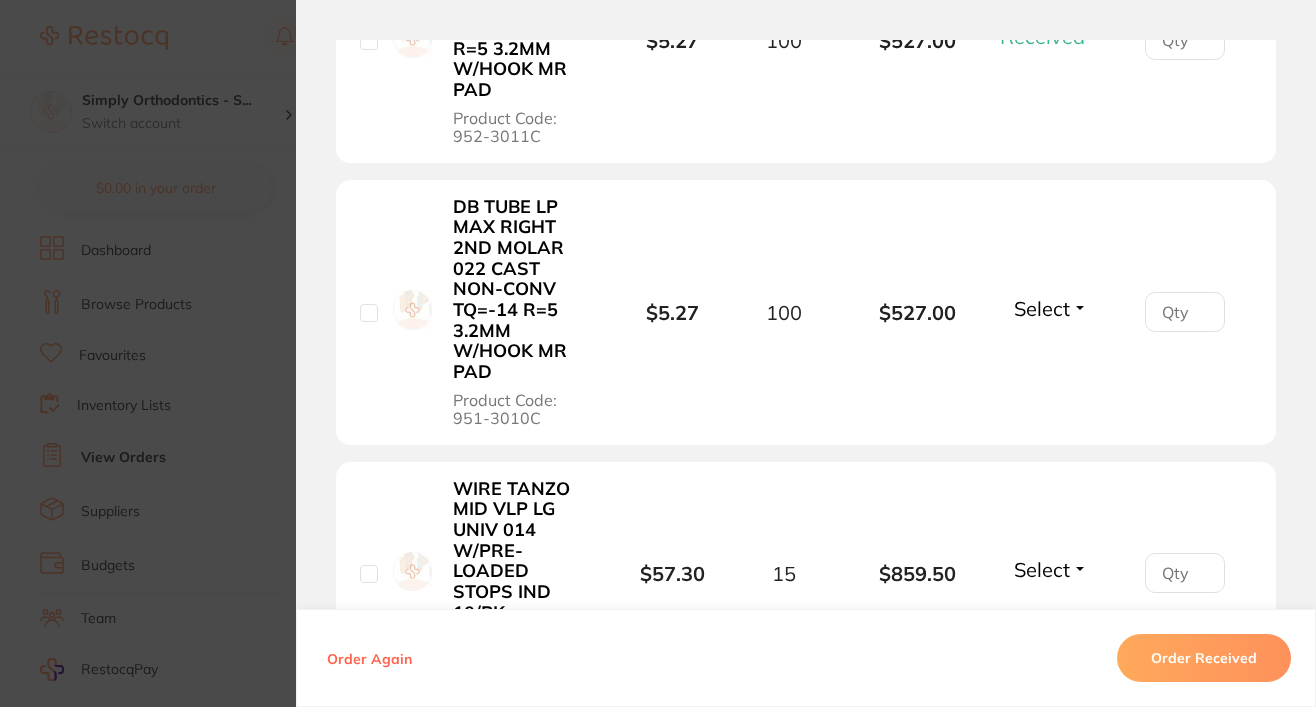 click on "Select" at bounding box center [1042, 308] 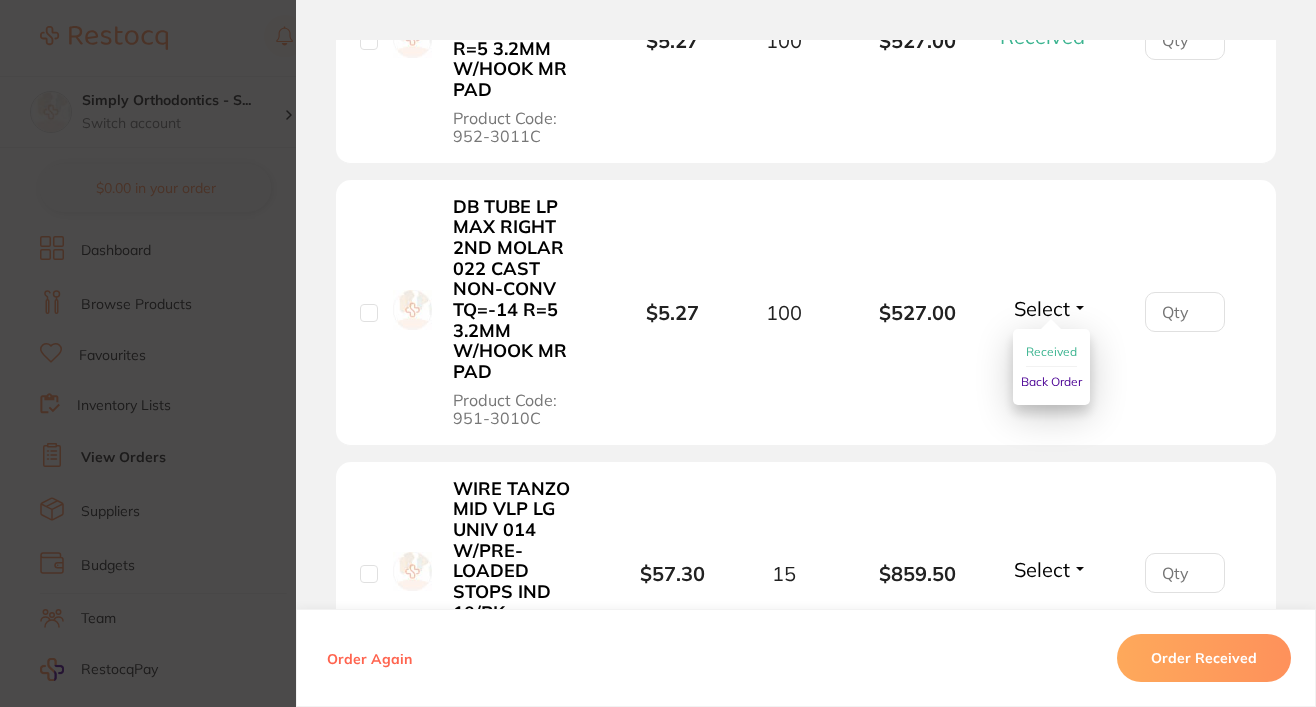 click on "Received" at bounding box center [1051, 351] 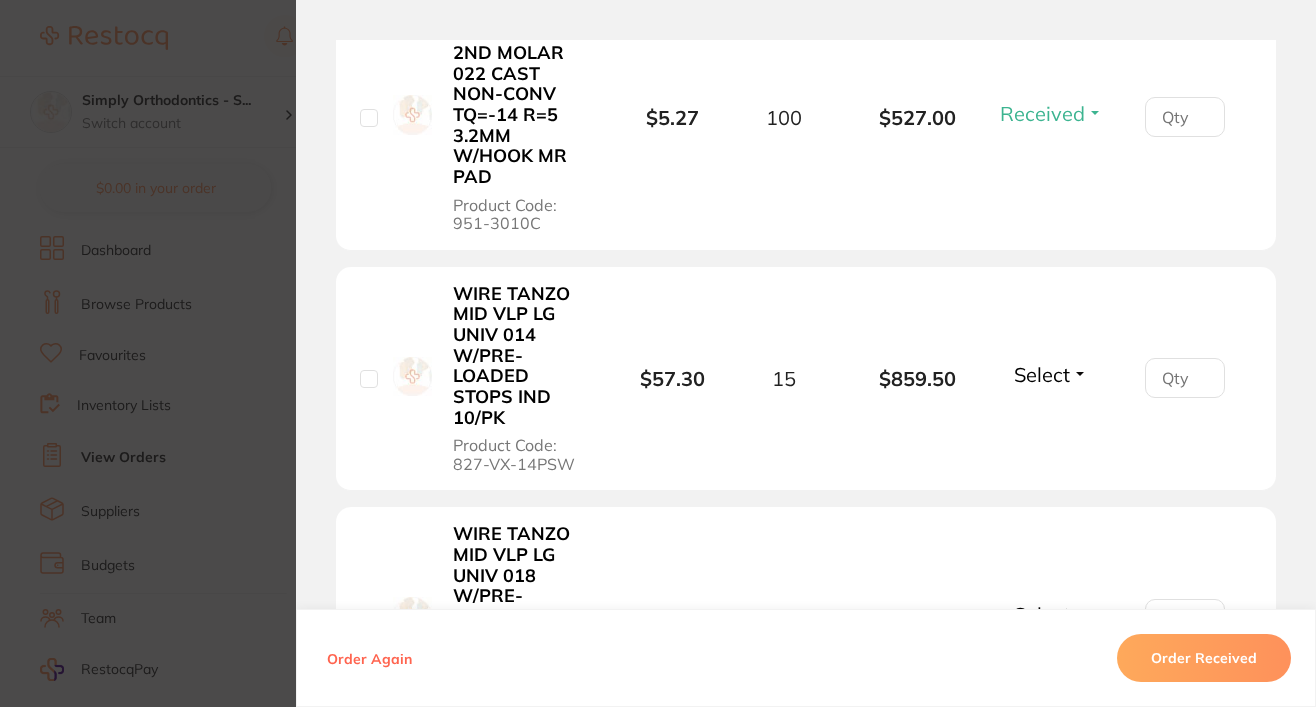 scroll, scrollTop: 2920, scrollLeft: 0, axis: vertical 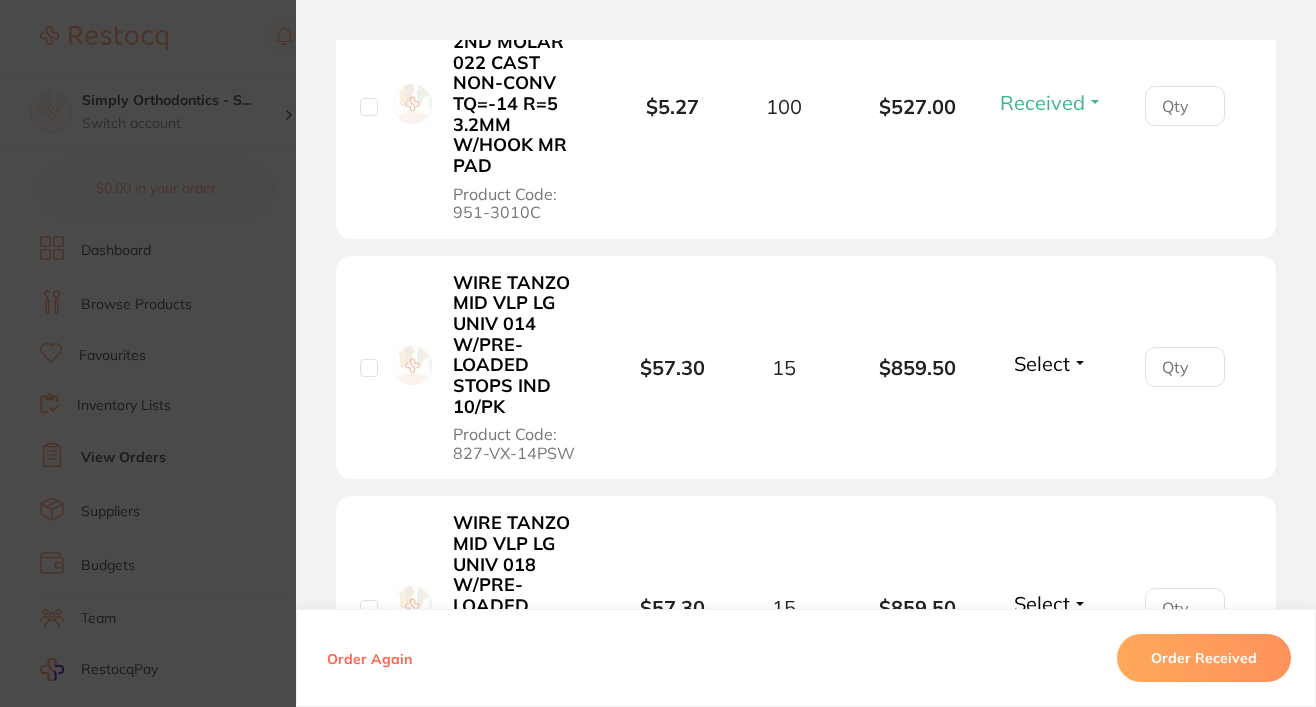 click on "Select" at bounding box center (1042, 363) 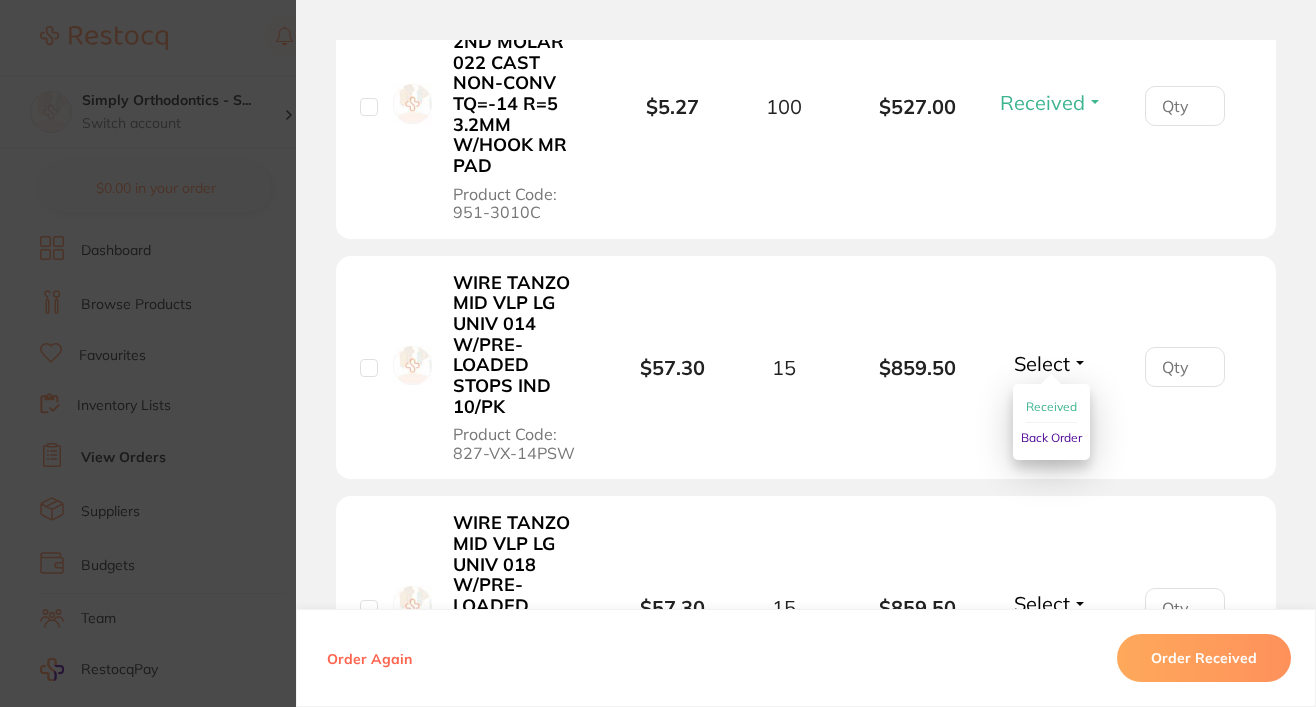 click on "Received" at bounding box center (1051, 406) 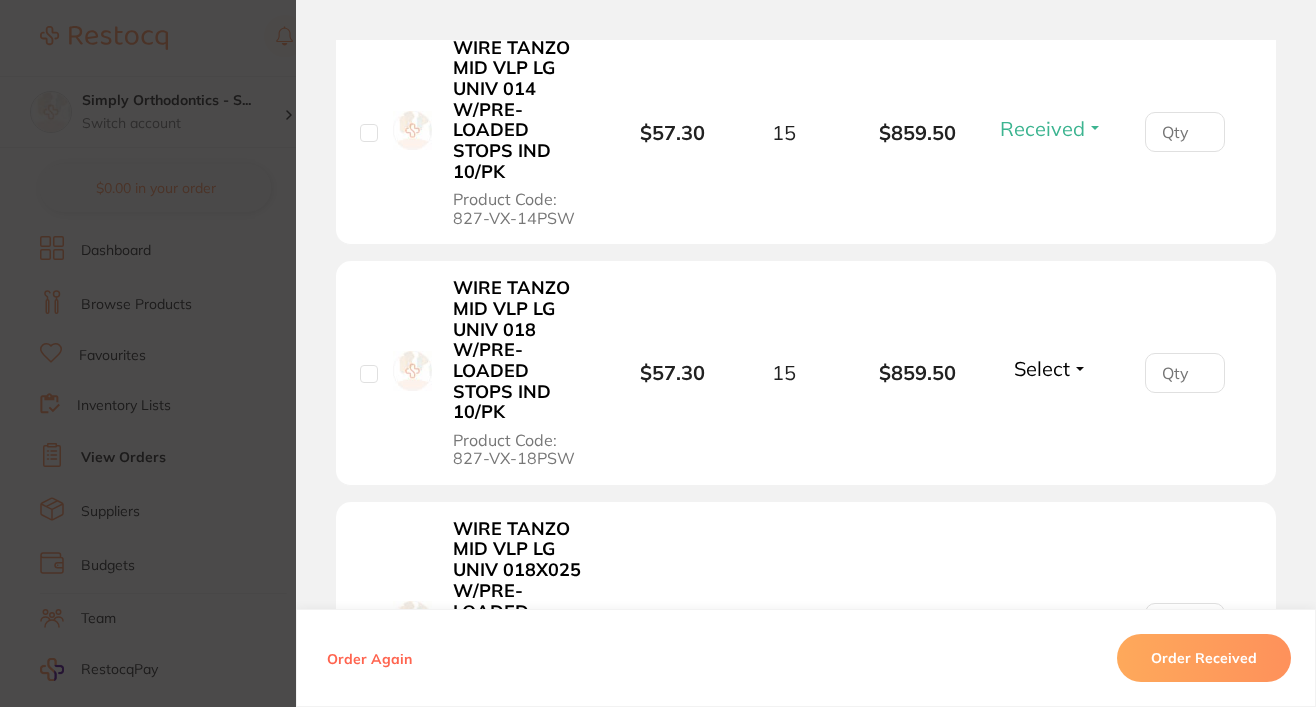 scroll, scrollTop: 3183, scrollLeft: 0, axis: vertical 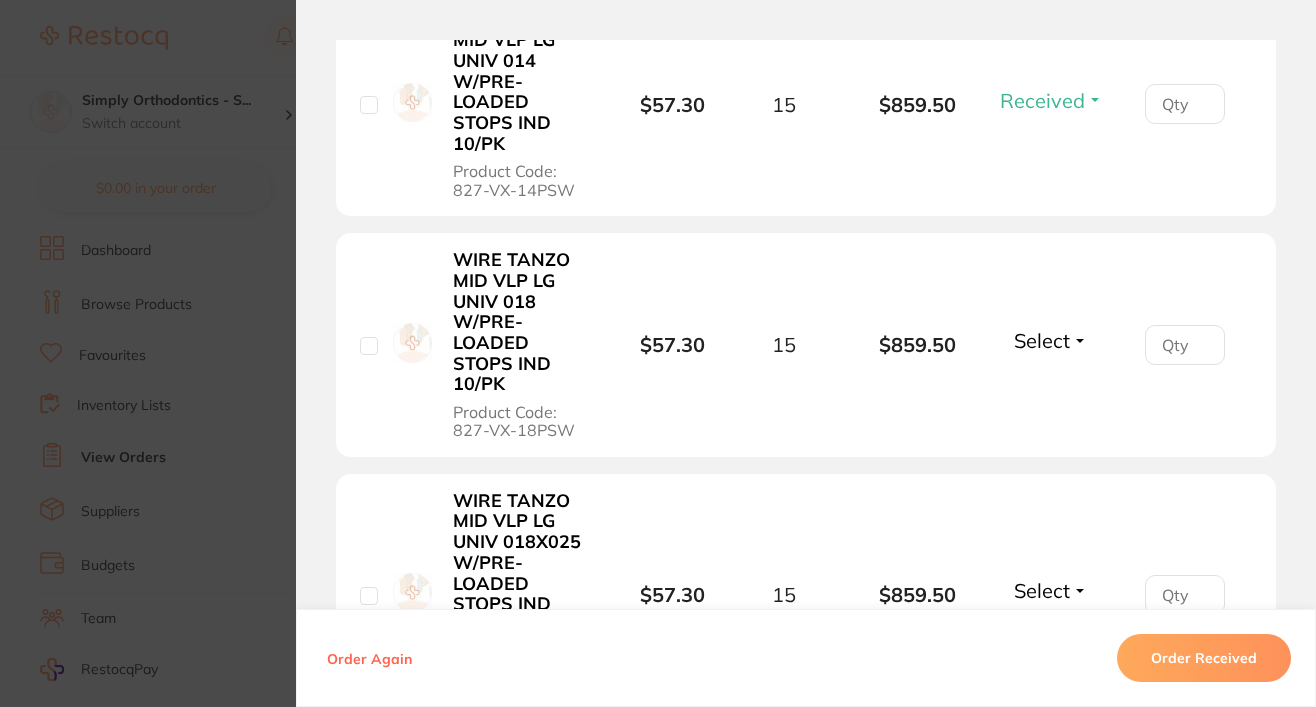 click on "Select" at bounding box center (1042, 340) 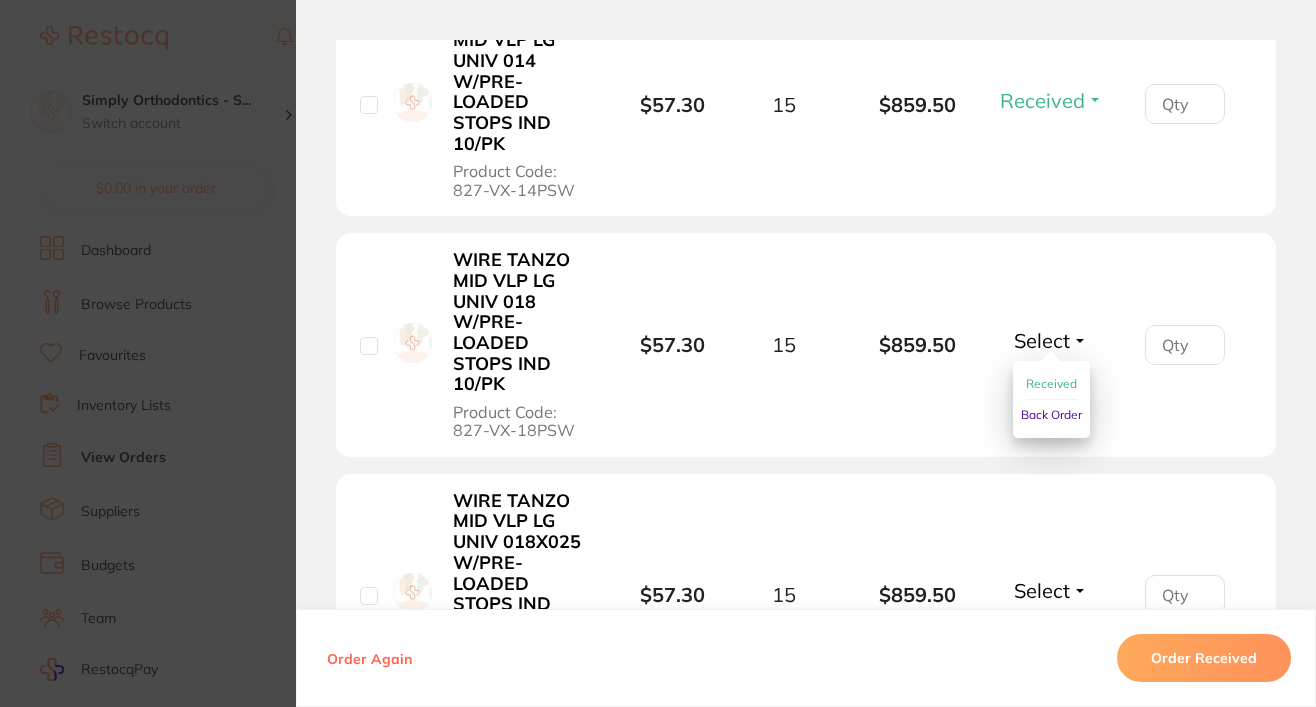 click on "Received" at bounding box center [1051, 384] 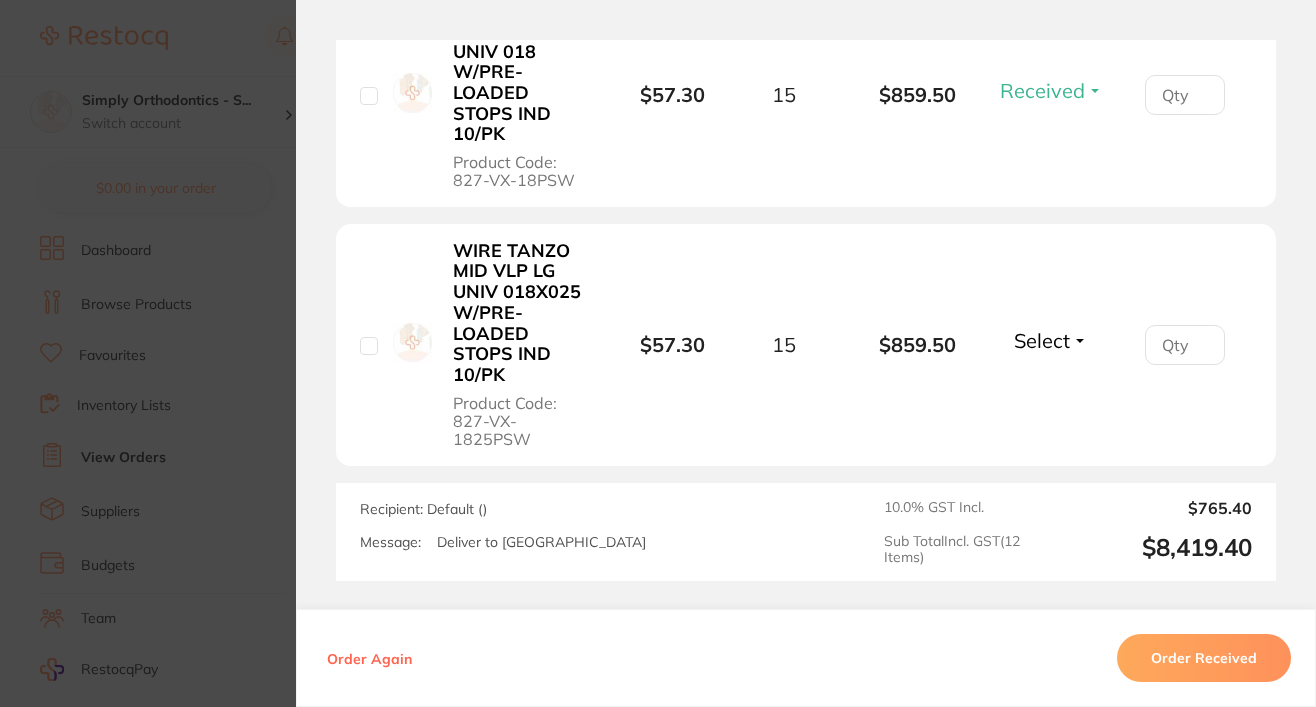 scroll, scrollTop: 3447, scrollLeft: 0, axis: vertical 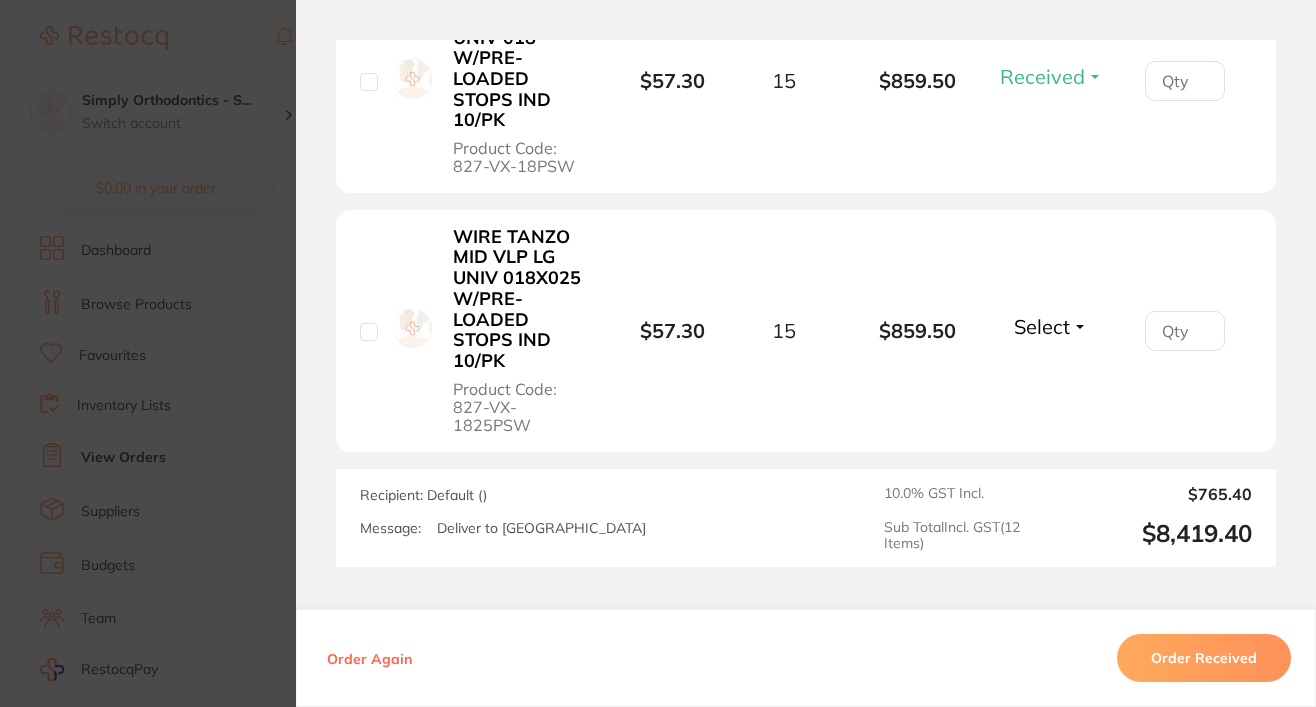 click on "Select" at bounding box center [1042, 326] 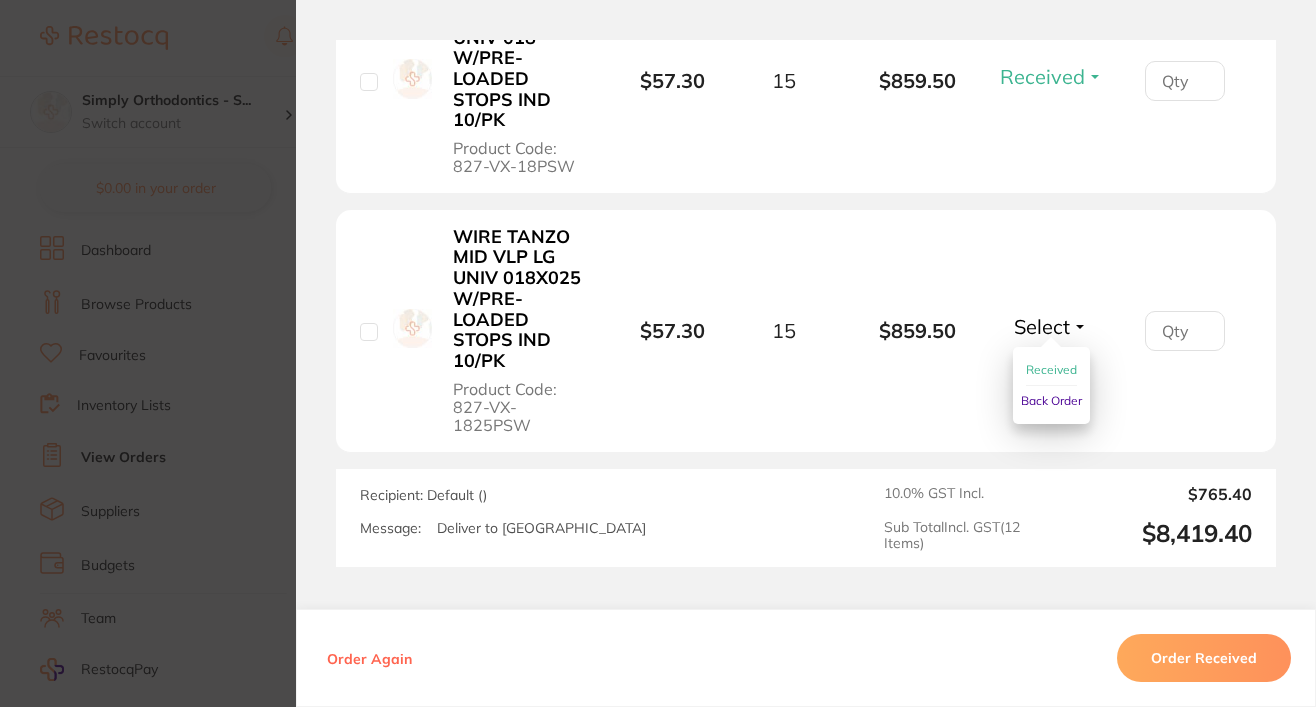 click on "Received" at bounding box center [1051, 369] 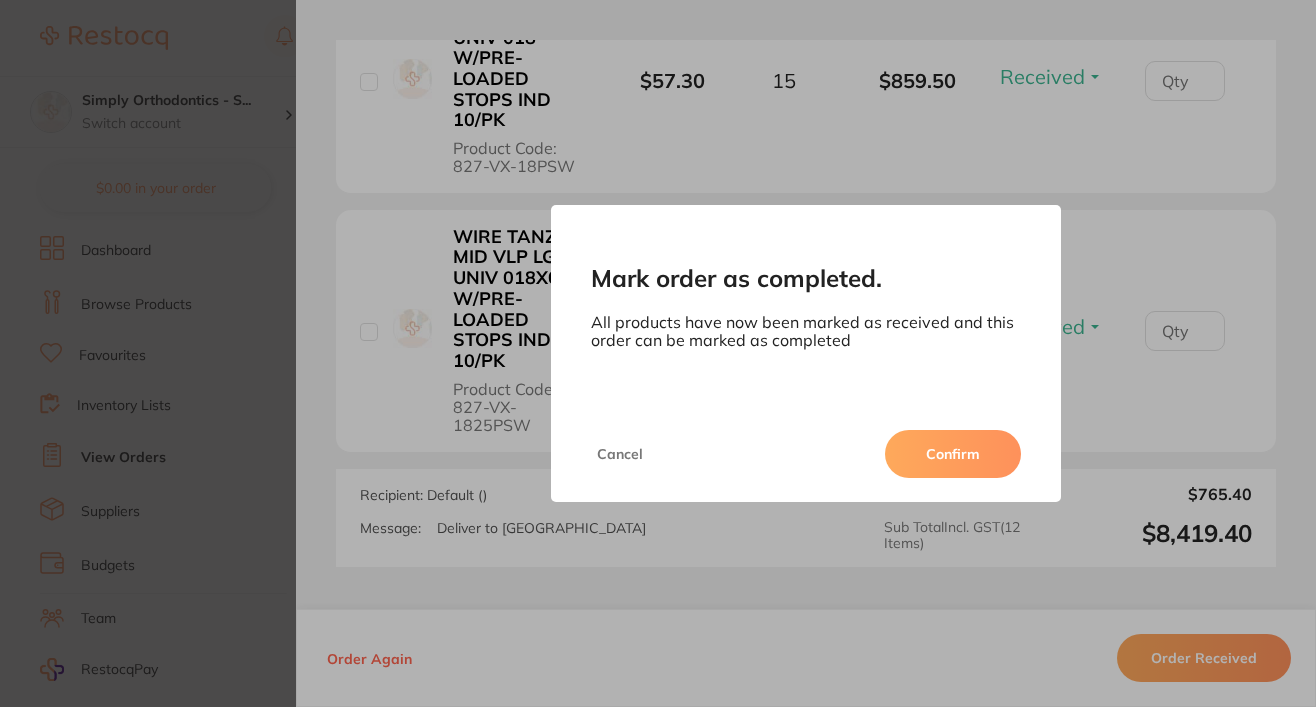 click on "Confirm" at bounding box center [953, 454] 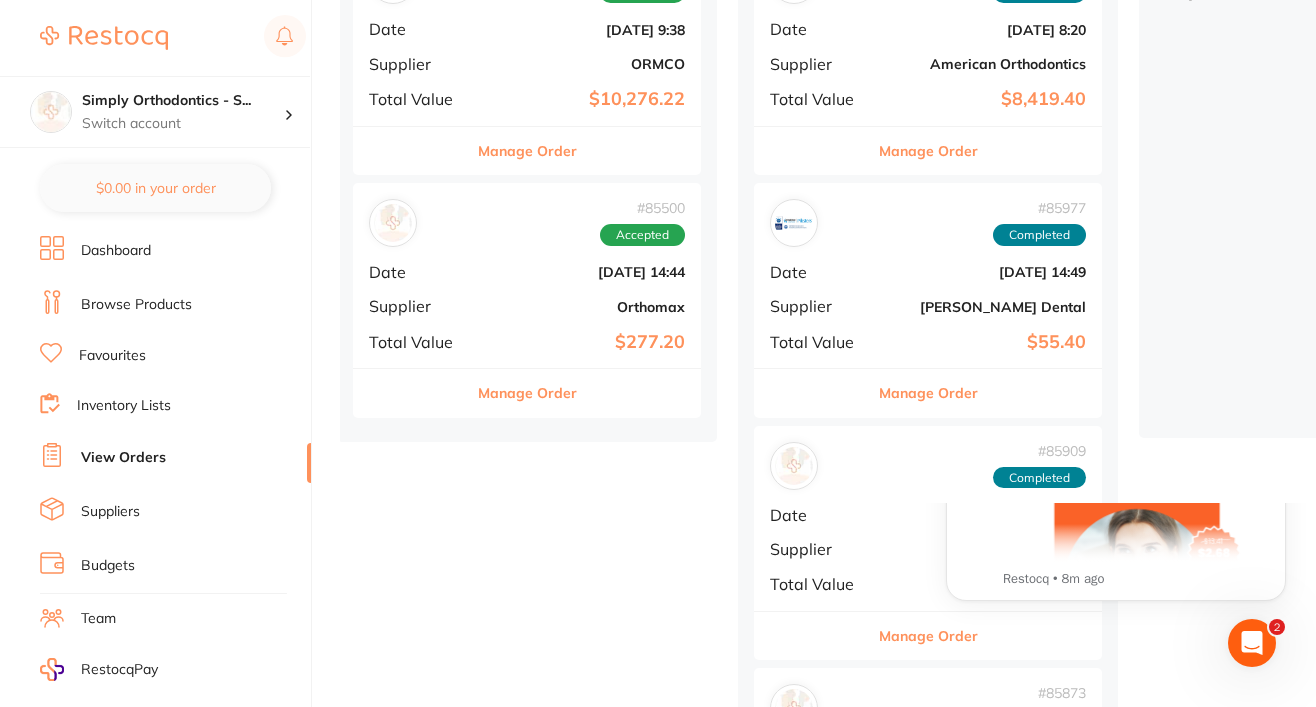 scroll, scrollTop: 0, scrollLeft: 0, axis: both 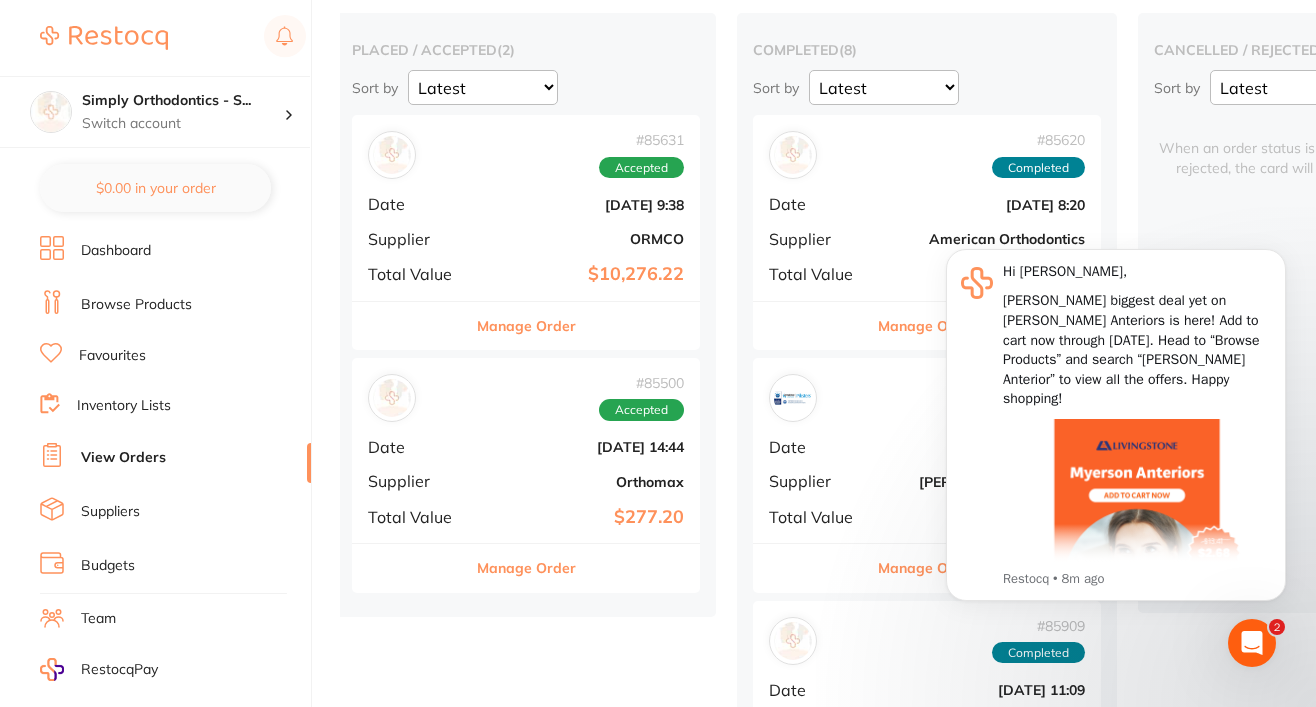 click on "Manage Order" at bounding box center (526, 326) 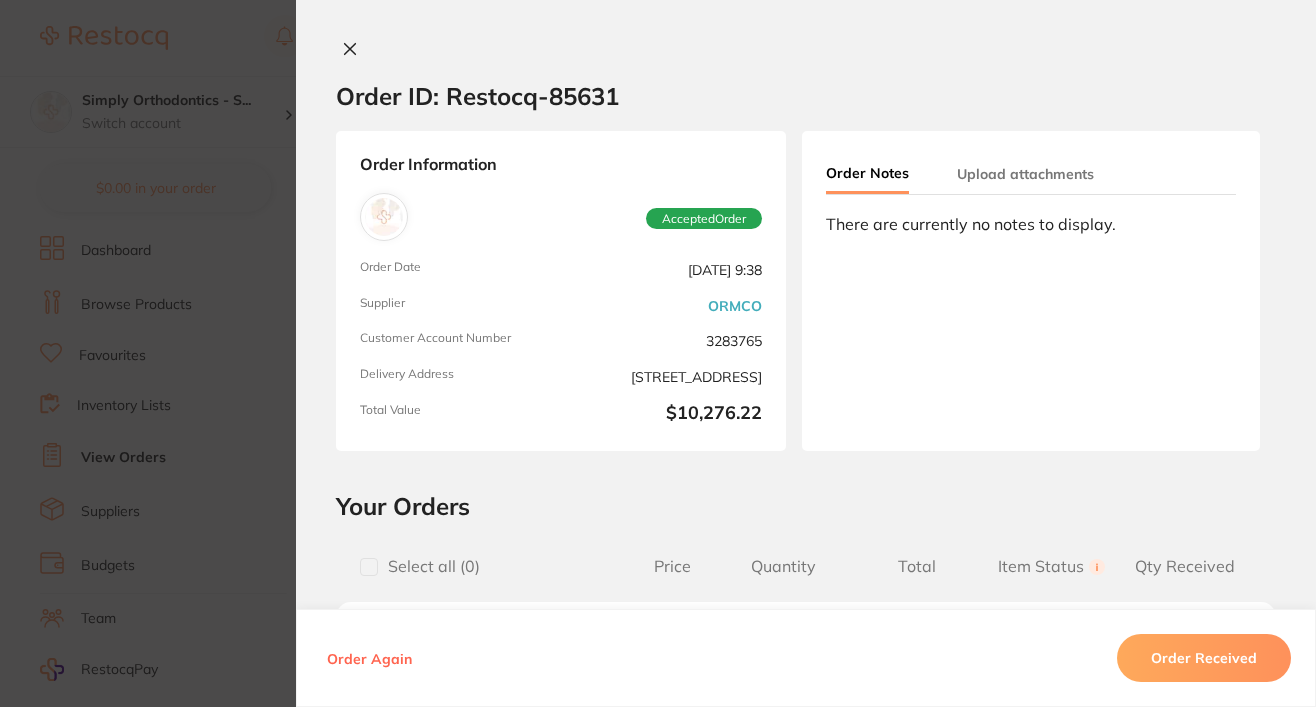 scroll, scrollTop: 0, scrollLeft: 0, axis: both 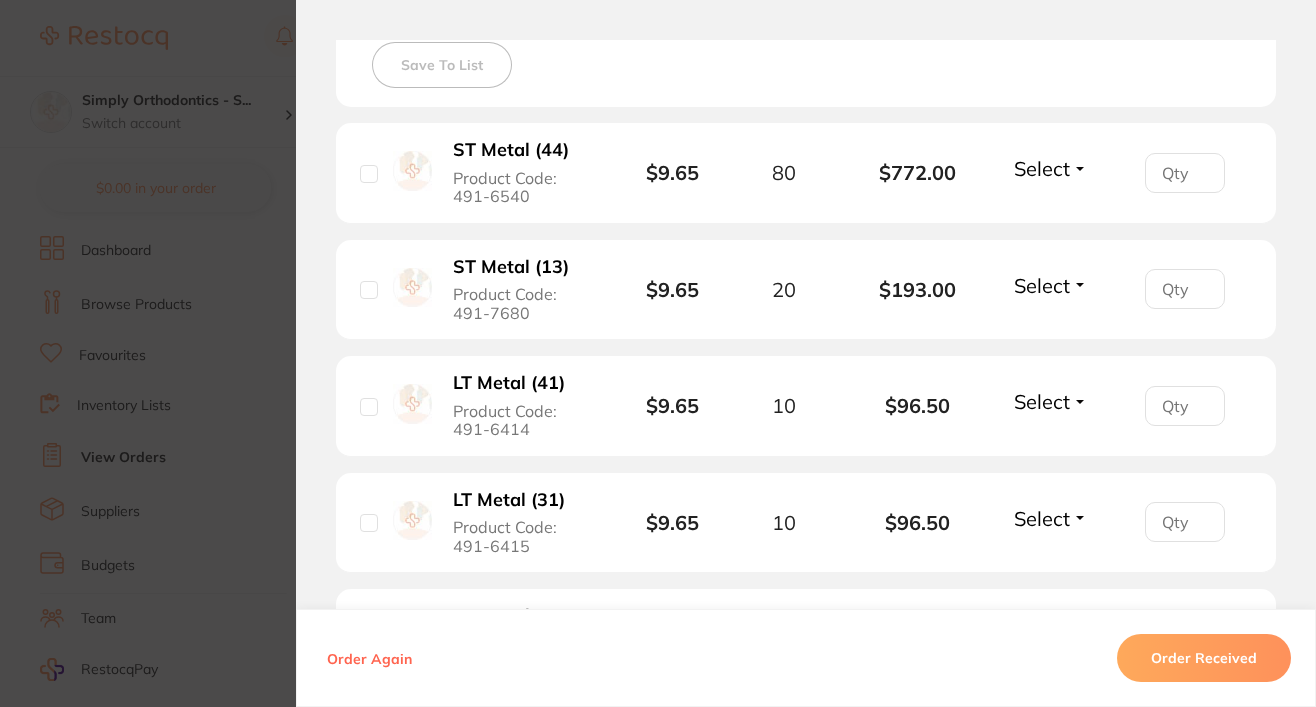 click on "Select" at bounding box center [1042, 168] 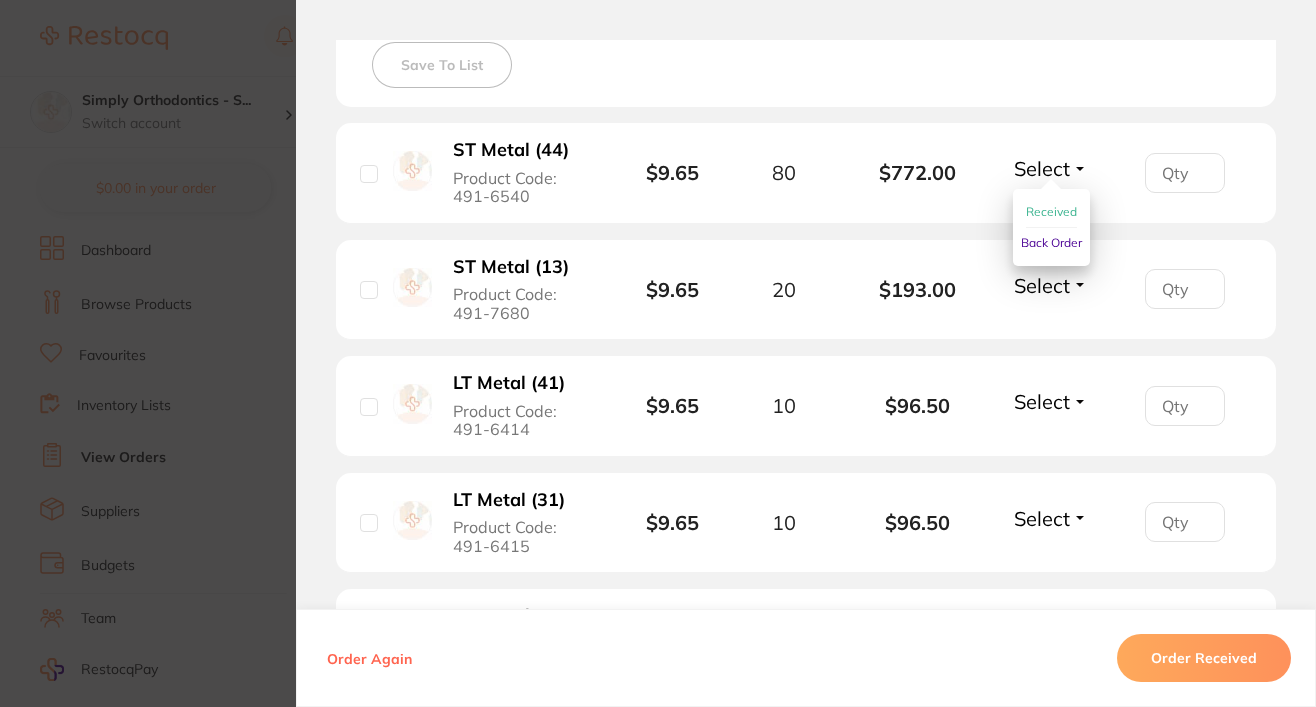 click on "Received" at bounding box center [1051, 212] 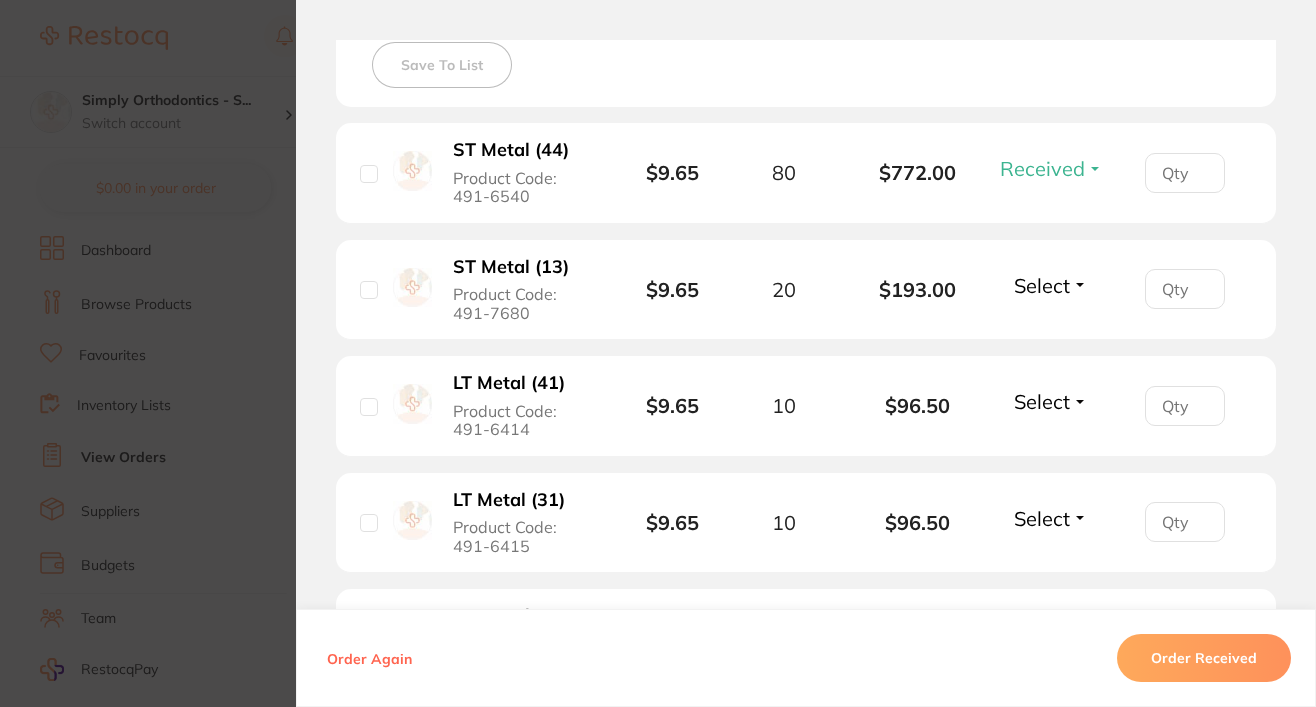 click on "Select" at bounding box center (1042, 285) 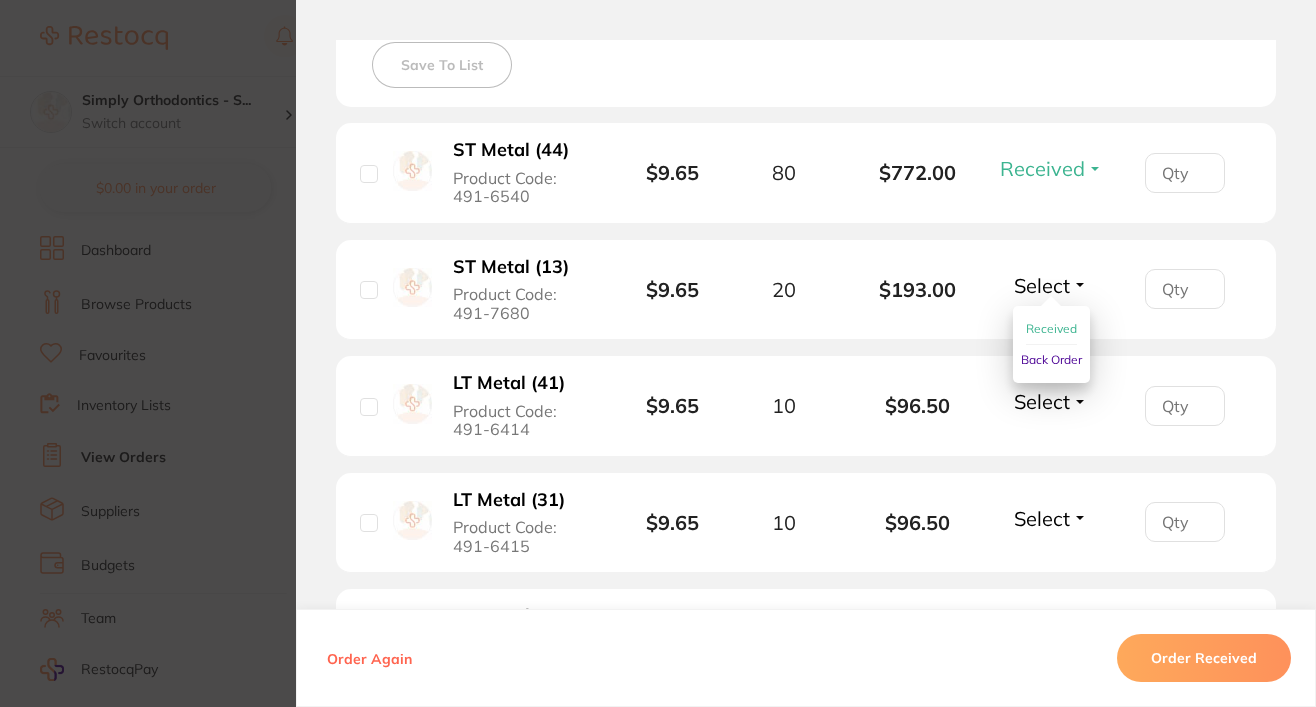 click on "Received" at bounding box center [1051, 328] 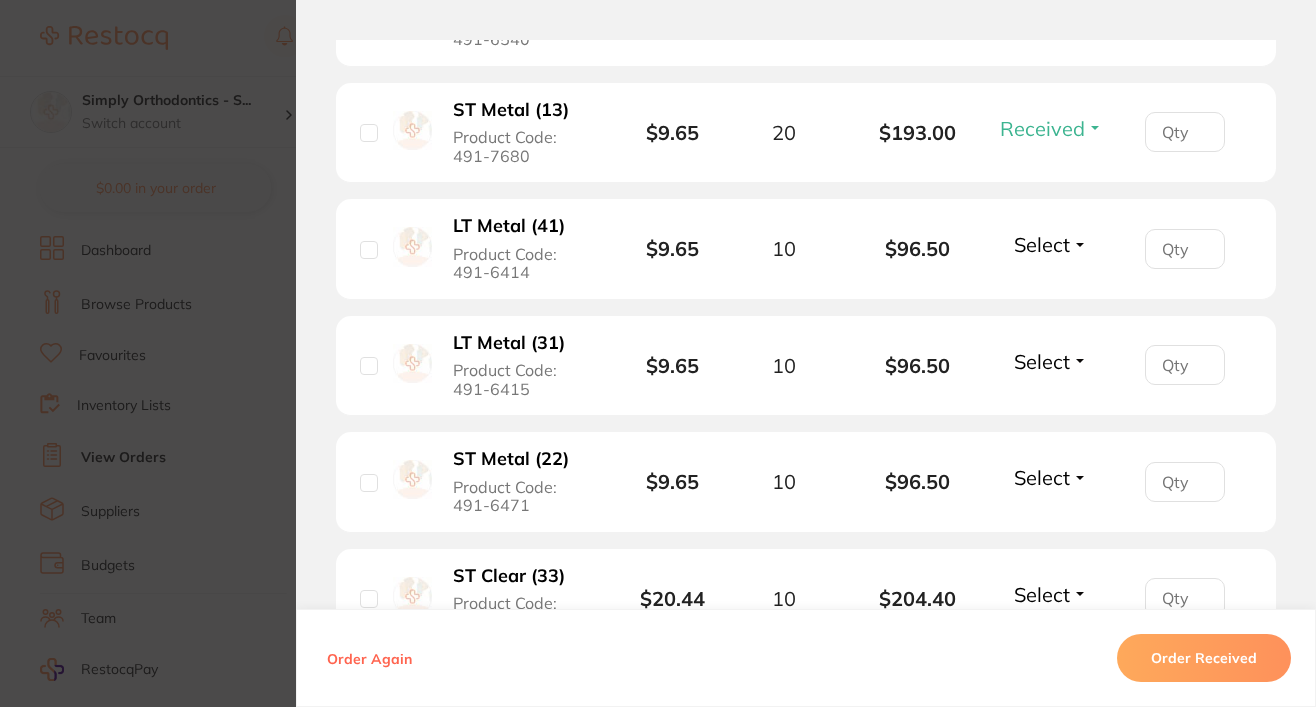 scroll, scrollTop: 737, scrollLeft: 0, axis: vertical 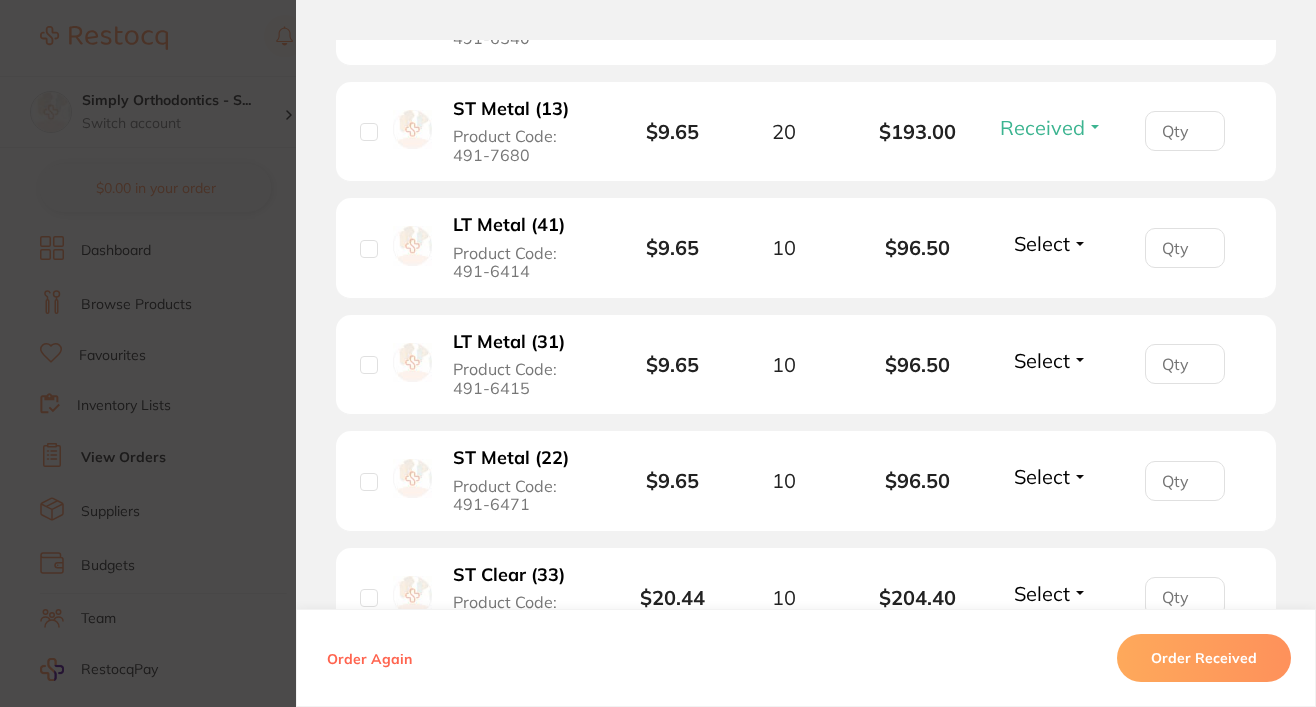 click on "Select" at bounding box center [1042, 243] 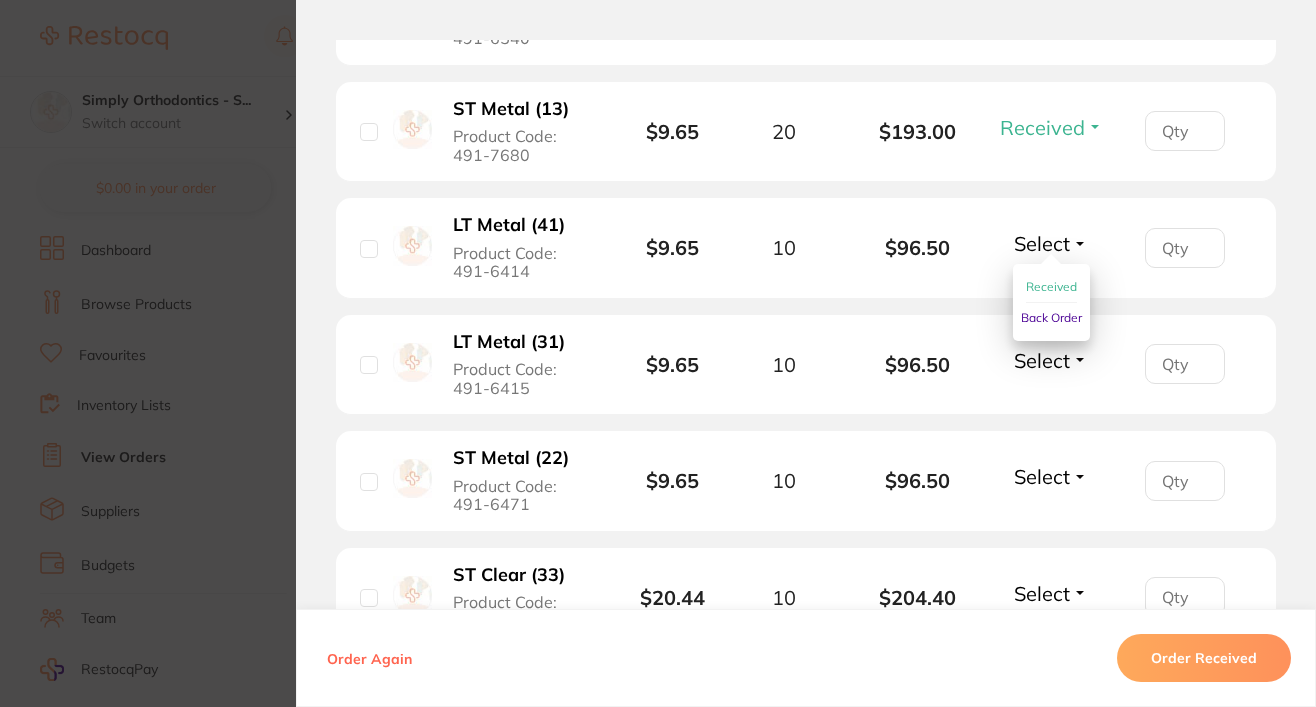 click on "Received" at bounding box center (1051, 286) 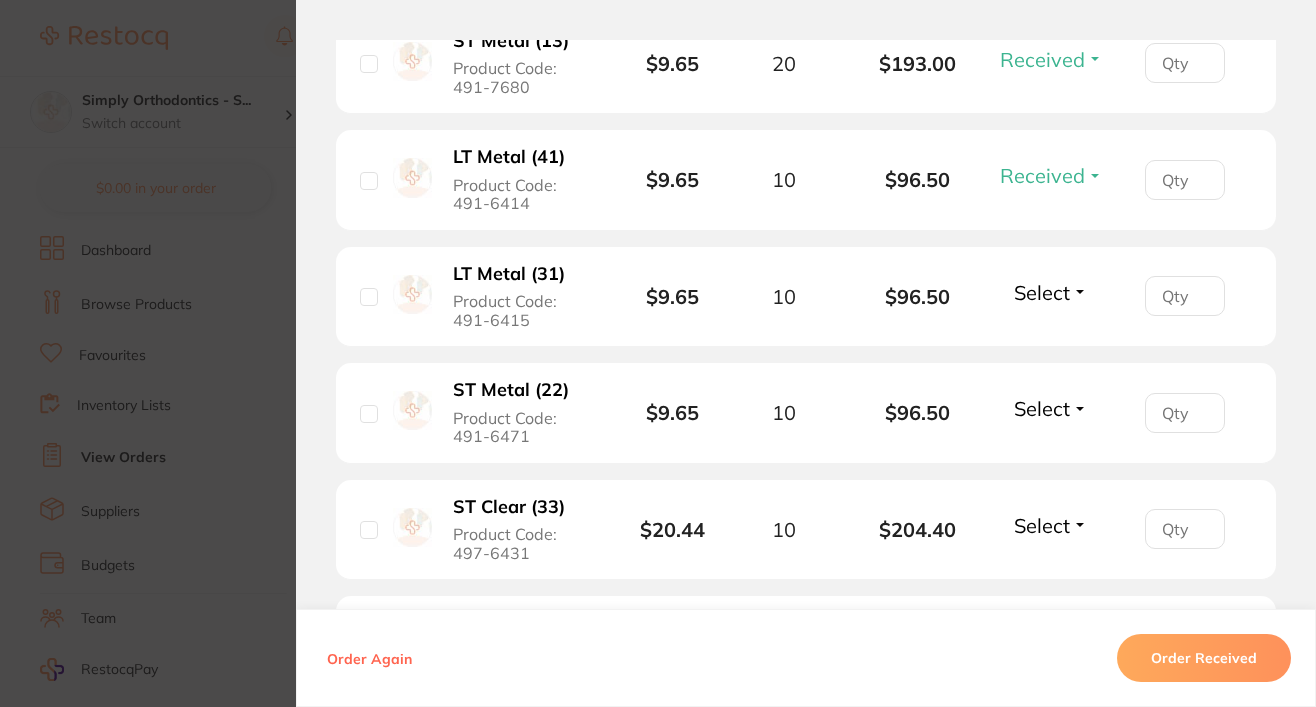 scroll, scrollTop: 813, scrollLeft: 0, axis: vertical 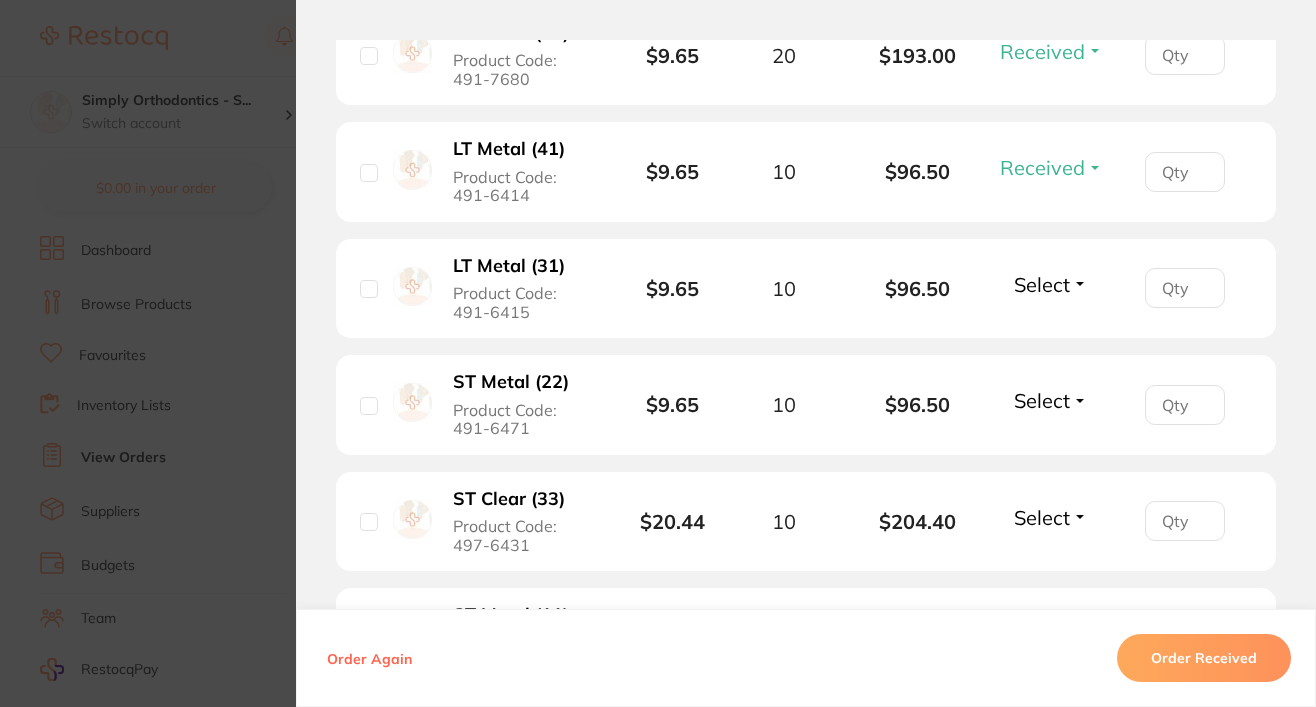 click on "Select" at bounding box center [1042, 284] 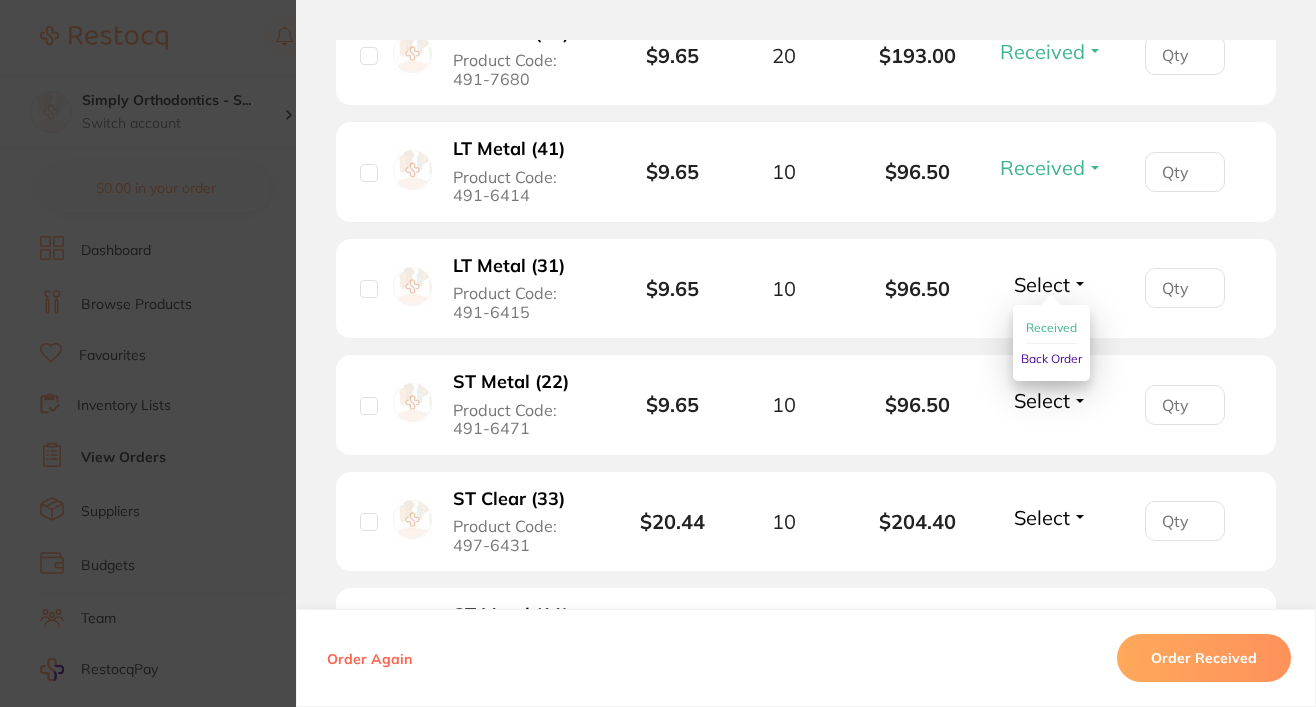 click on "Received" at bounding box center [1051, 327] 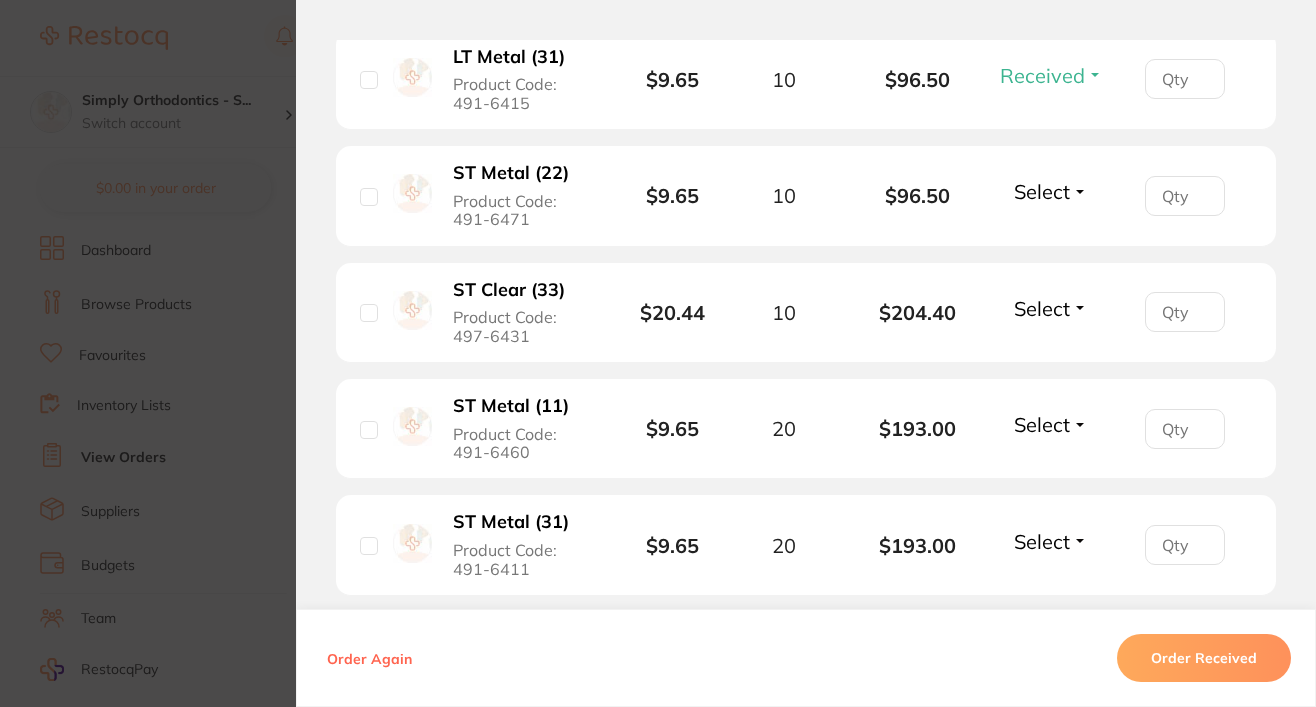scroll, scrollTop: 1020, scrollLeft: 0, axis: vertical 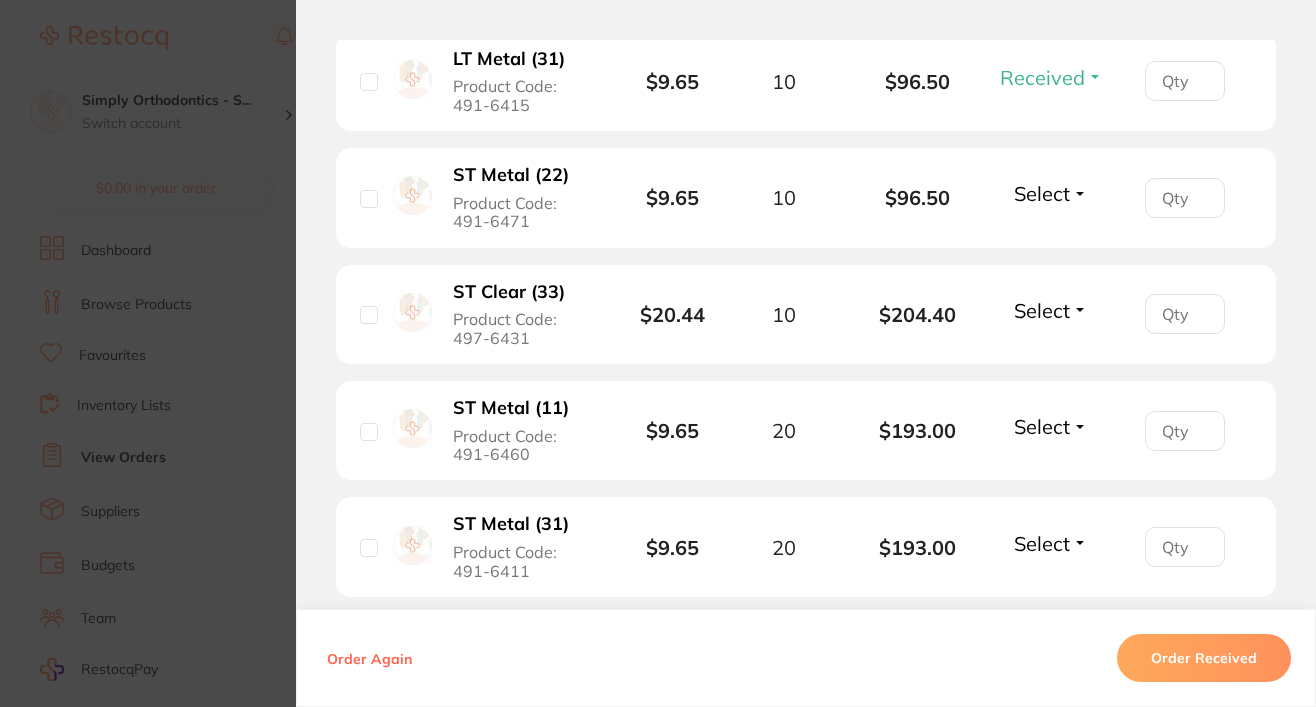 click on "Select" at bounding box center [1042, 193] 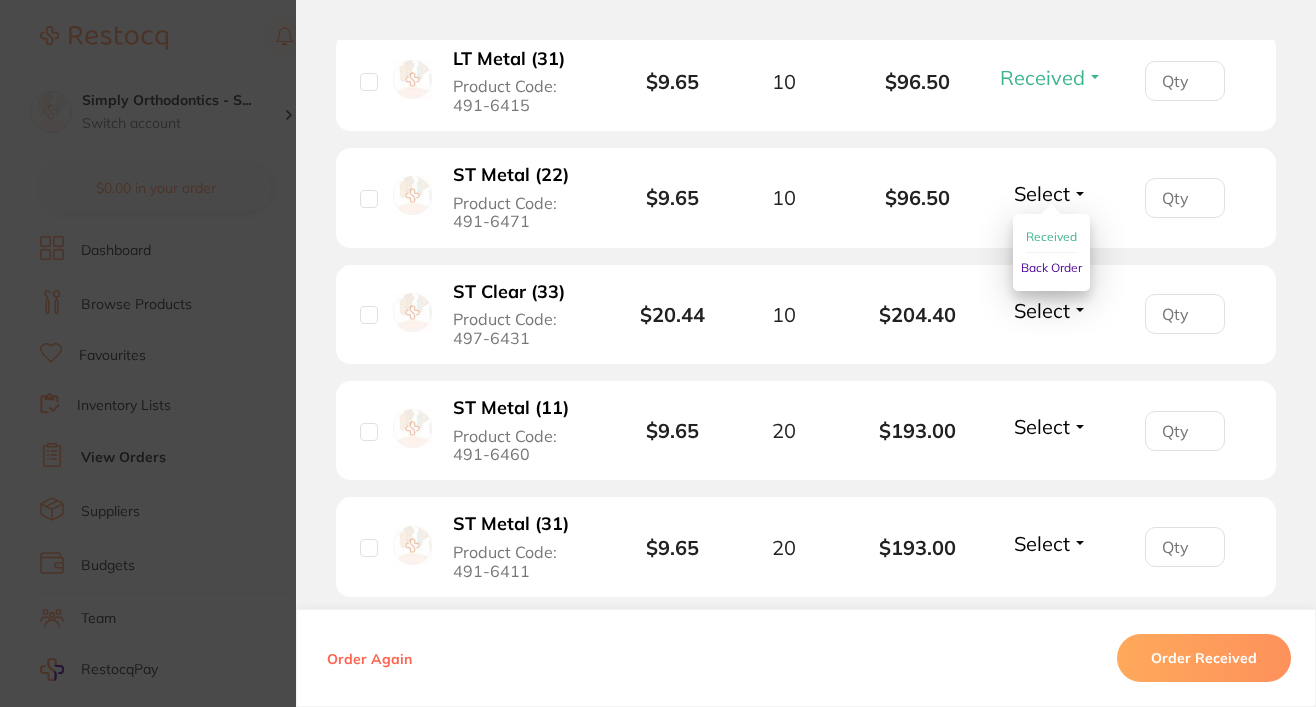 click on "Received" at bounding box center [1051, 237] 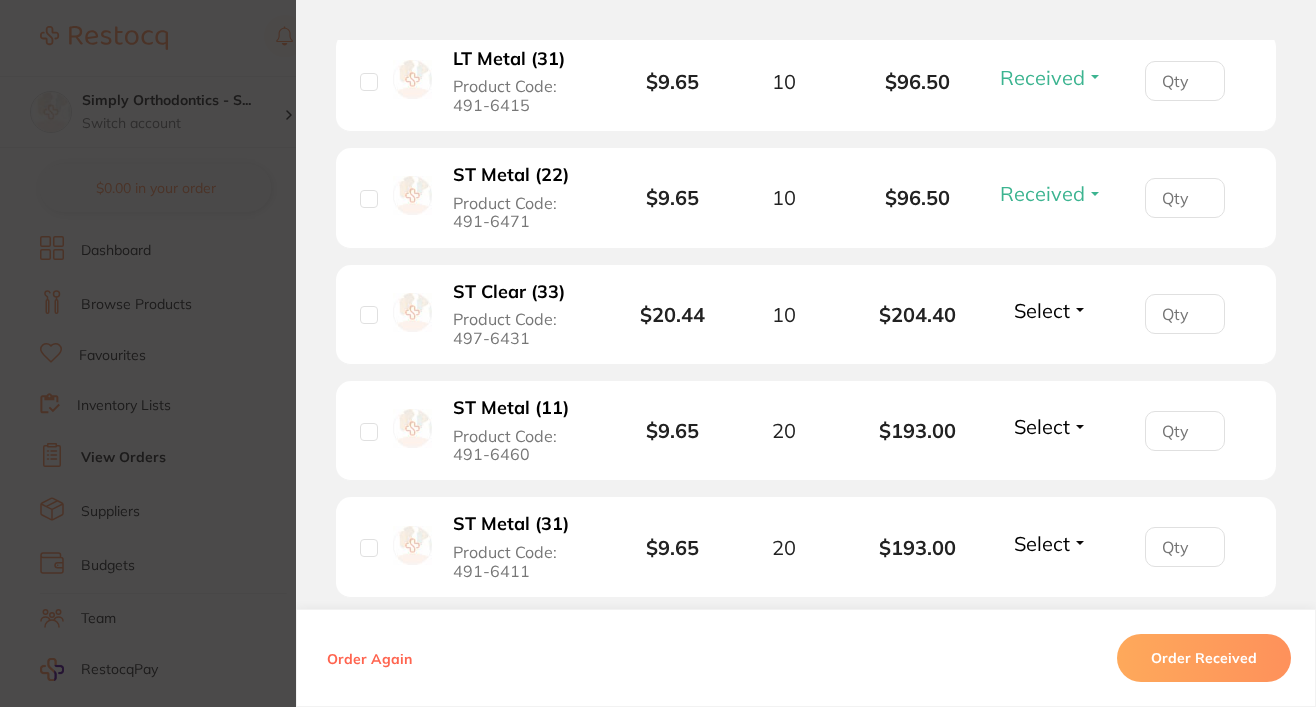 click on "Select" at bounding box center [1042, 310] 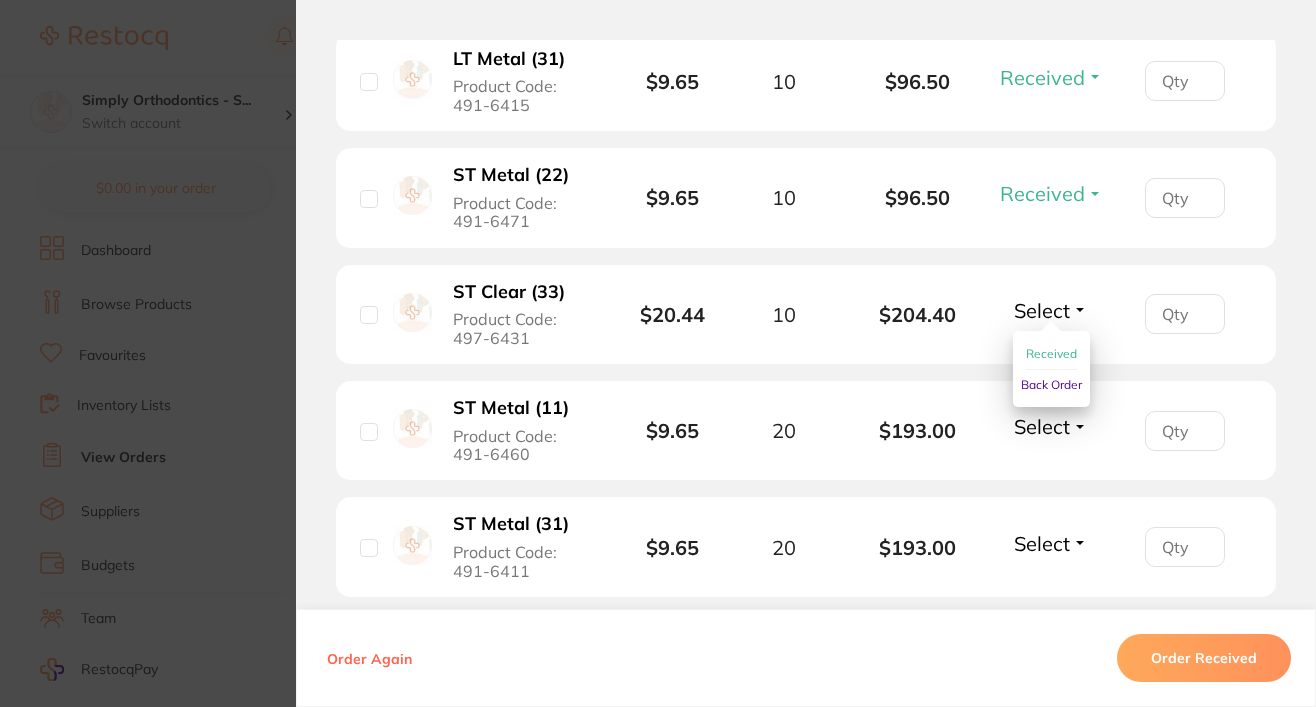 click on "Received" at bounding box center (1051, 353) 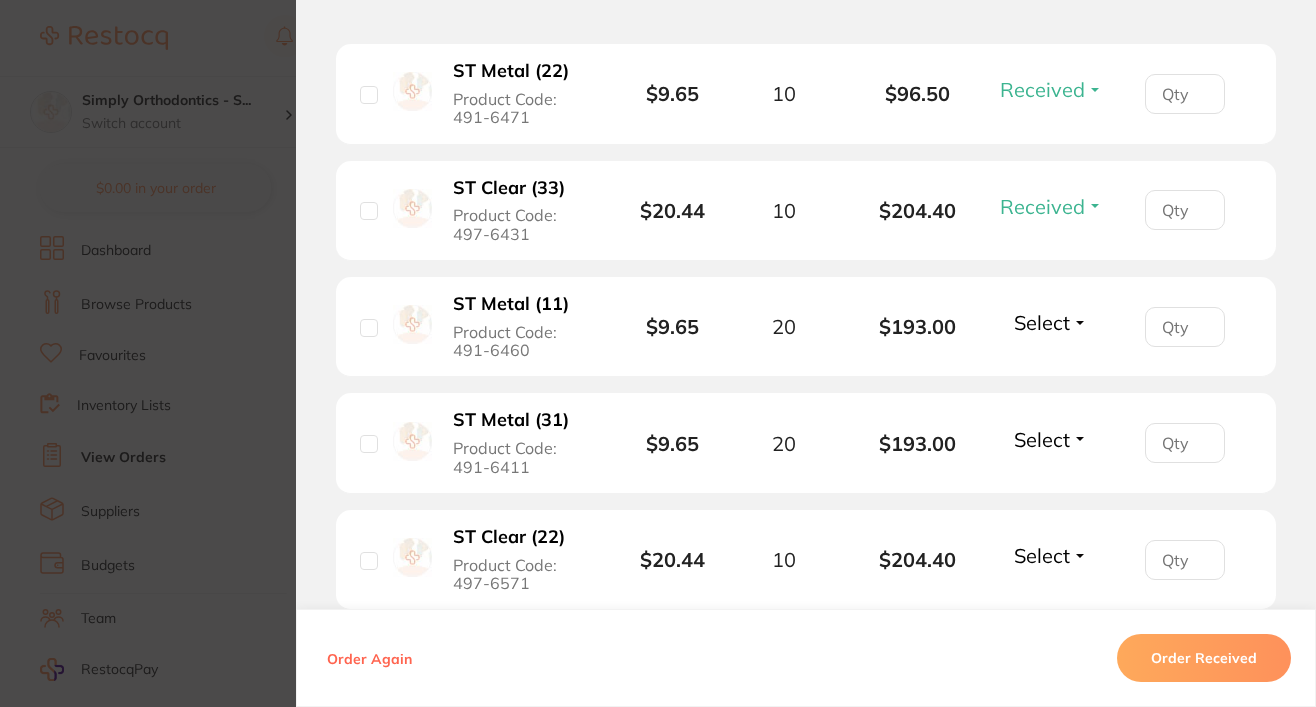 scroll, scrollTop: 1127, scrollLeft: 0, axis: vertical 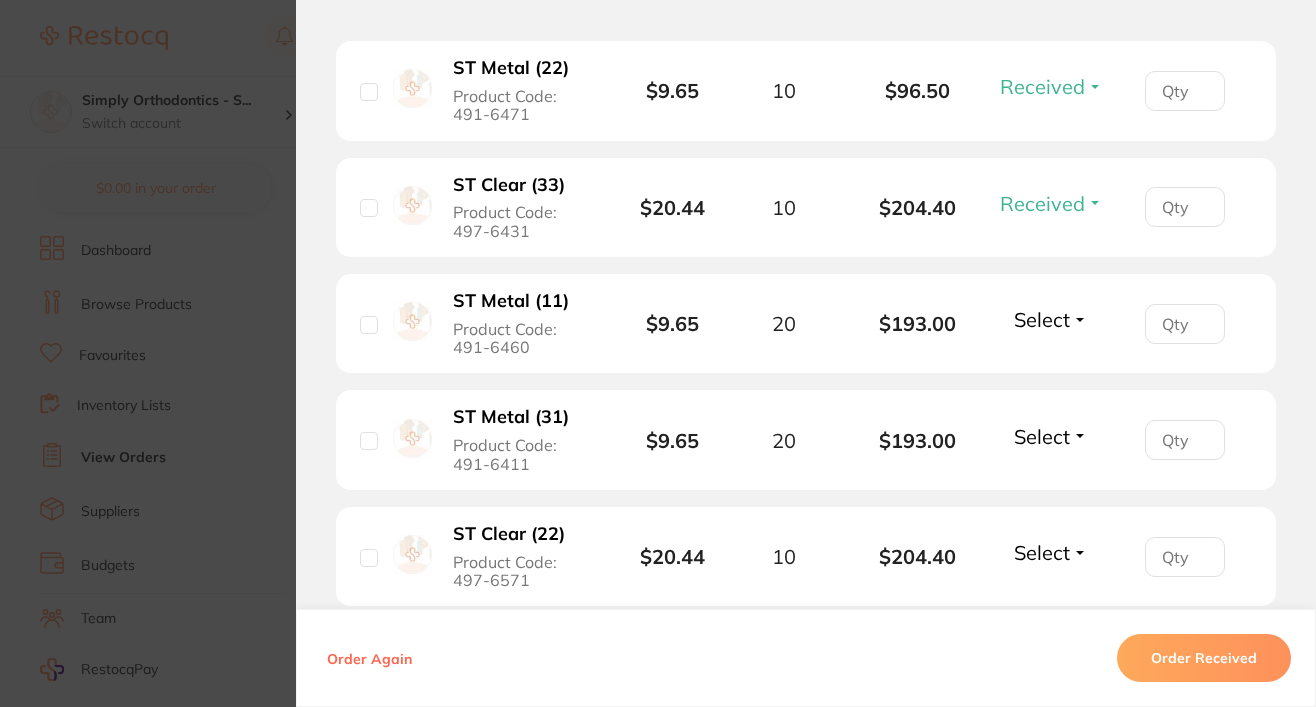 click on "Select" at bounding box center [1042, 319] 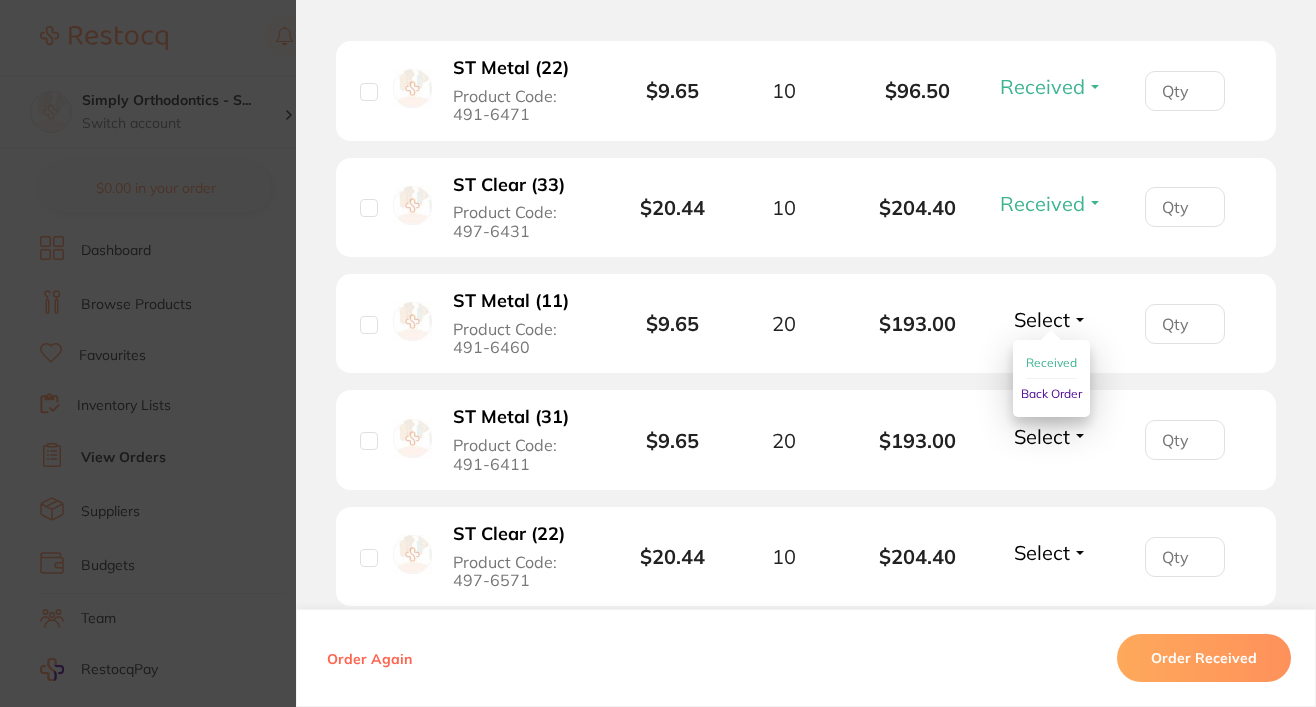 click on "Received" at bounding box center [1051, 363] 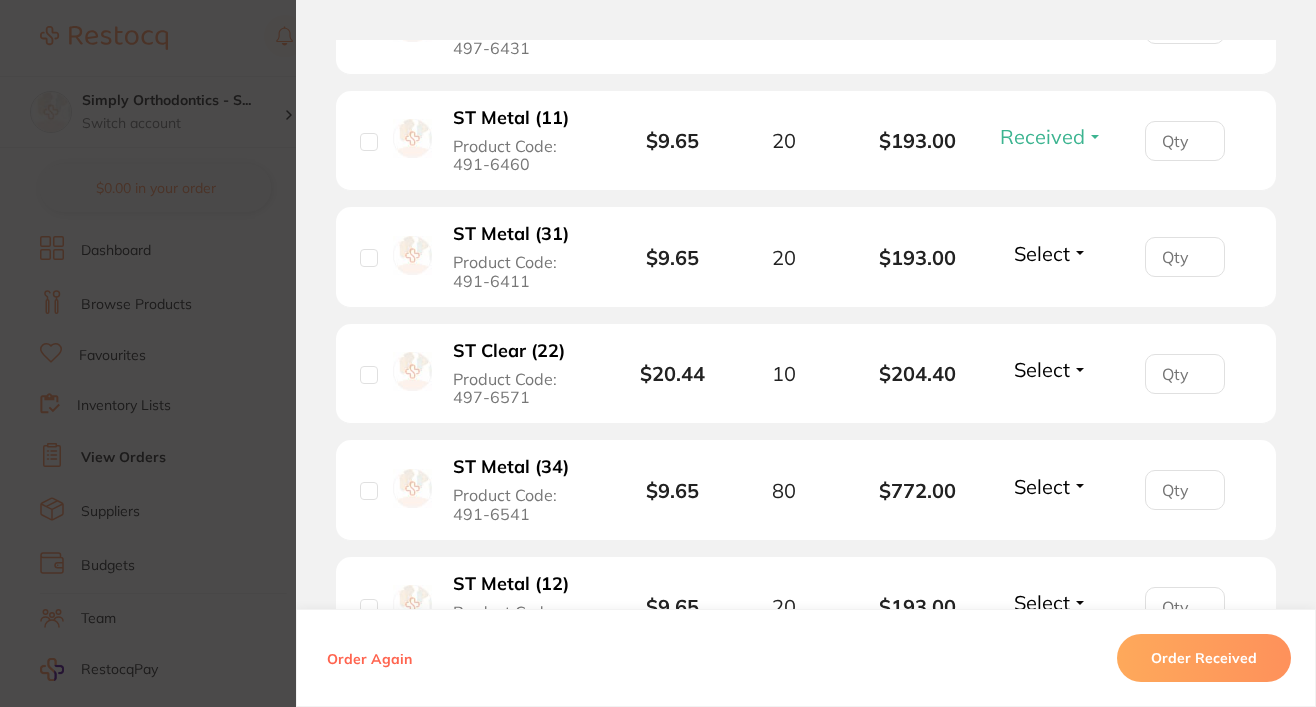 scroll, scrollTop: 1328, scrollLeft: 0, axis: vertical 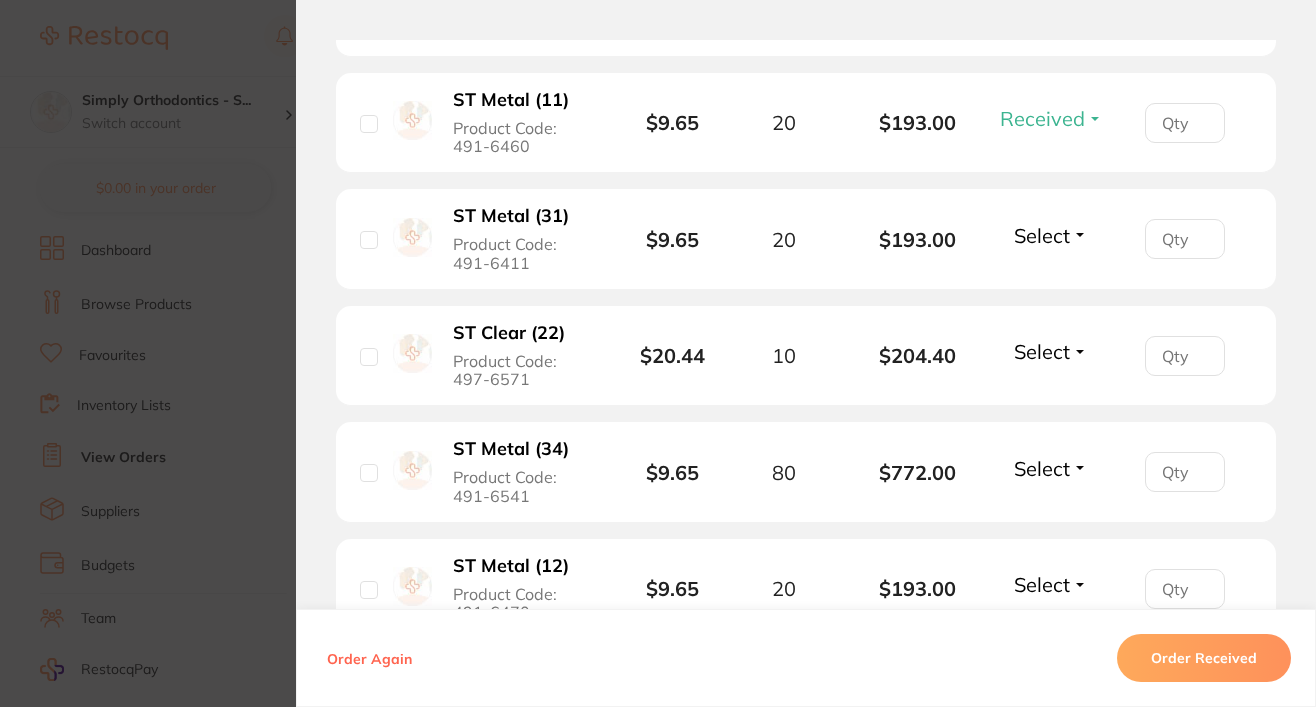 click on "Select" at bounding box center (1042, 235) 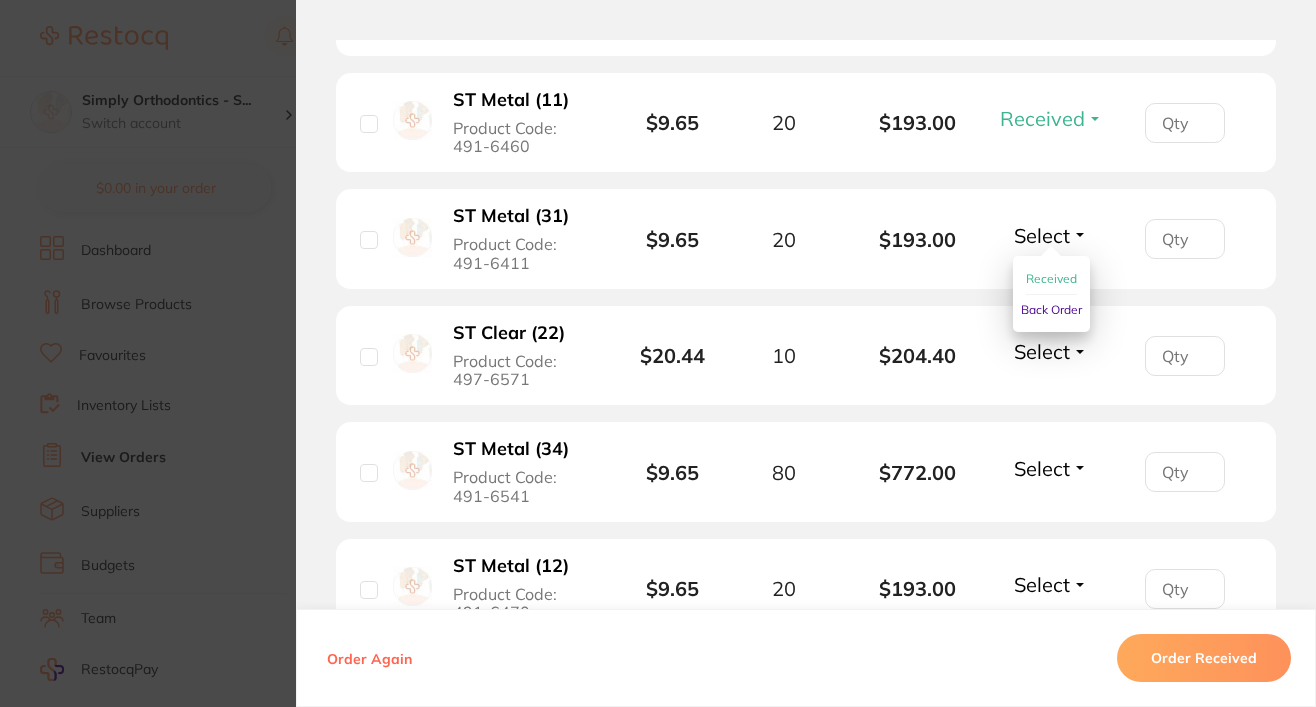 click on "Received" at bounding box center [1051, 279] 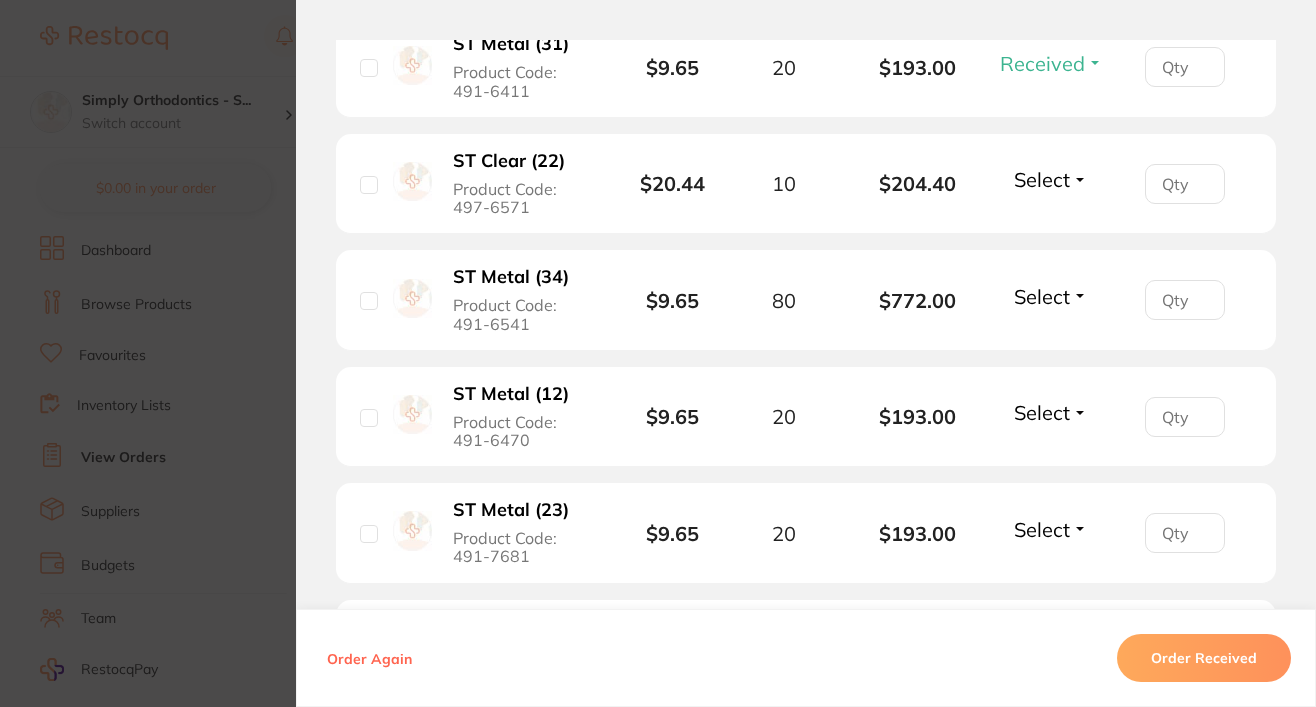 scroll, scrollTop: 1504, scrollLeft: 0, axis: vertical 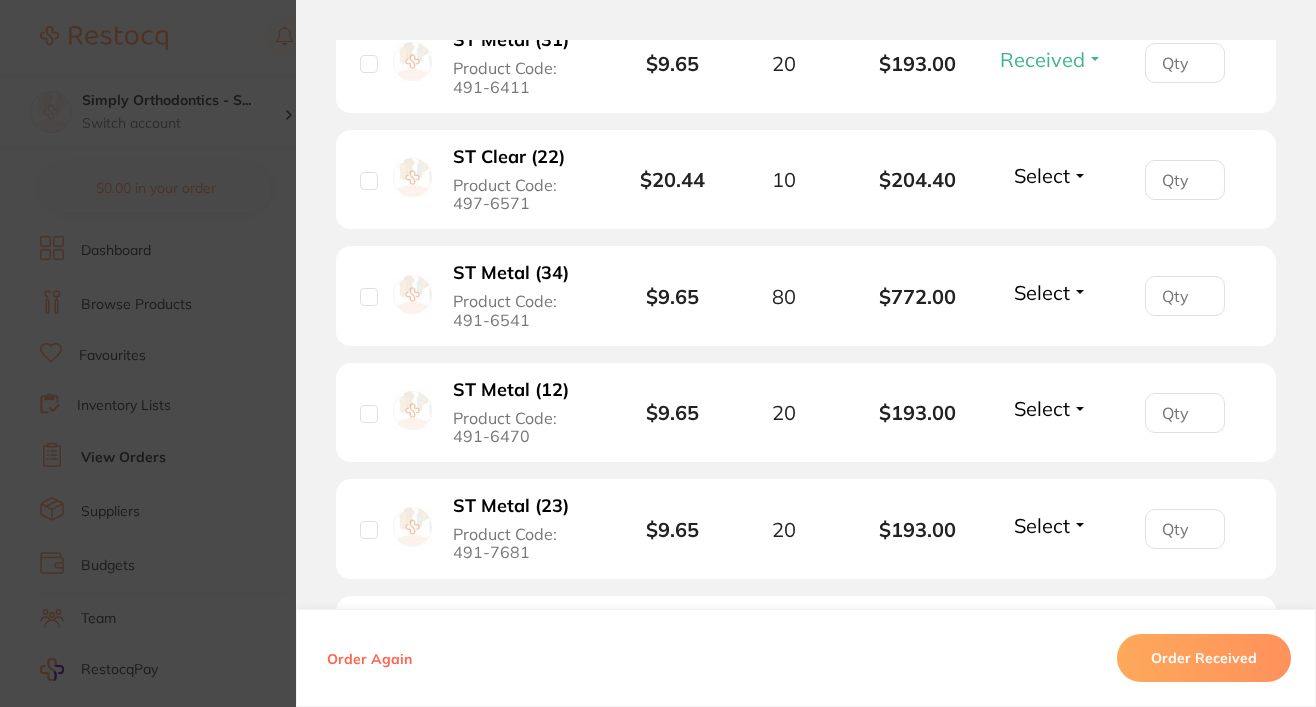 click on "Select" at bounding box center [1042, 175] 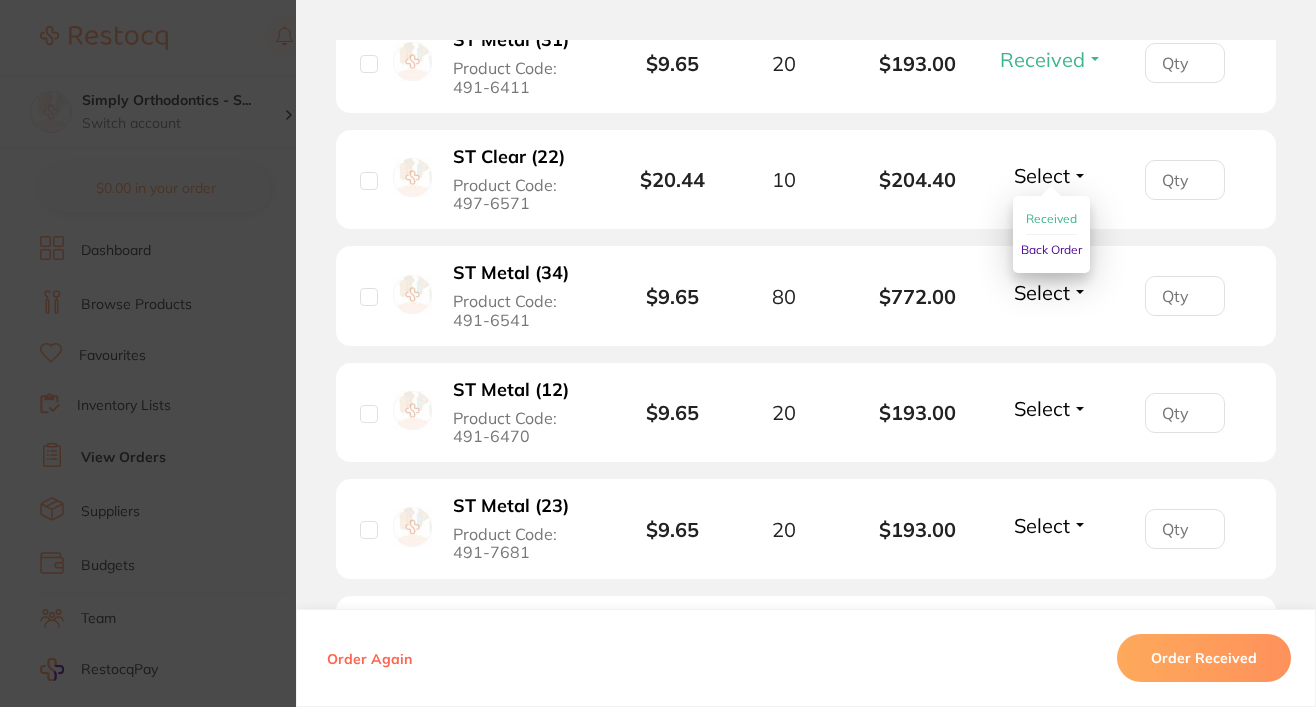 click on "Received" at bounding box center (1051, 218) 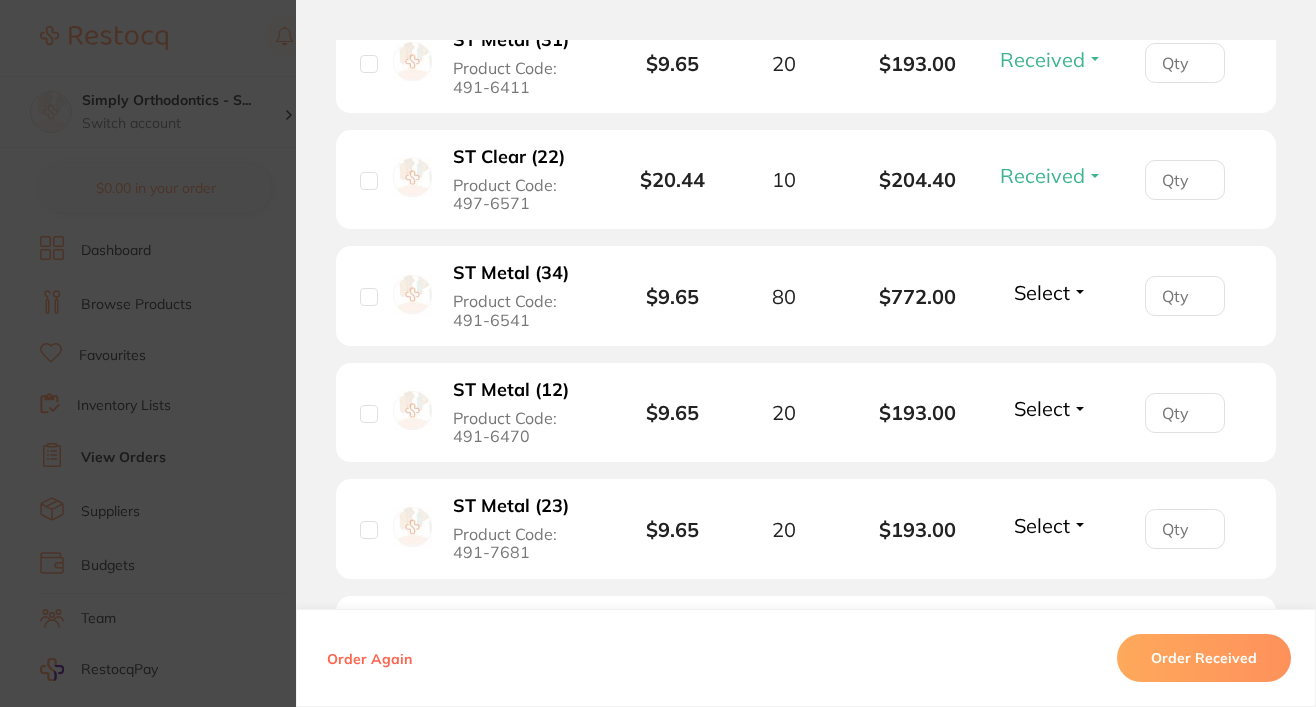 scroll, scrollTop: 1592, scrollLeft: 0, axis: vertical 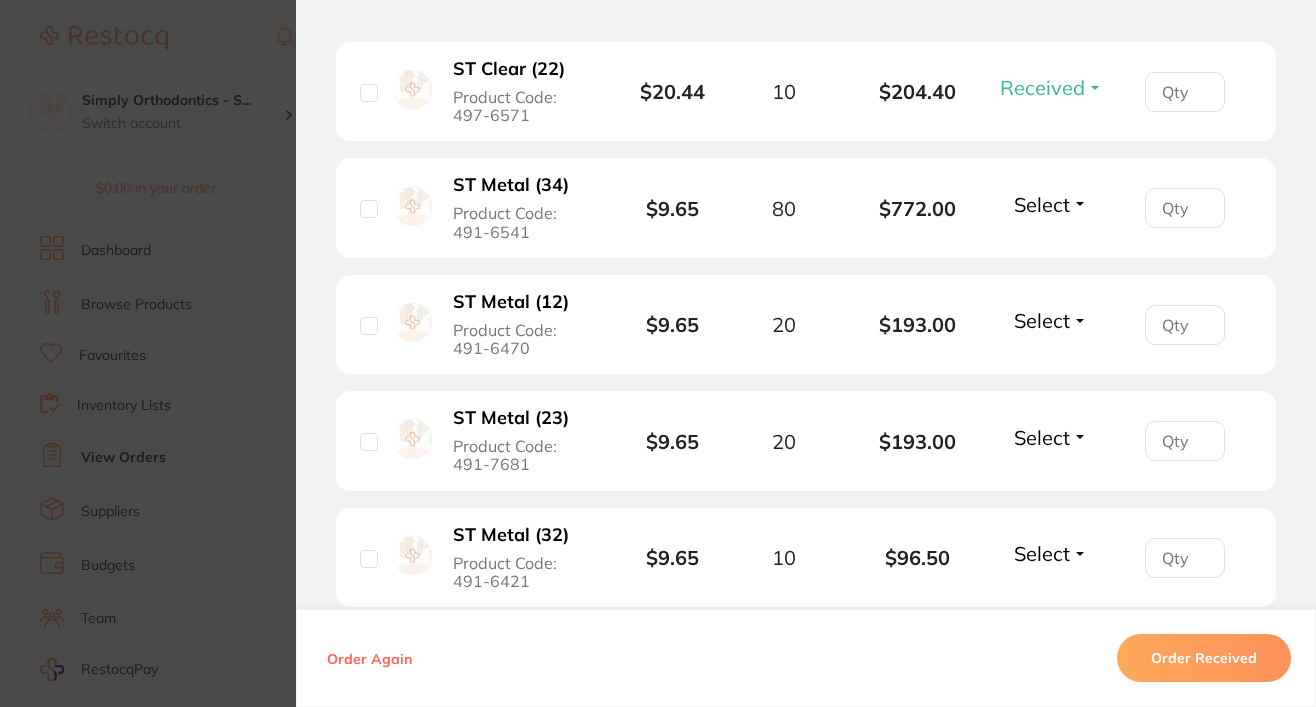 click on "Select" at bounding box center (1042, 204) 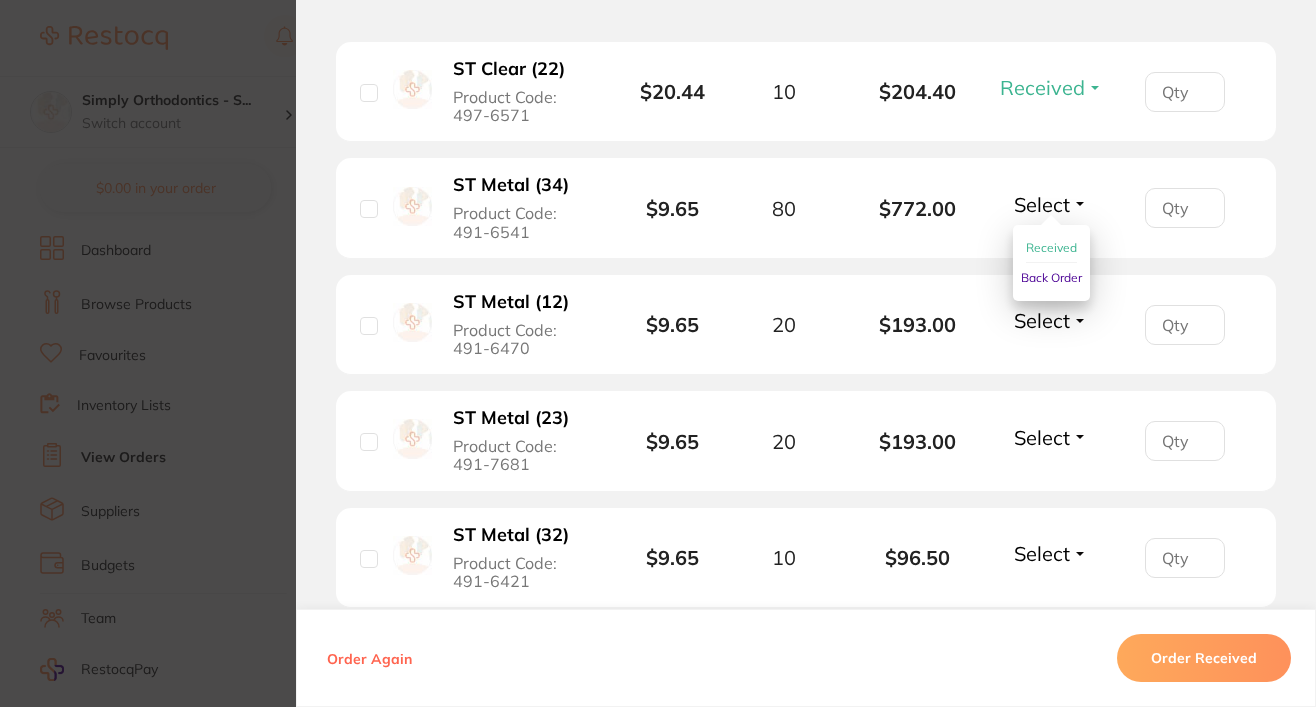 click on "Received" at bounding box center [1051, 247] 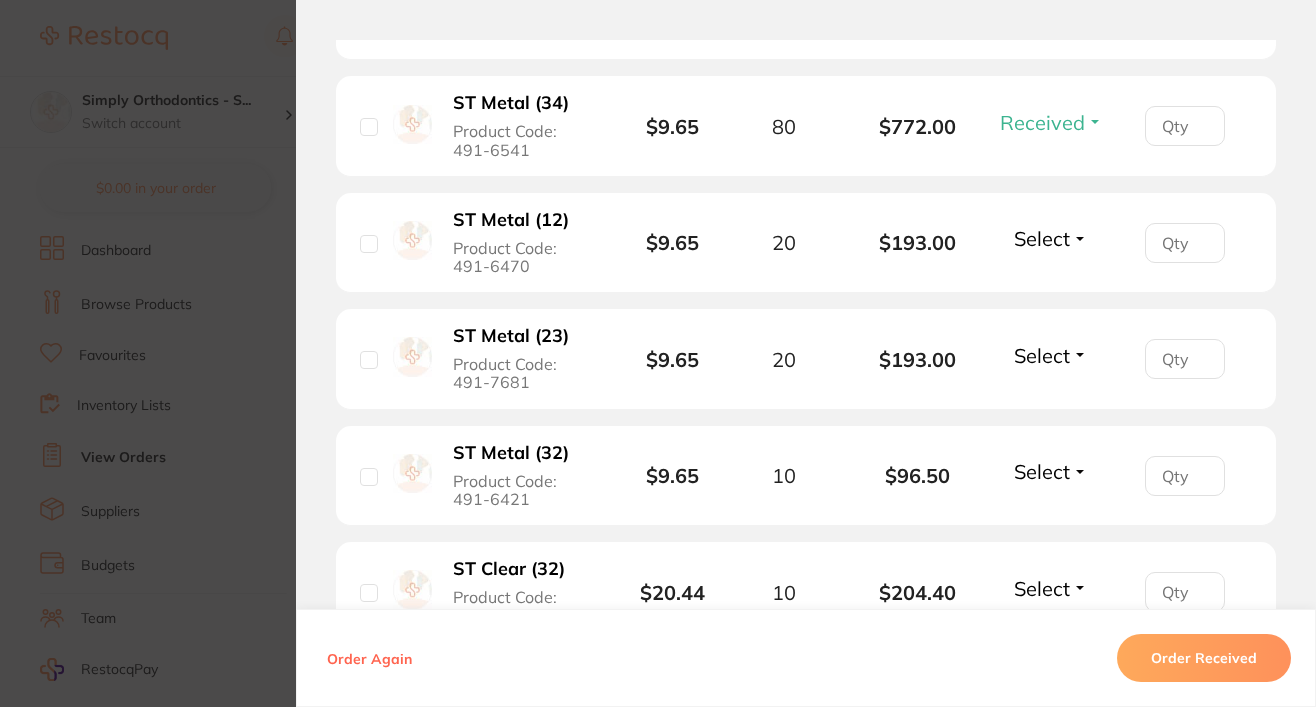 scroll, scrollTop: 1675, scrollLeft: 0, axis: vertical 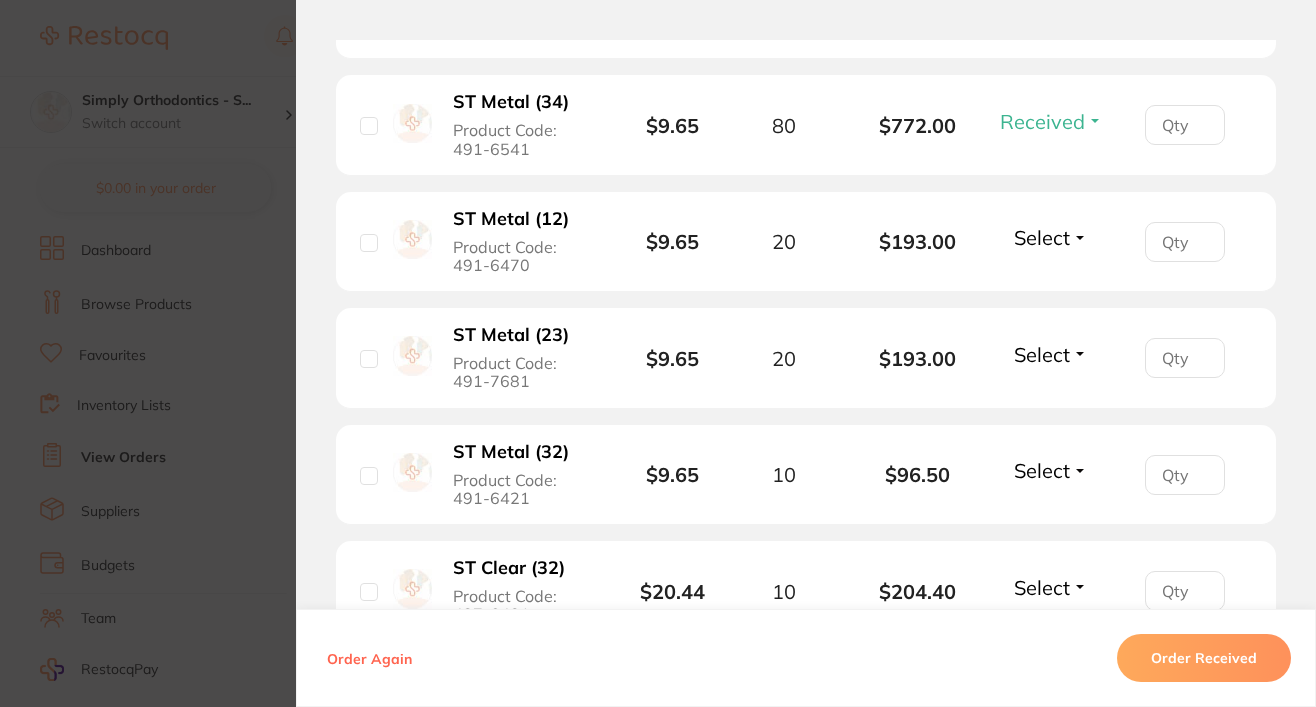 click on "ST Metal (12)   Product    Code:  491-6470     $9.65 20 $193.00 Select Received Back Order" at bounding box center [806, 242] 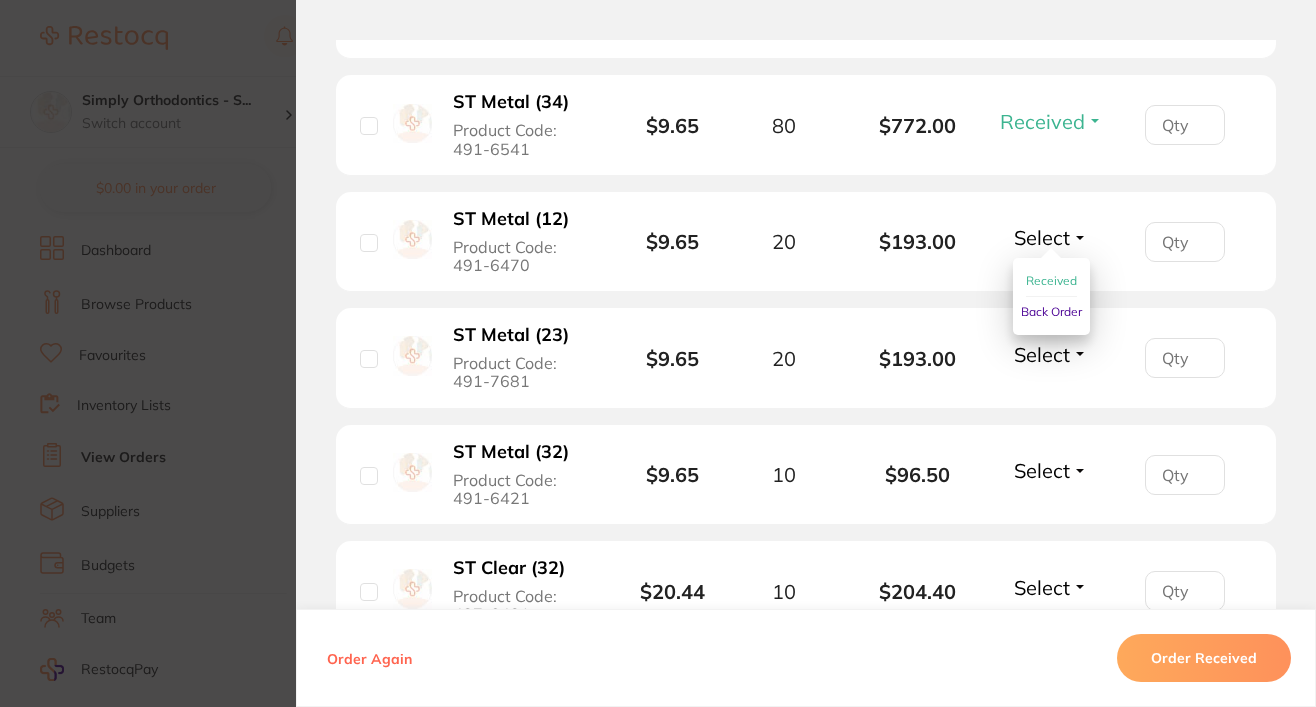 click on "Received" at bounding box center [1051, 280] 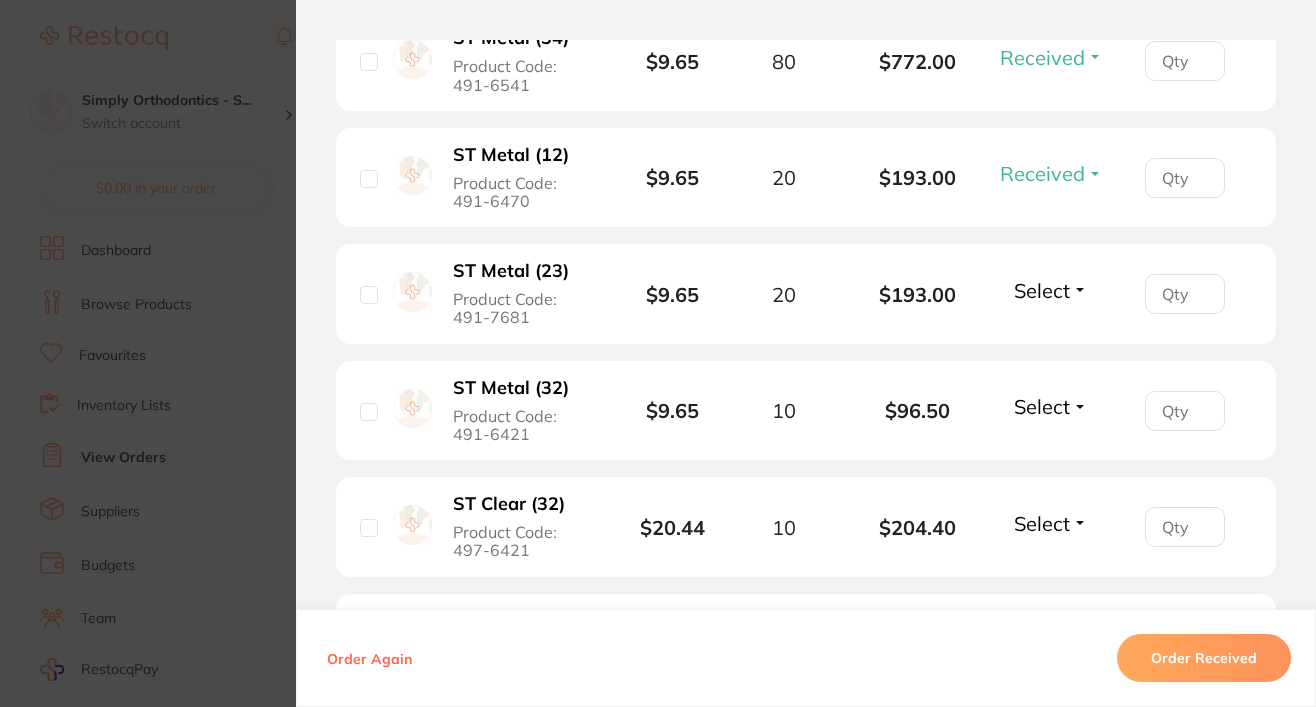 scroll, scrollTop: 1744, scrollLeft: 0, axis: vertical 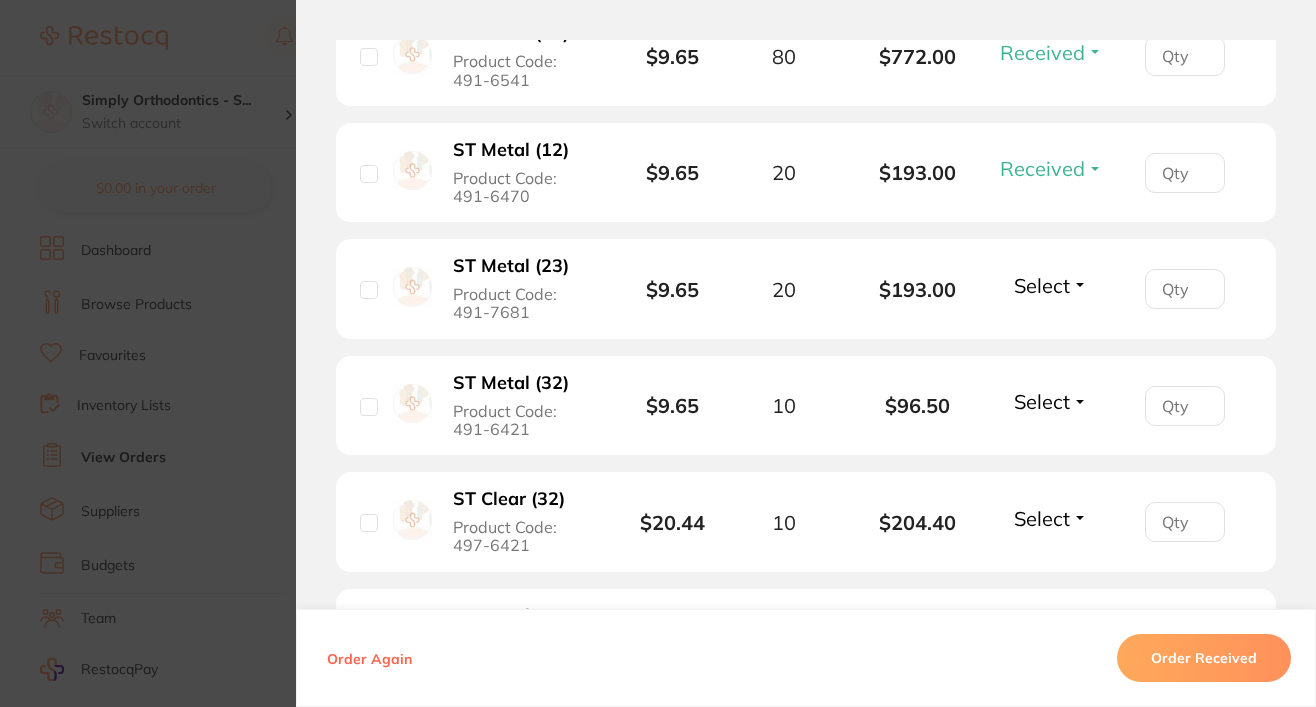 click on "Select" at bounding box center (1042, 285) 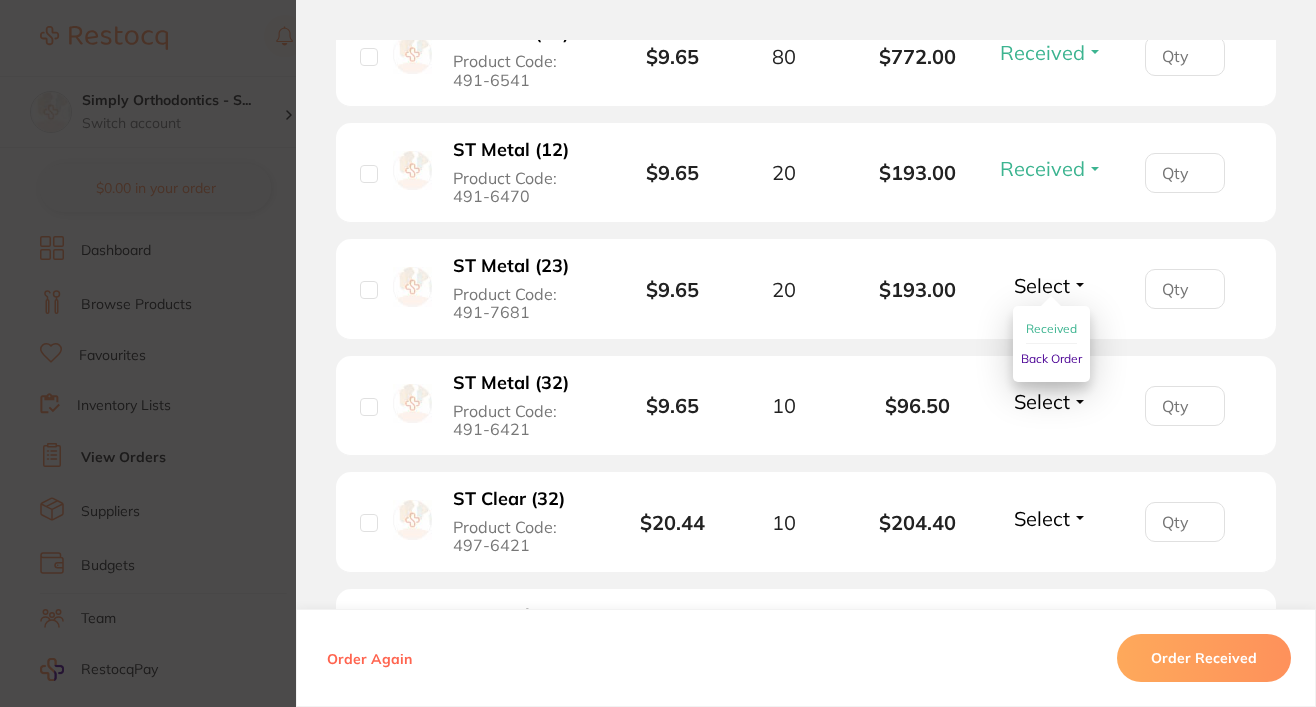 click on "Received" at bounding box center (1051, 328) 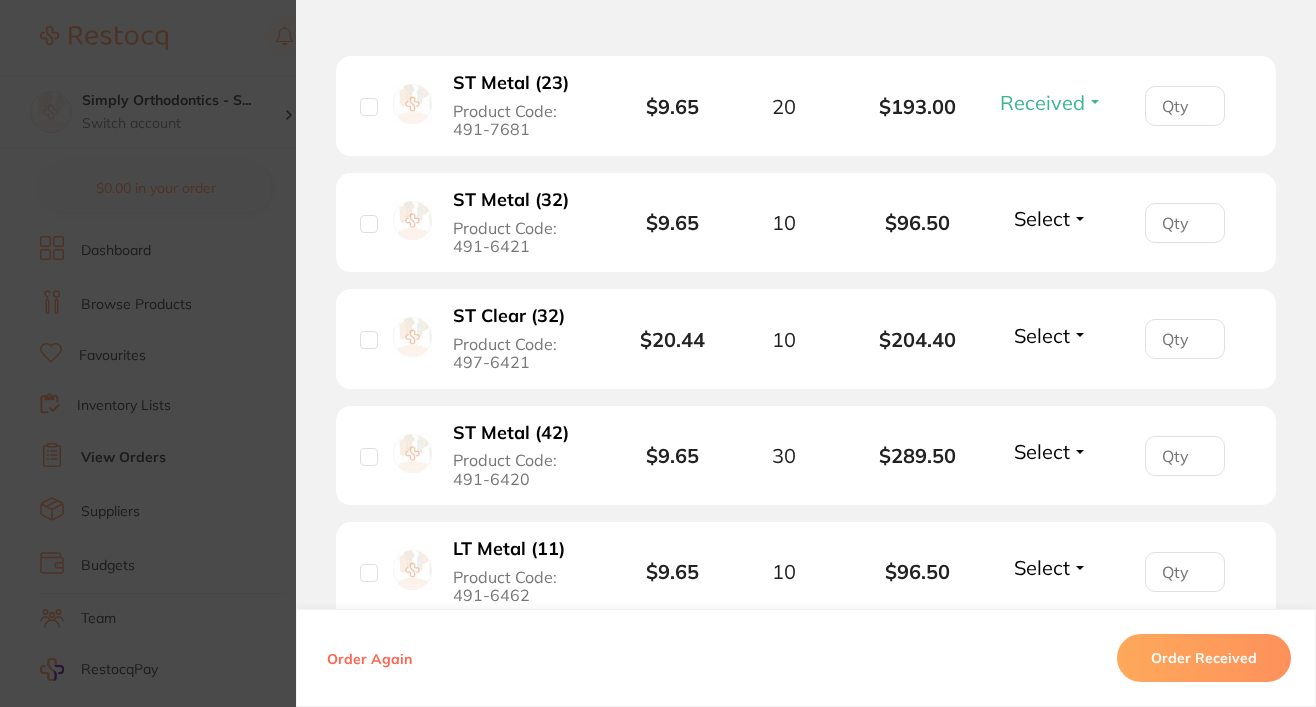 scroll, scrollTop: 1940, scrollLeft: 0, axis: vertical 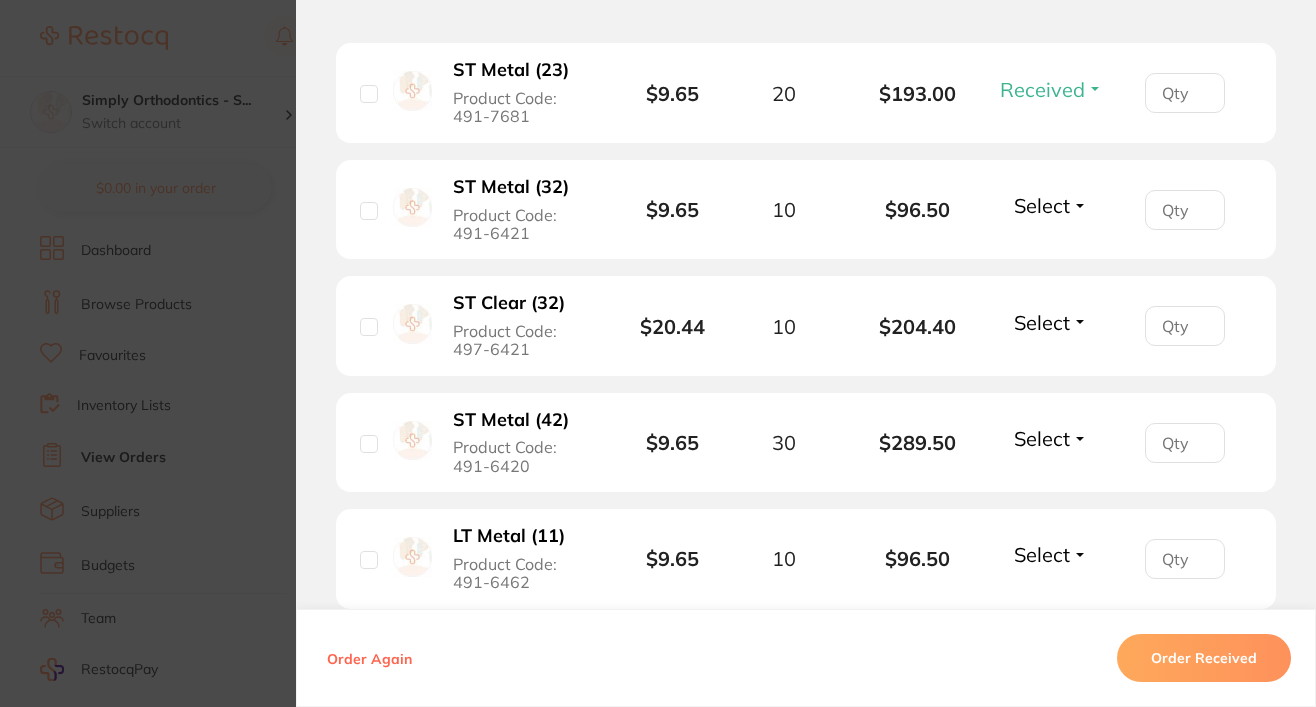 click on "Select" at bounding box center (1042, 205) 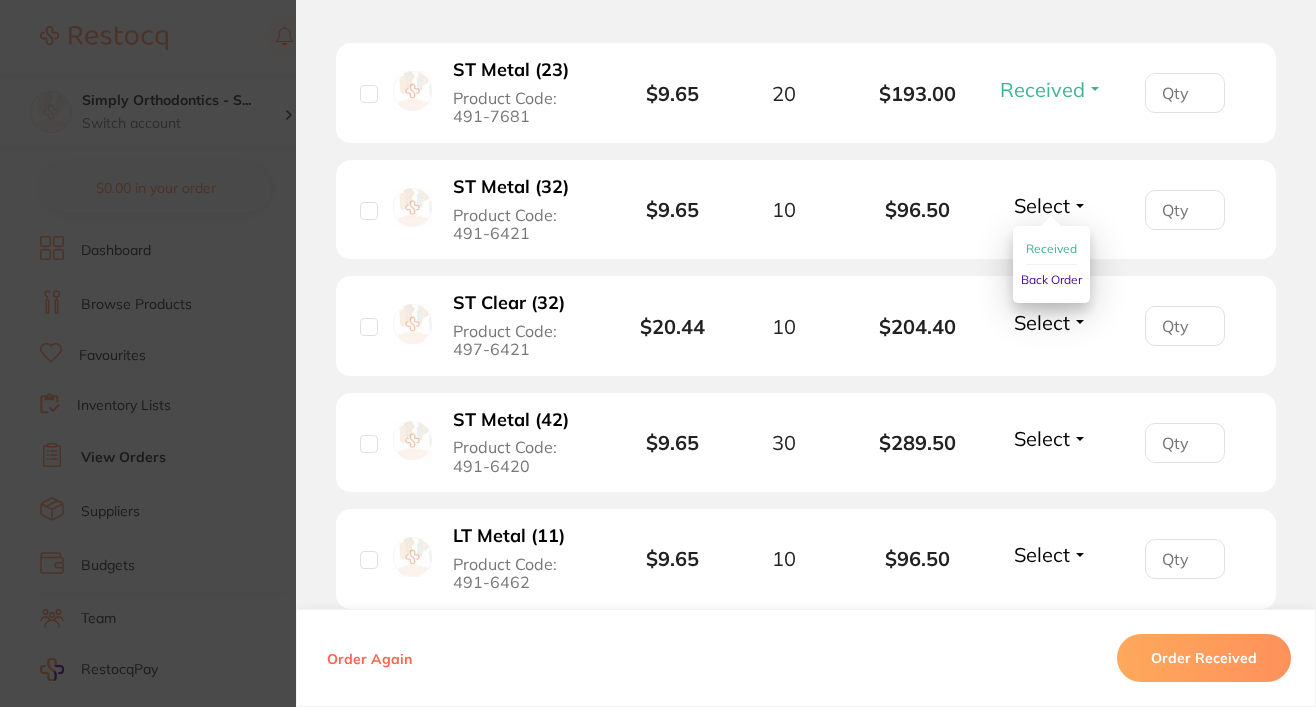 click on "Received" at bounding box center [1051, 248] 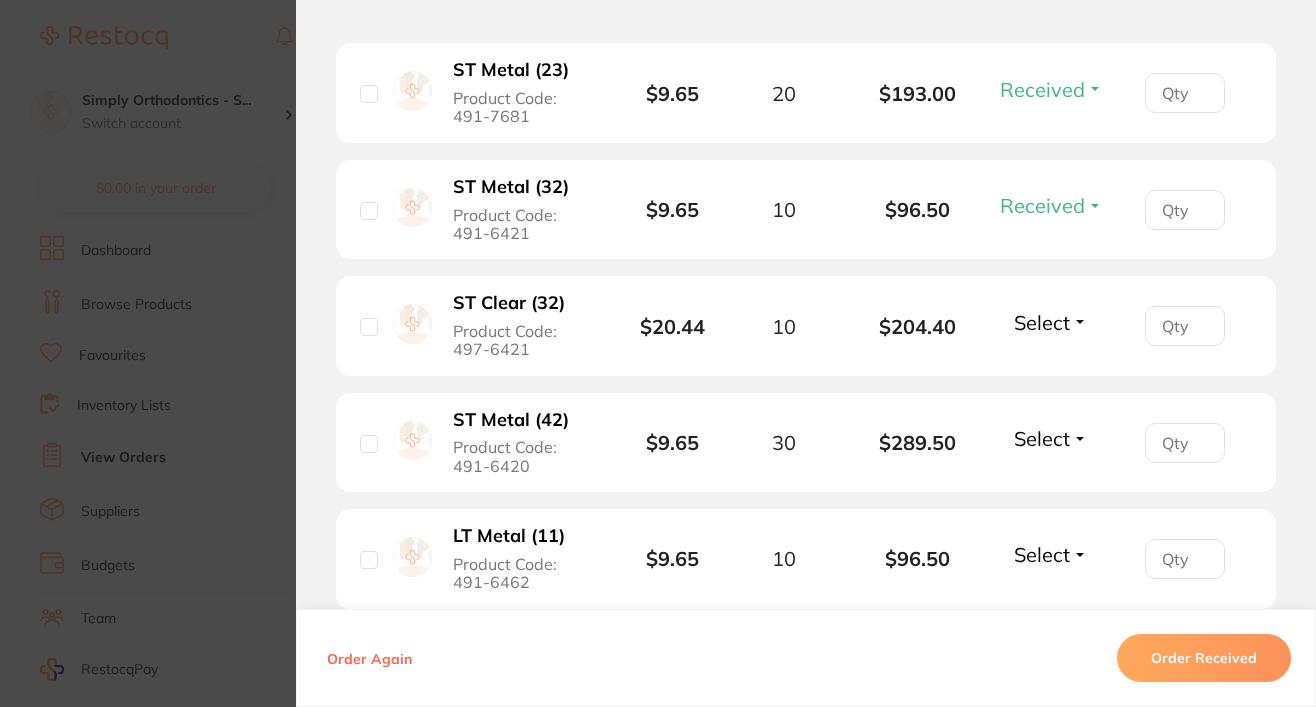 click on "Select" at bounding box center [1042, 322] 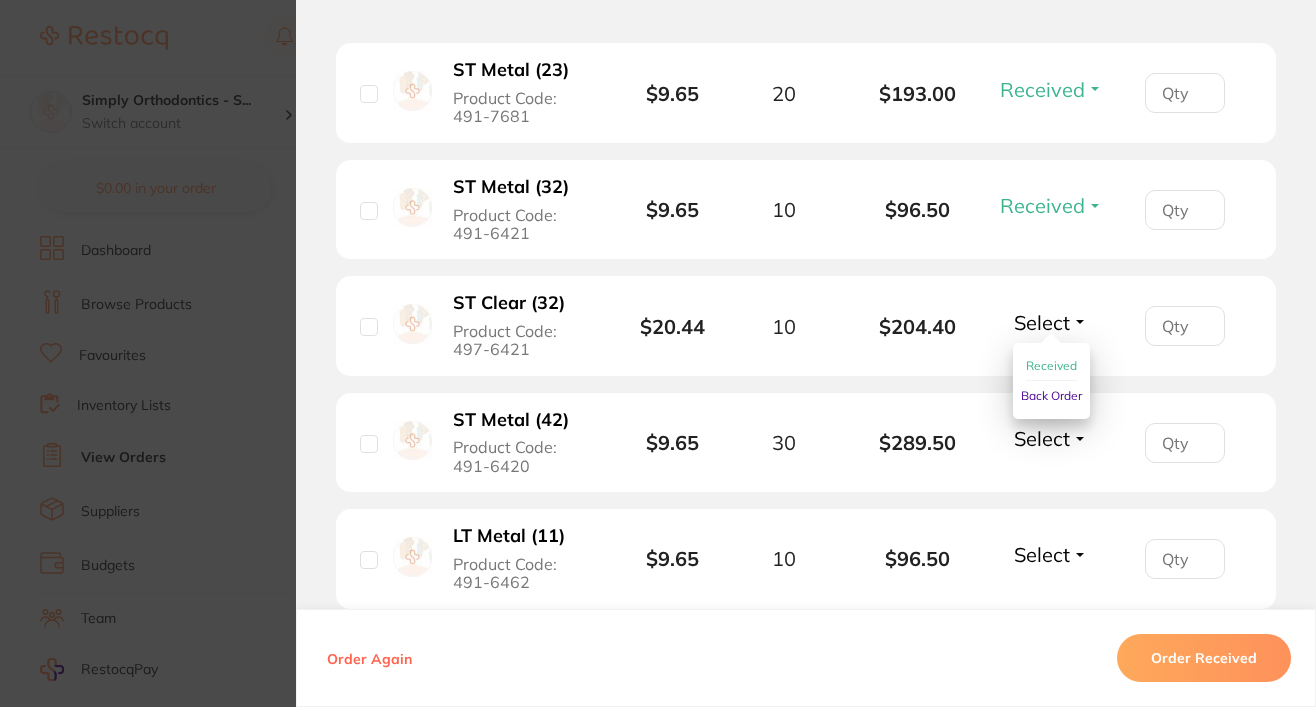 click on "Received" at bounding box center (1051, 365) 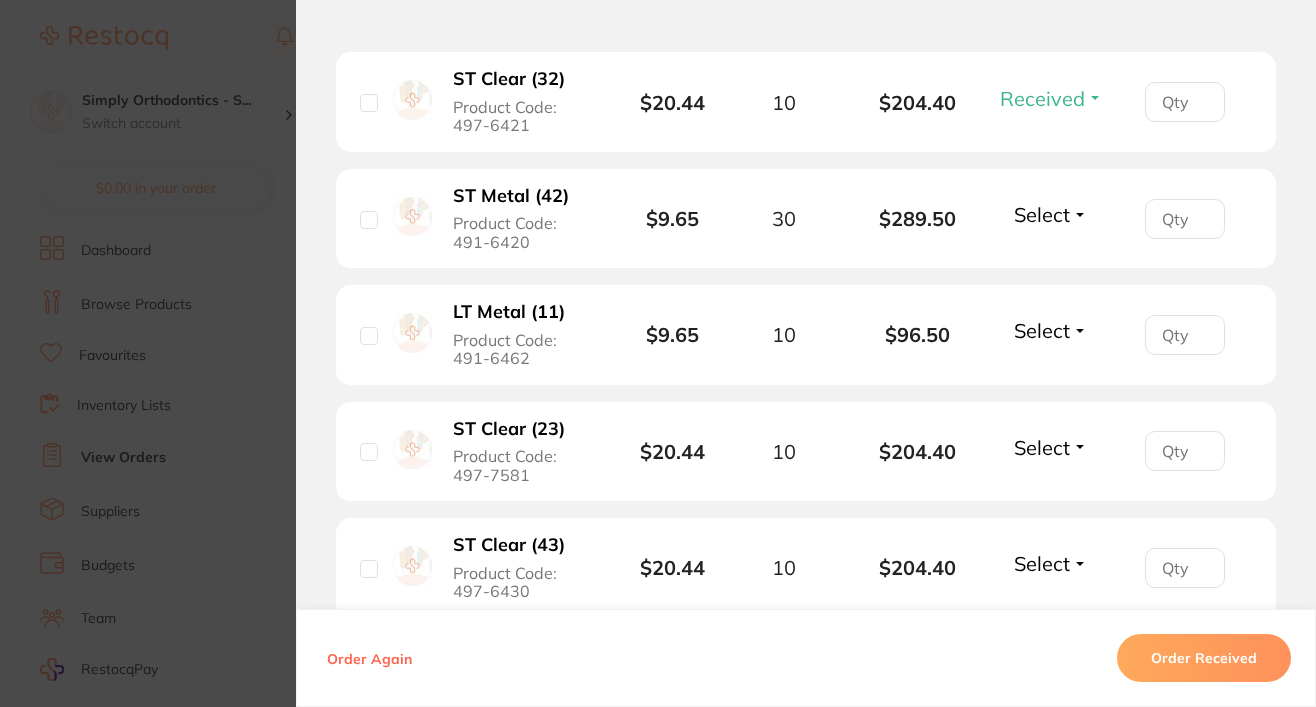 scroll, scrollTop: 2205, scrollLeft: 0, axis: vertical 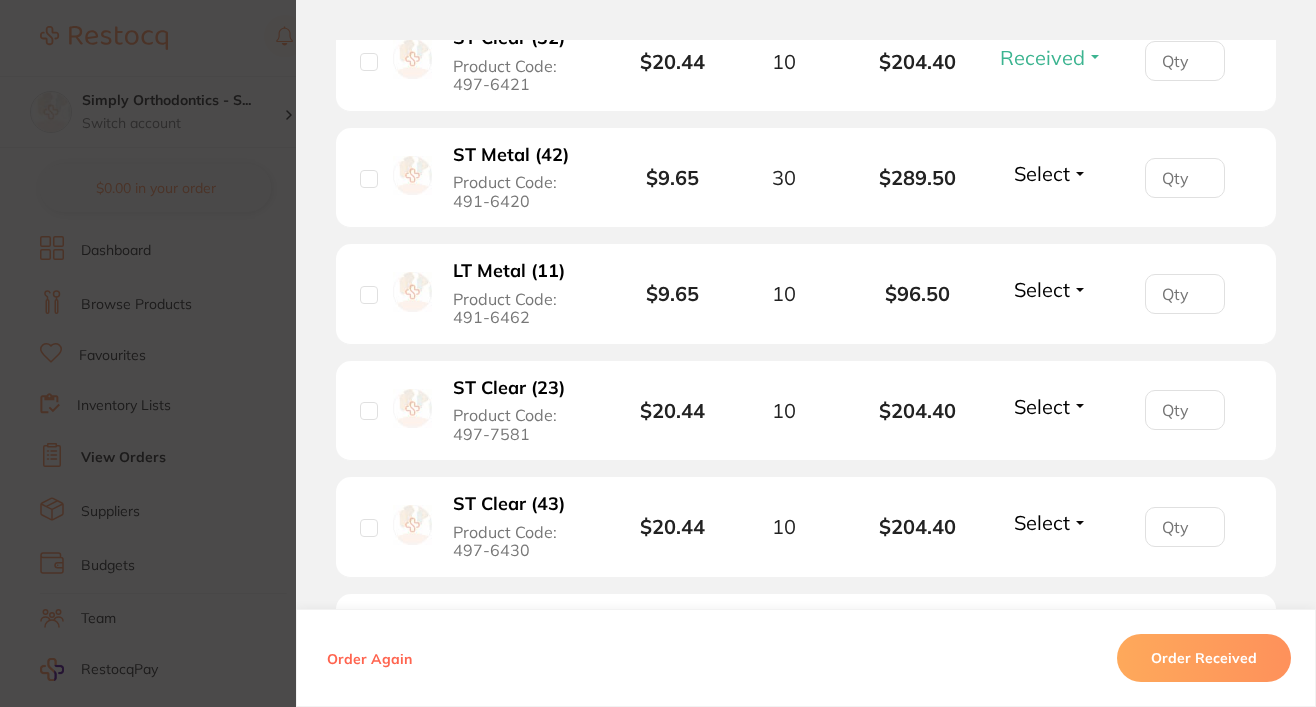 click on "Select" at bounding box center [1042, 173] 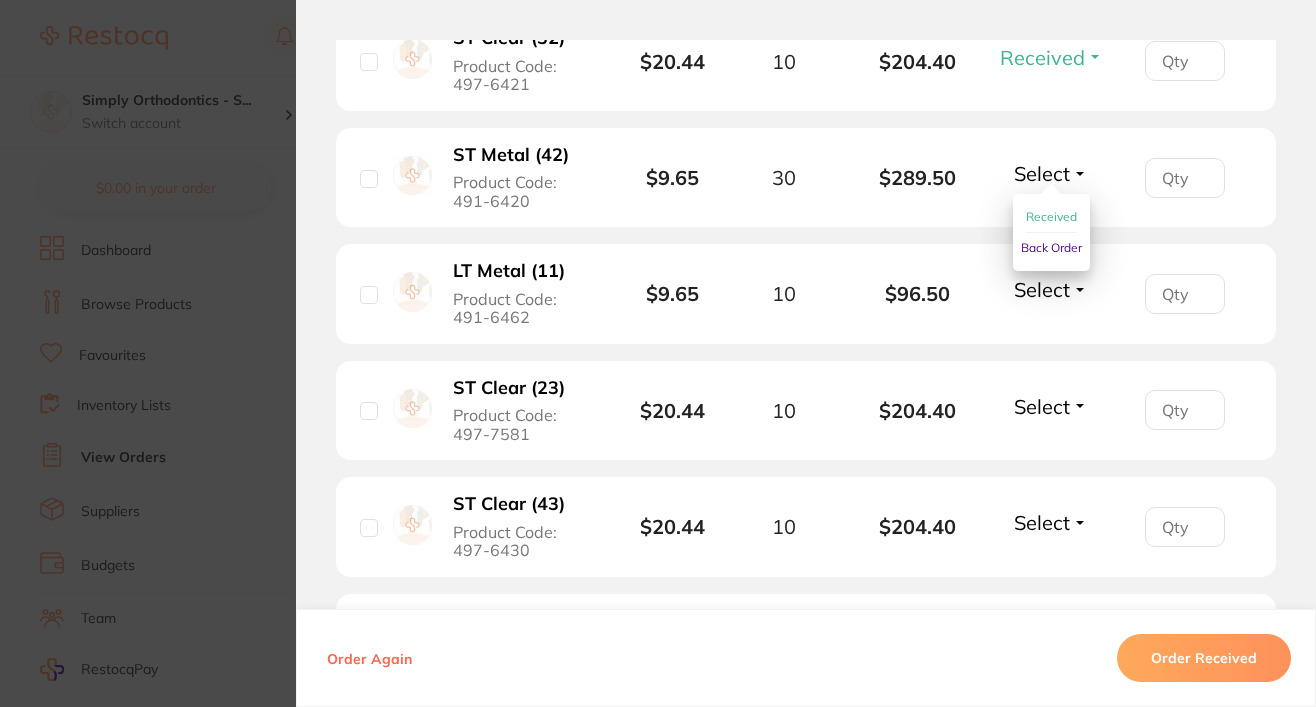 click on "Received" at bounding box center (1051, 216) 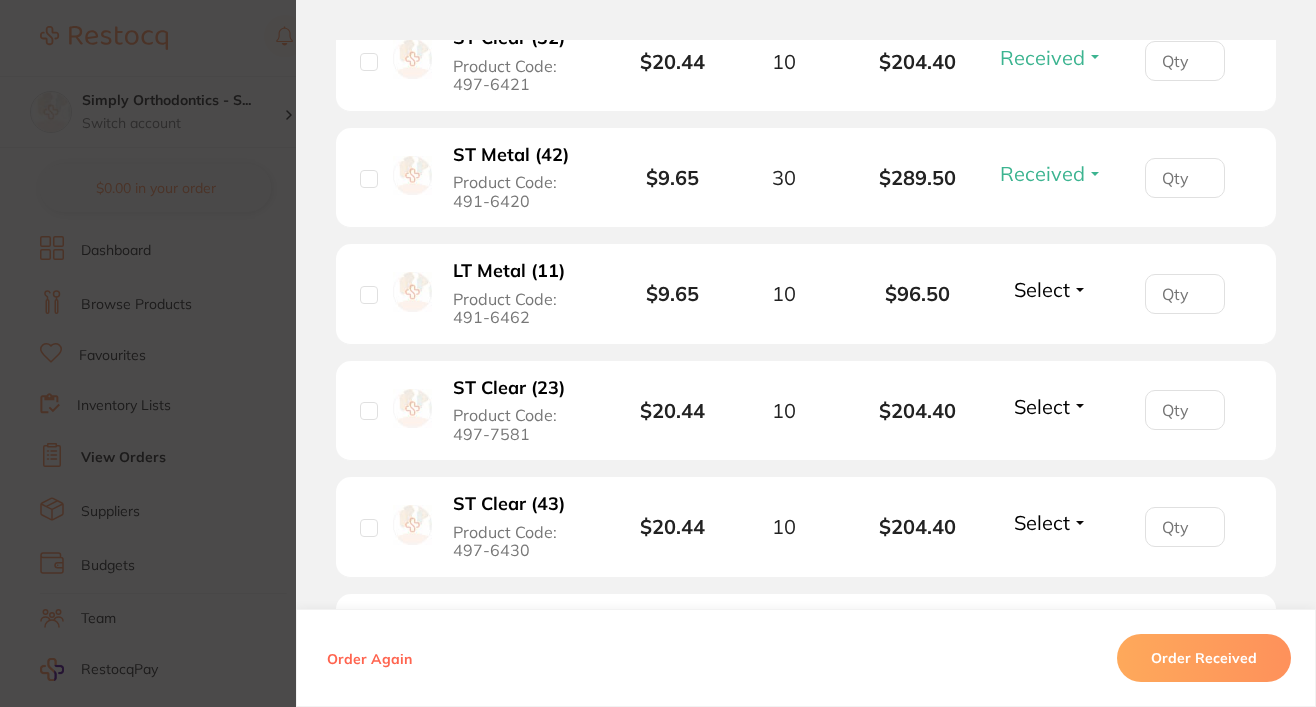 click on "Select" at bounding box center [1042, 289] 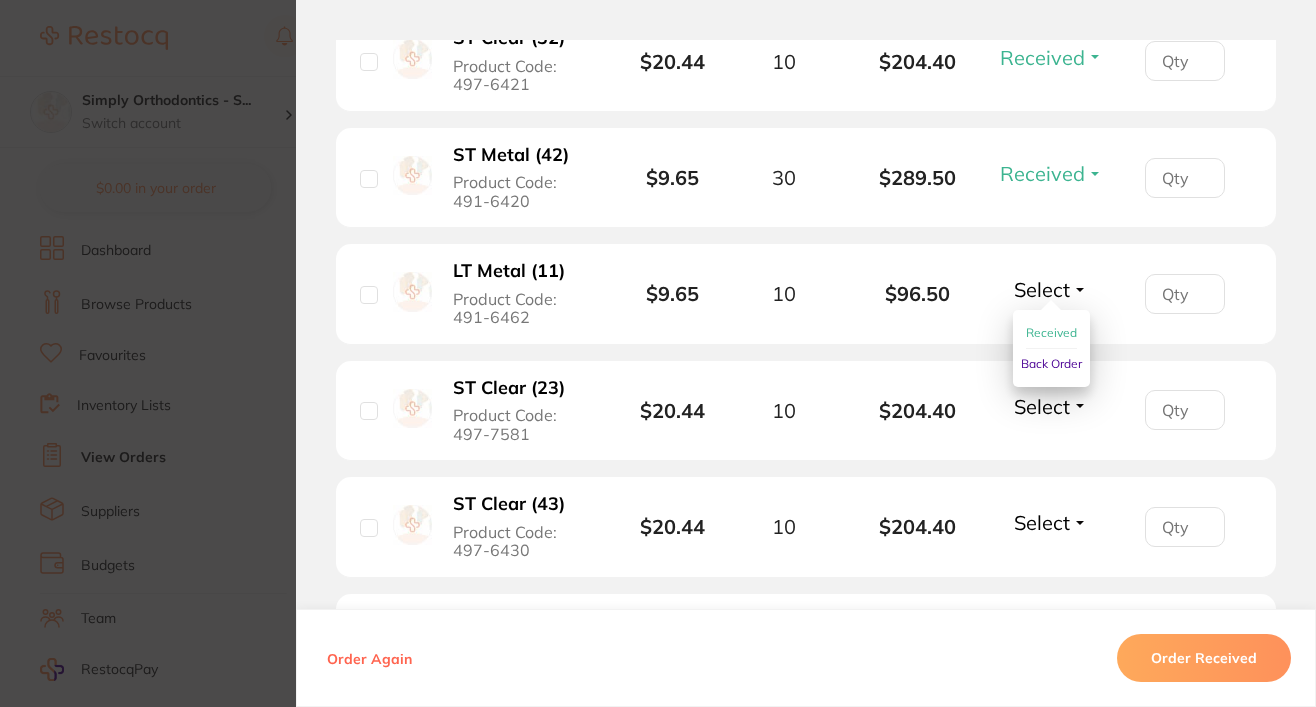click on "Received" at bounding box center (1051, 332) 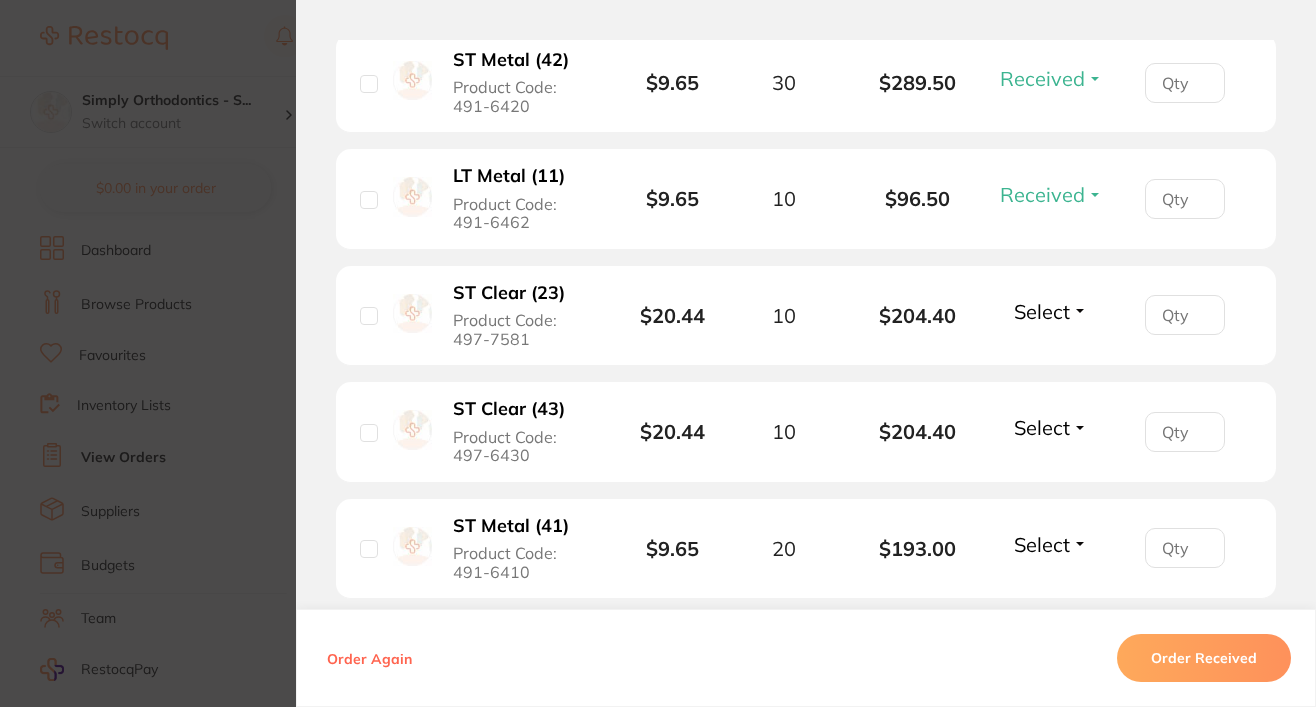 scroll, scrollTop: 2325, scrollLeft: 0, axis: vertical 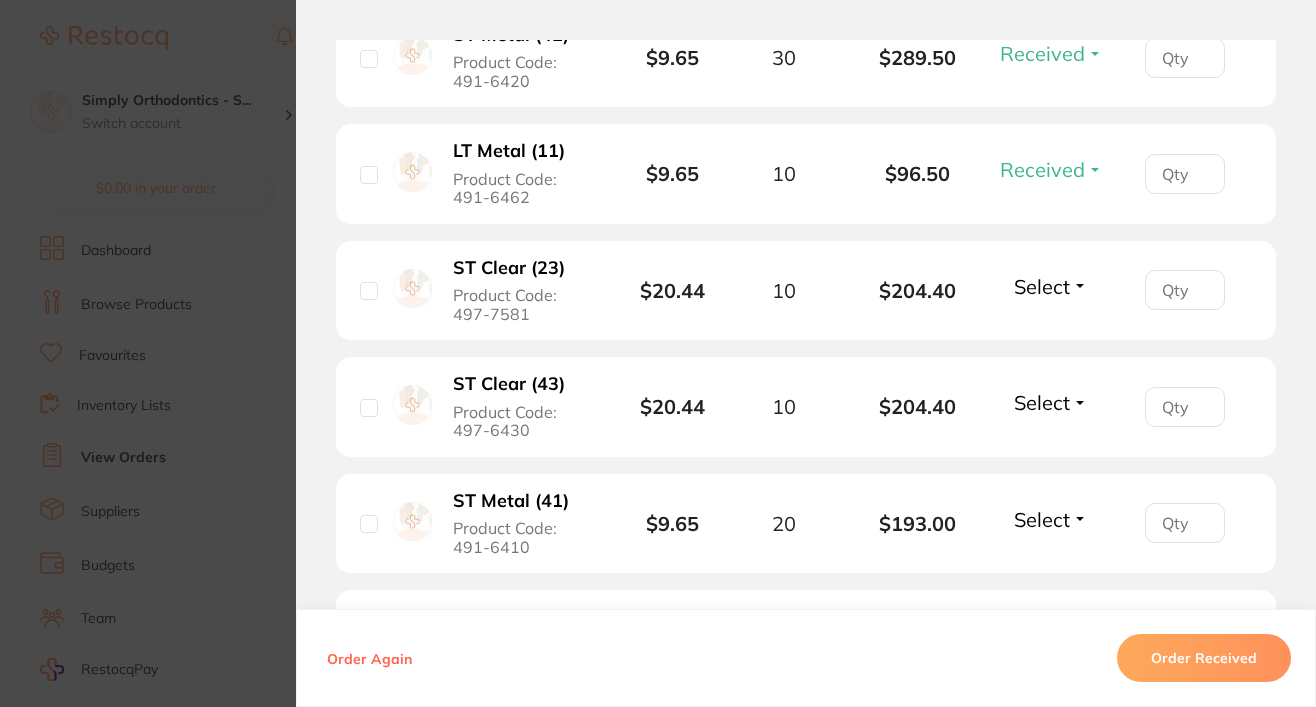 click on "Select" at bounding box center [1042, 286] 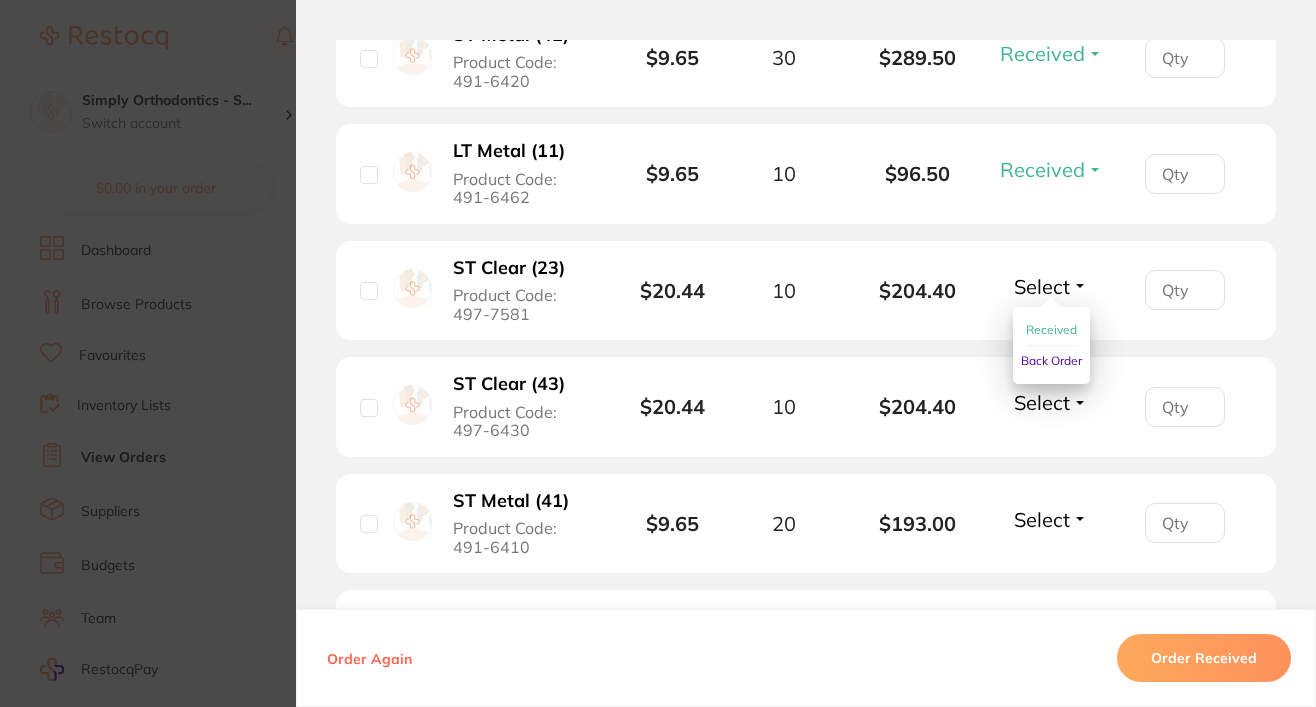 click on "Received" at bounding box center [1051, 329] 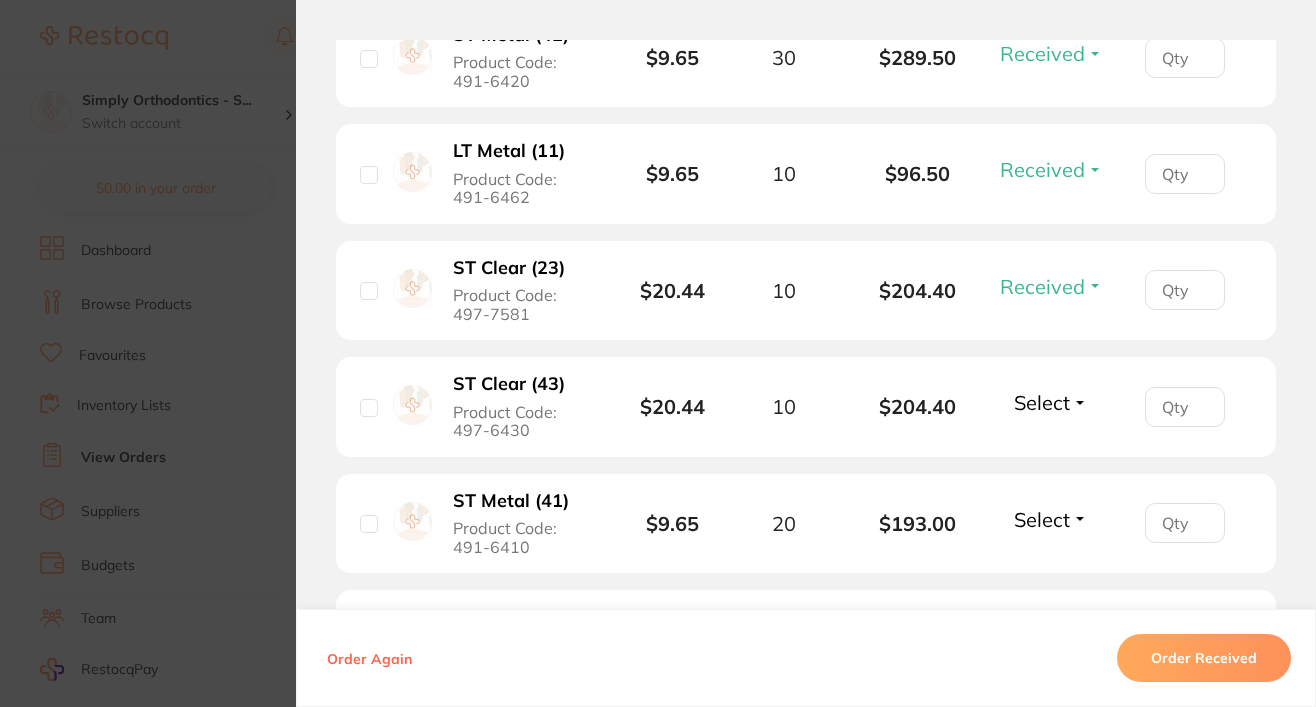 scroll, scrollTop: 2459, scrollLeft: 0, axis: vertical 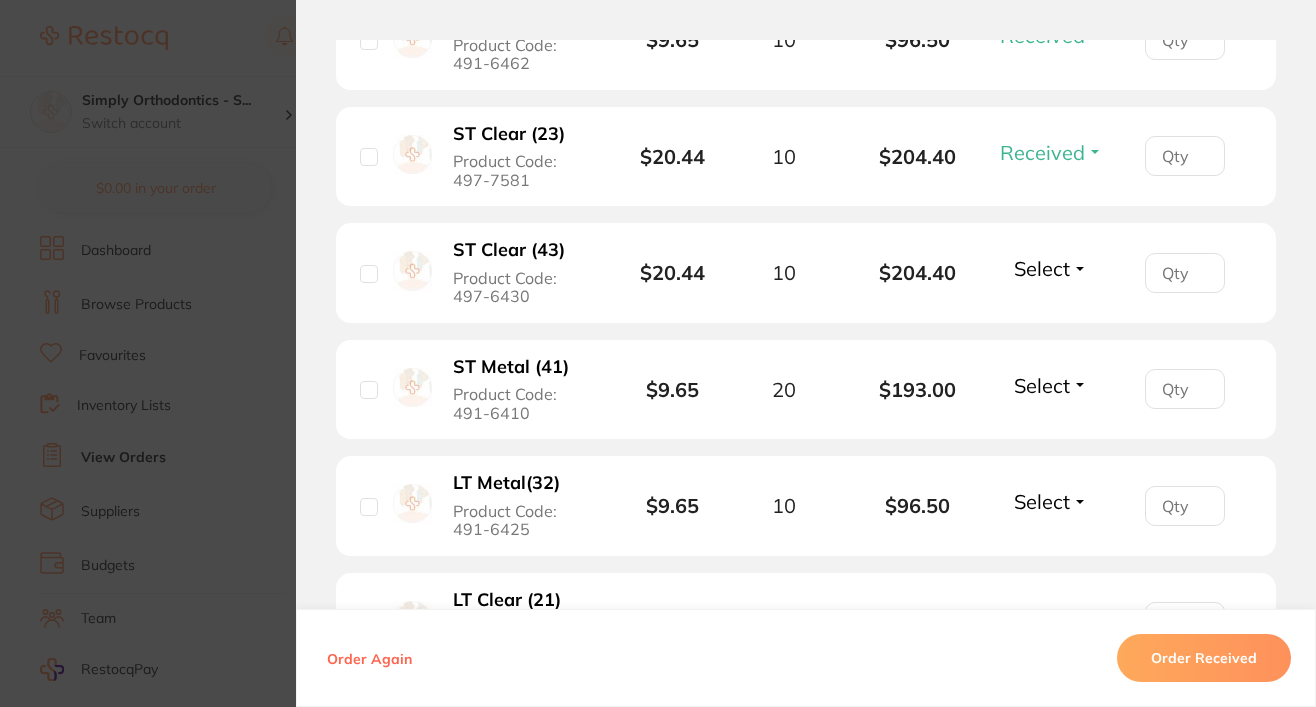 click on "Select" at bounding box center (1042, 268) 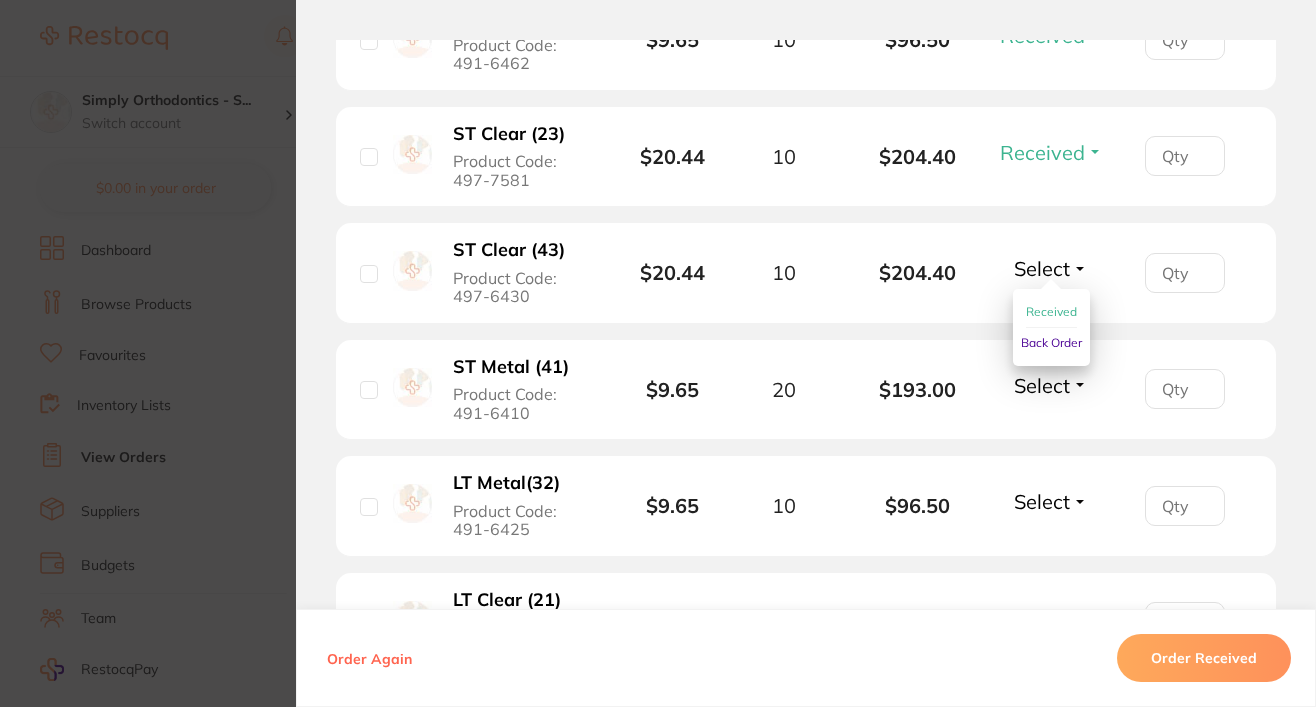 click on "Received" at bounding box center (1051, 311) 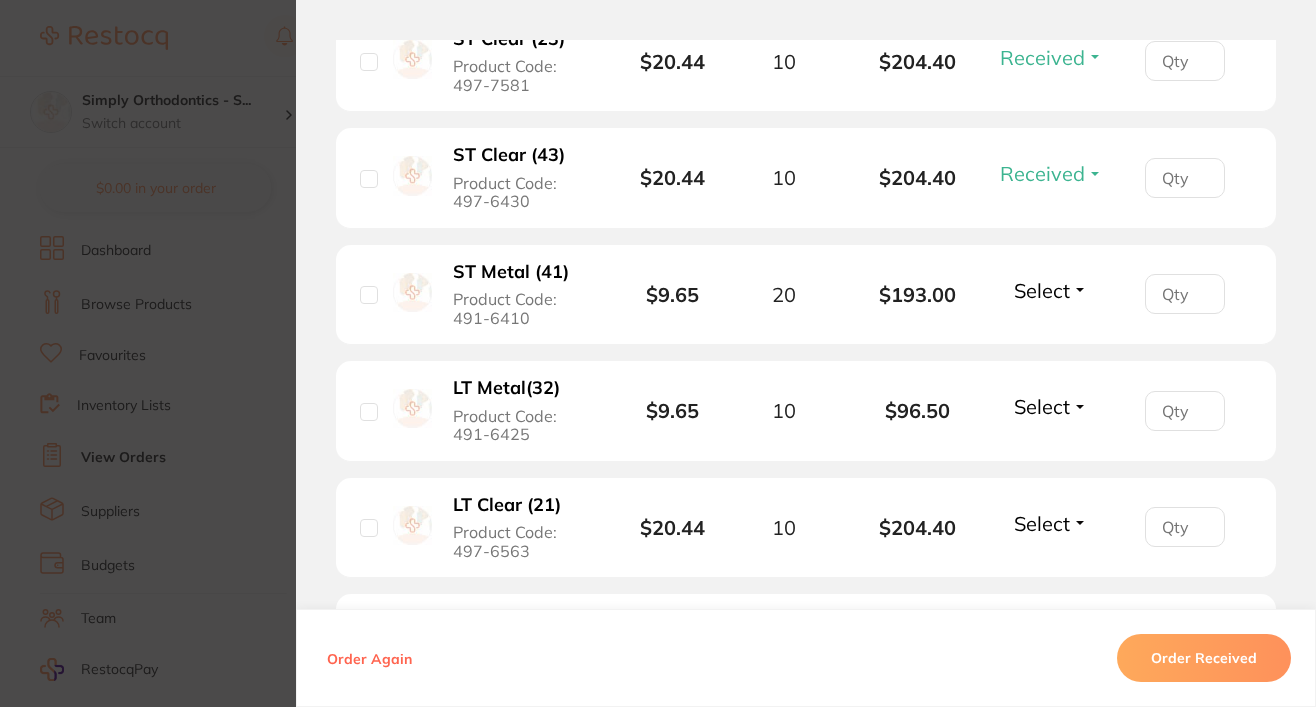scroll, scrollTop: 2560, scrollLeft: 0, axis: vertical 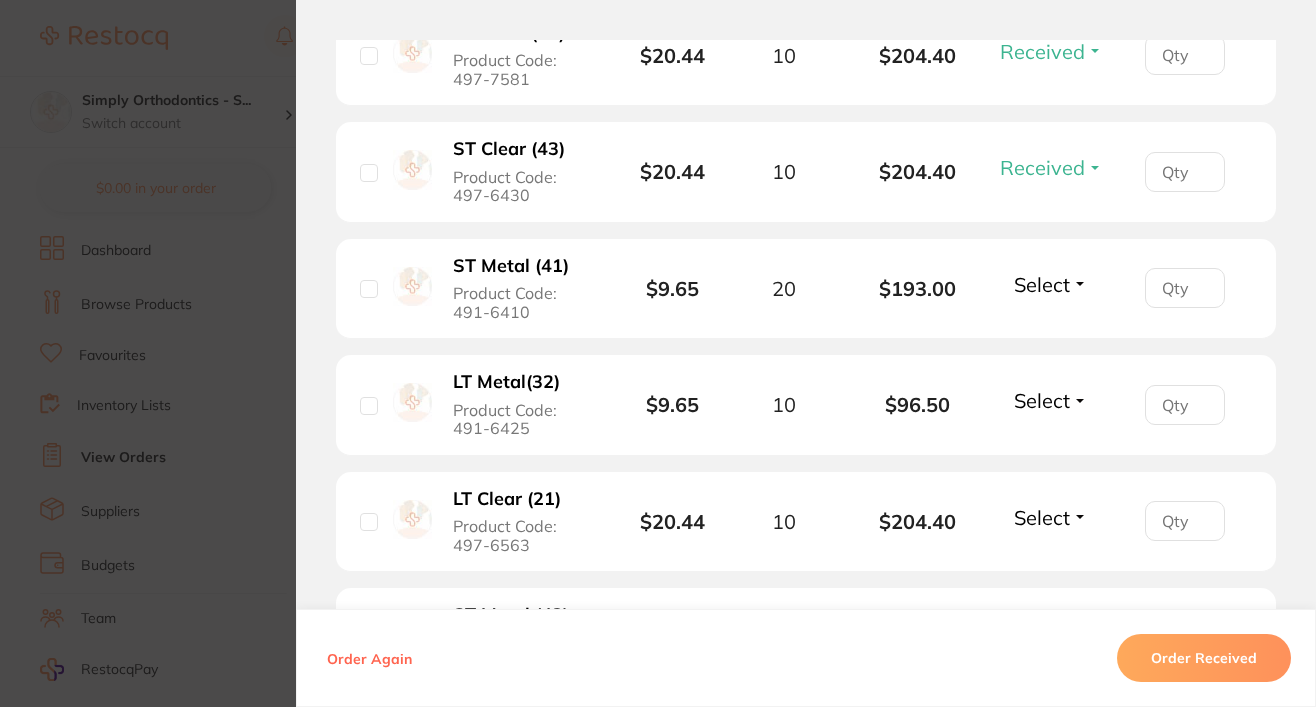 click on "Select" at bounding box center (1042, 284) 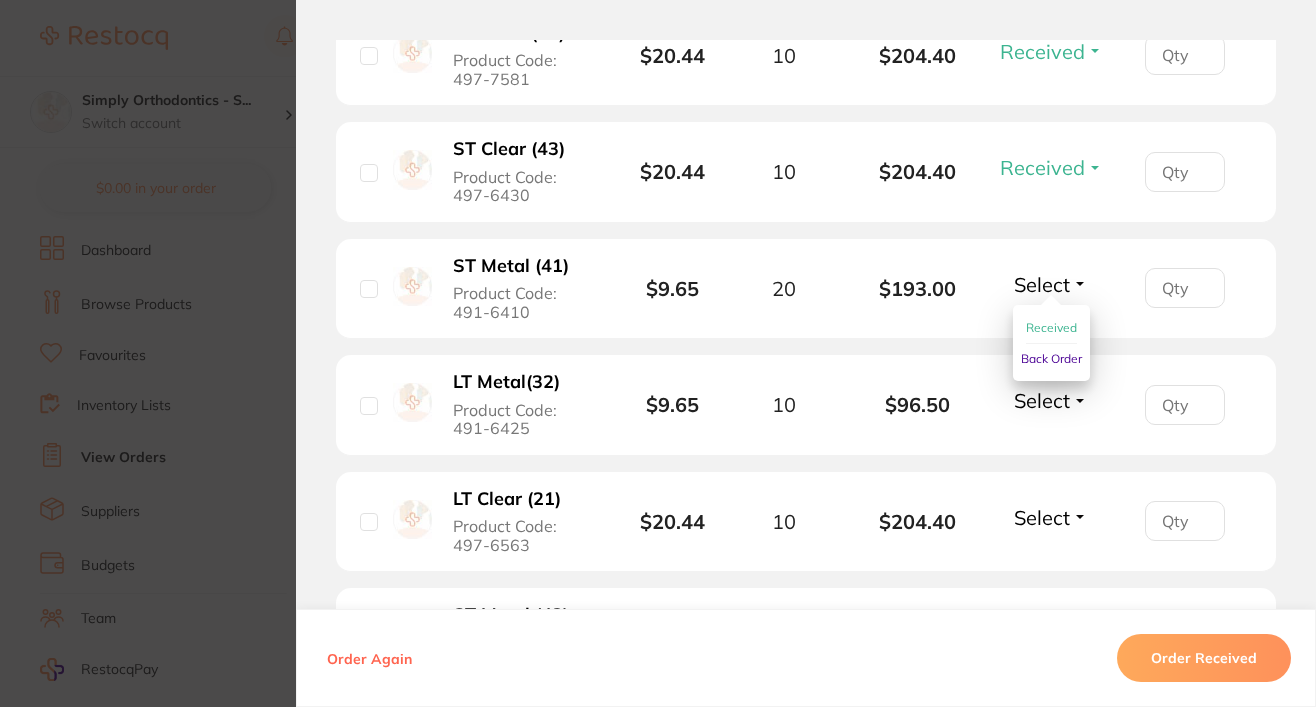 click on "Received" at bounding box center (1051, 328) 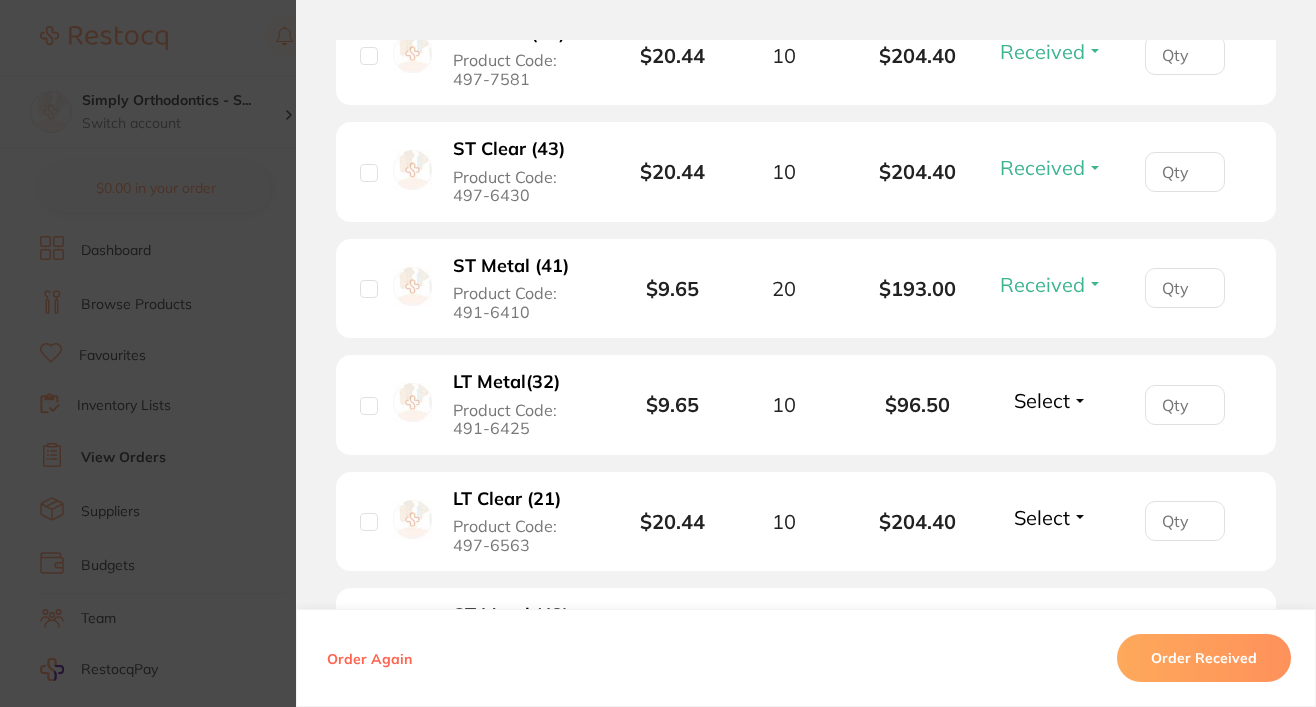 click on "Select" at bounding box center [1042, 400] 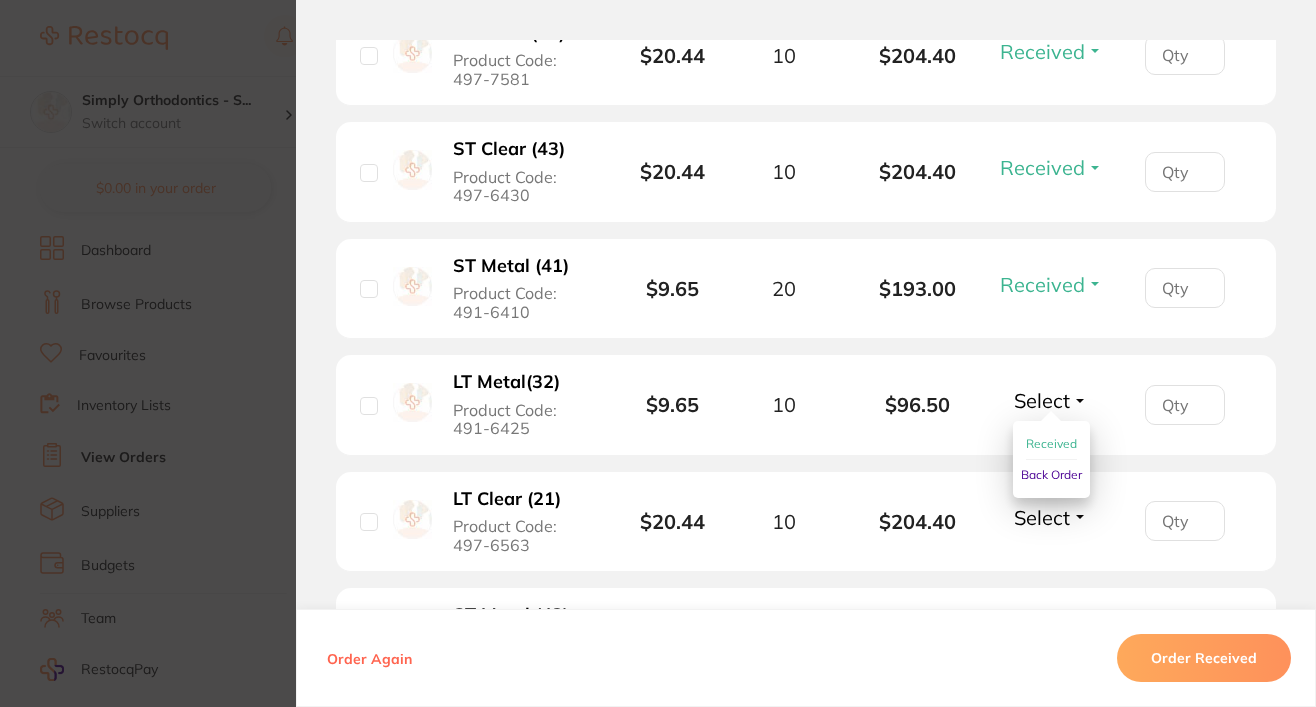 click on "Received" at bounding box center [1051, 443] 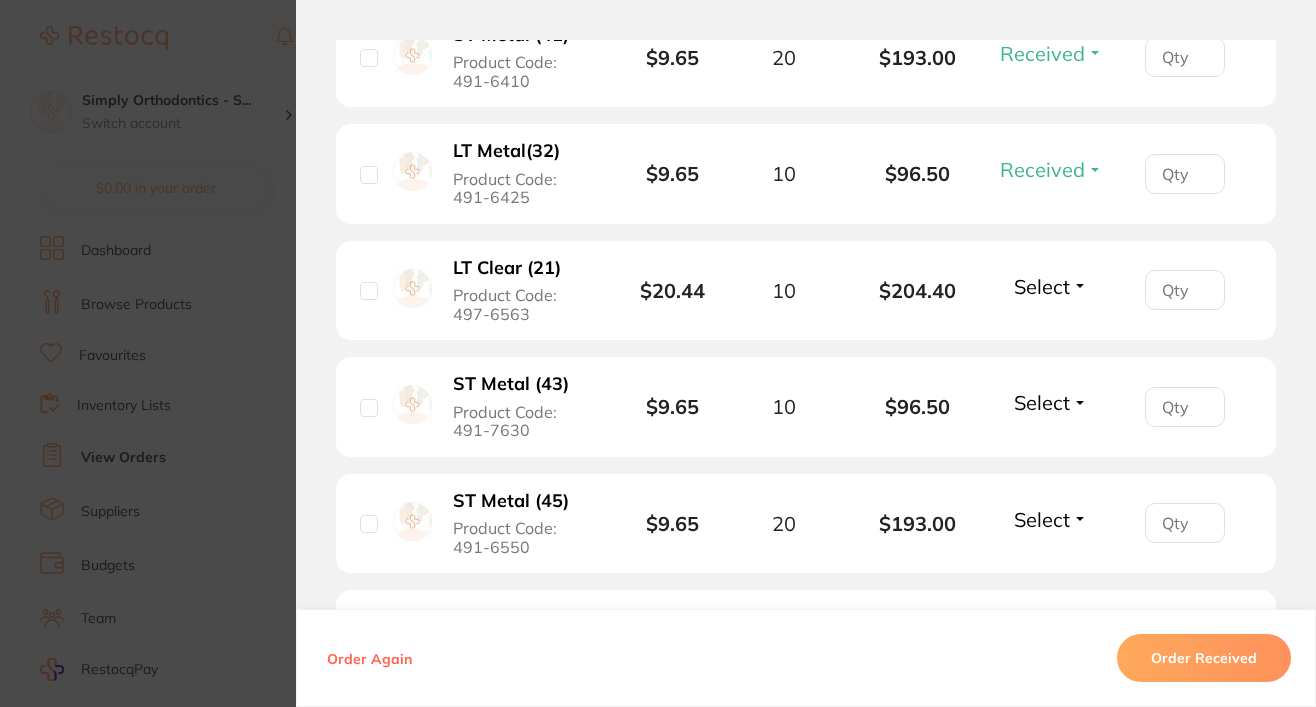 scroll, scrollTop: 2793, scrollLeft: 0, axis: vertical 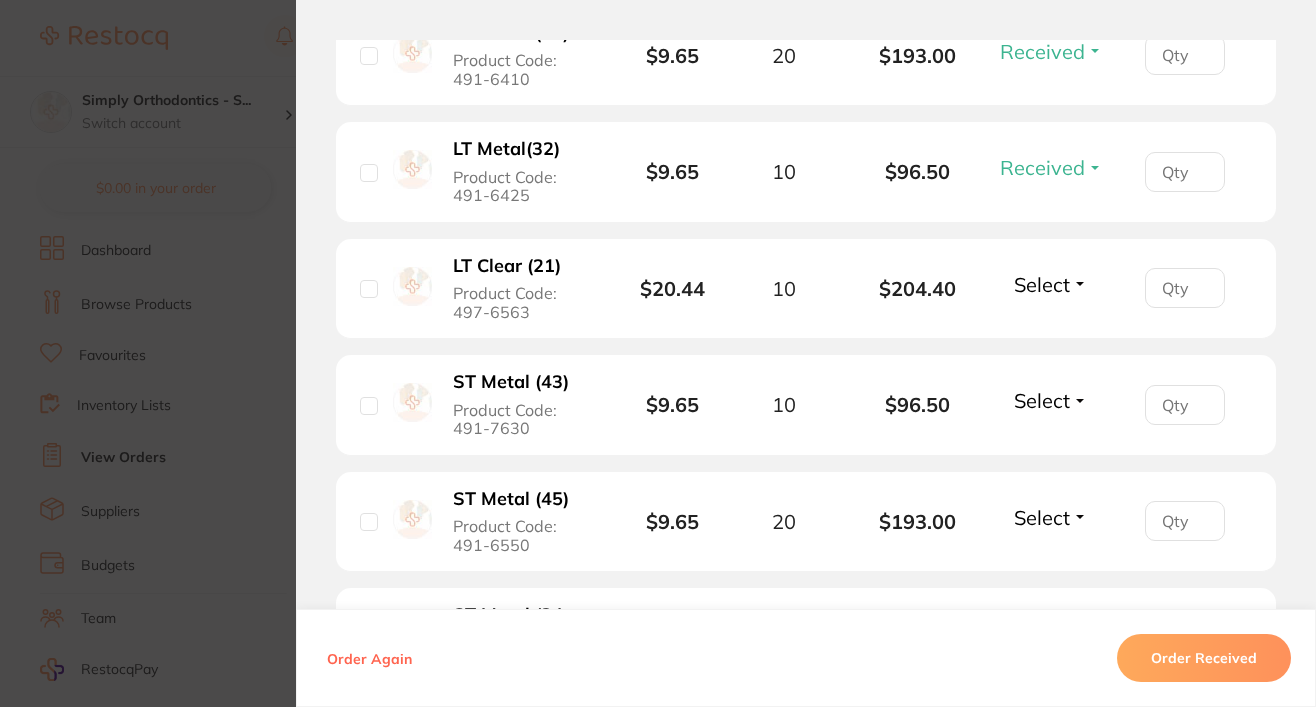 click on "Select" at bounding box center [1042, 284] 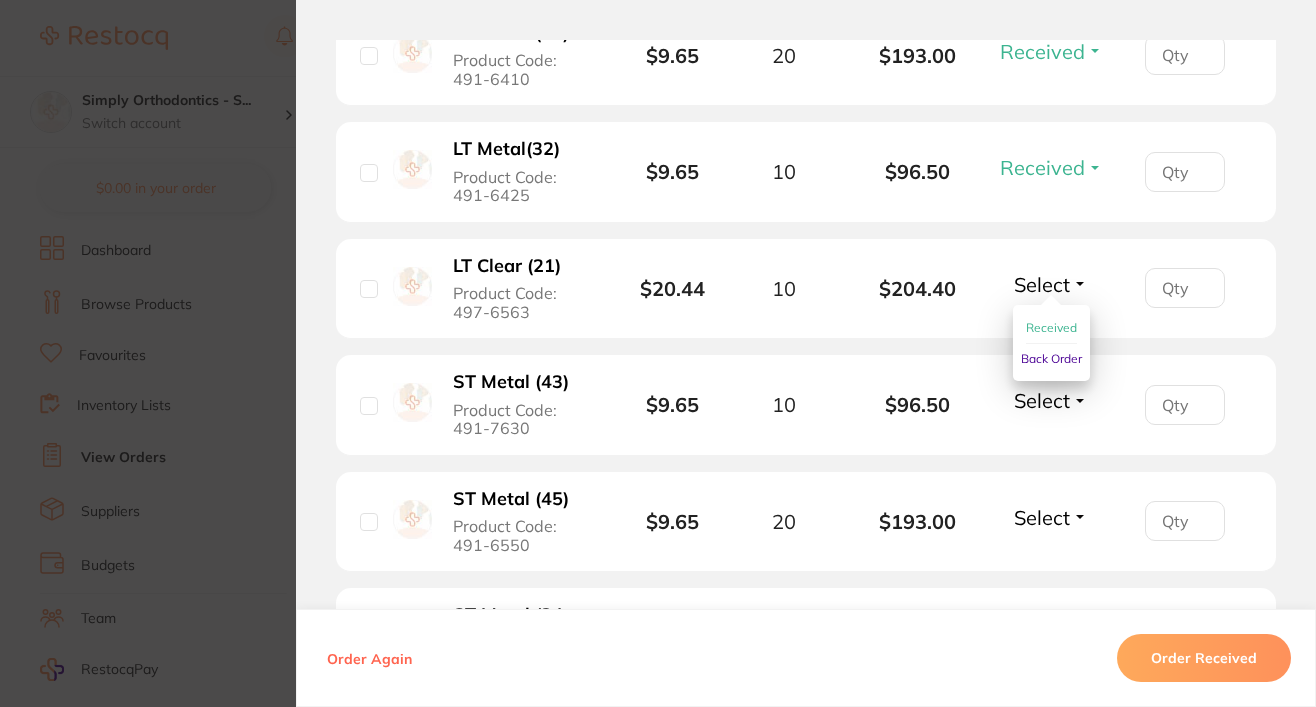 click on "Received" at bounding box center [1051, 327] 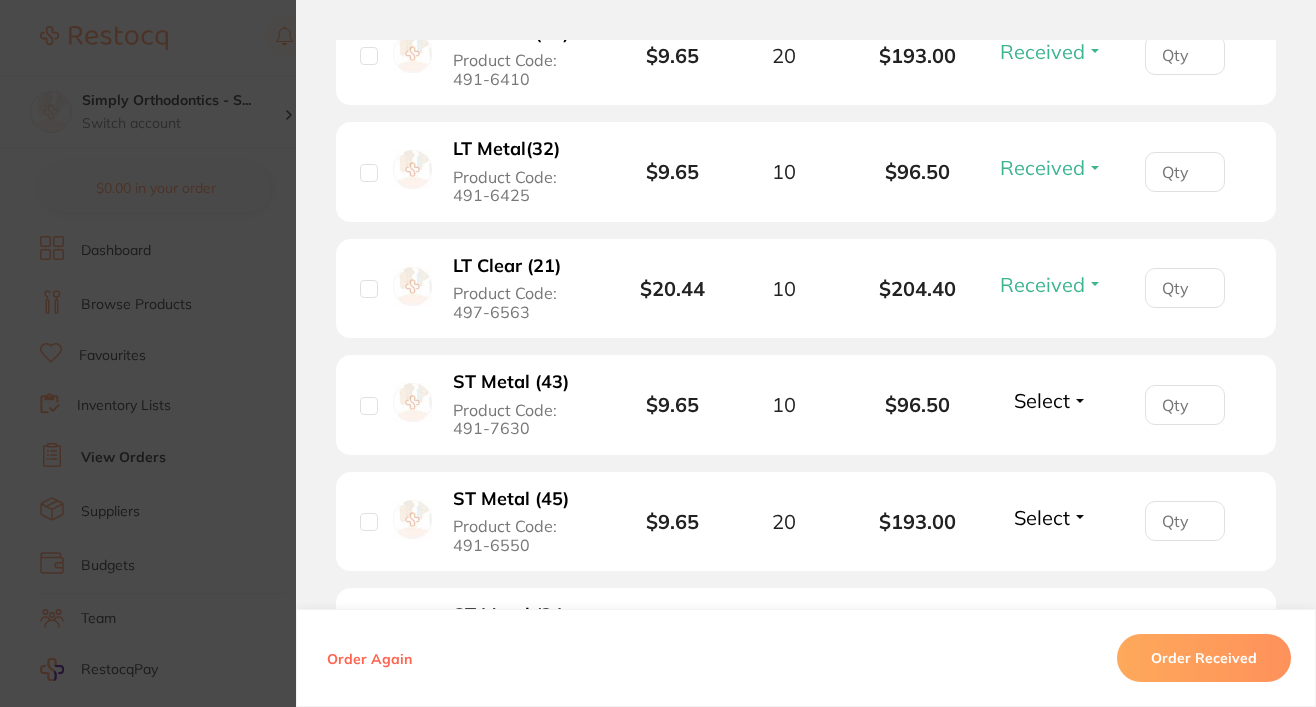 click on "Select" at bounding box center (1042, 400) 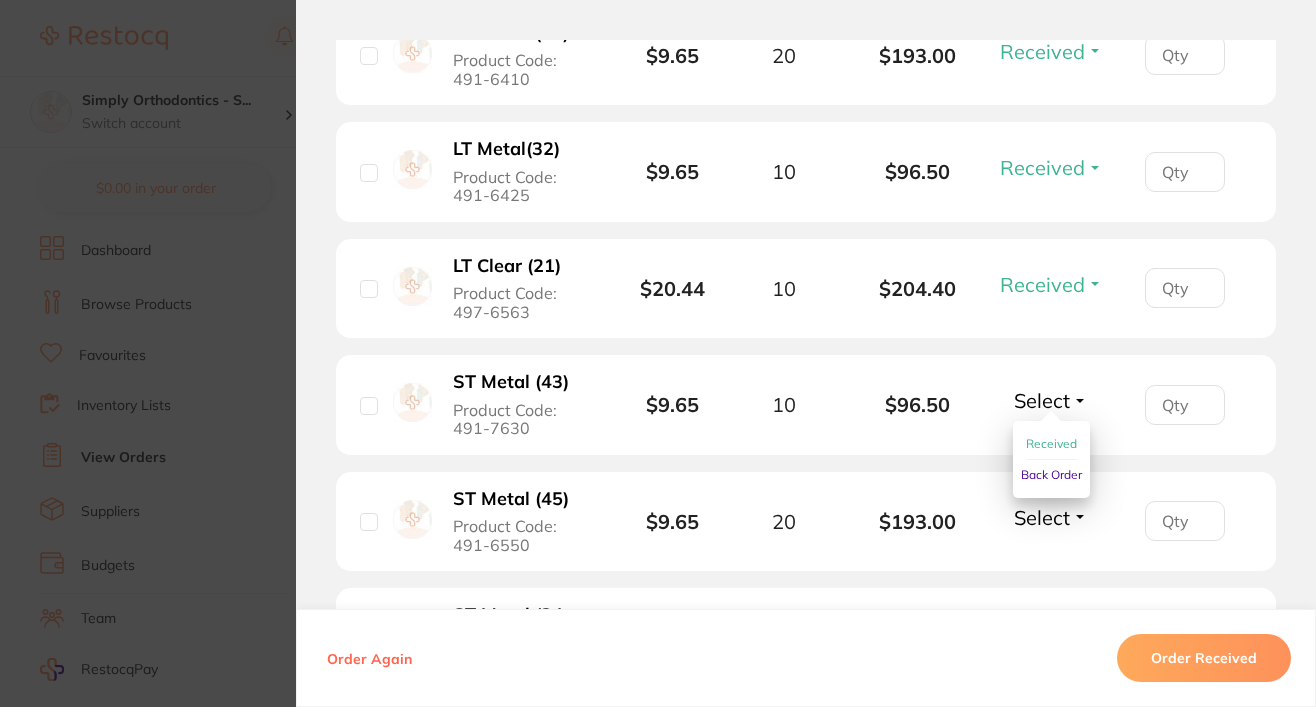 click on "Received" at bounding box center [1051, 444] 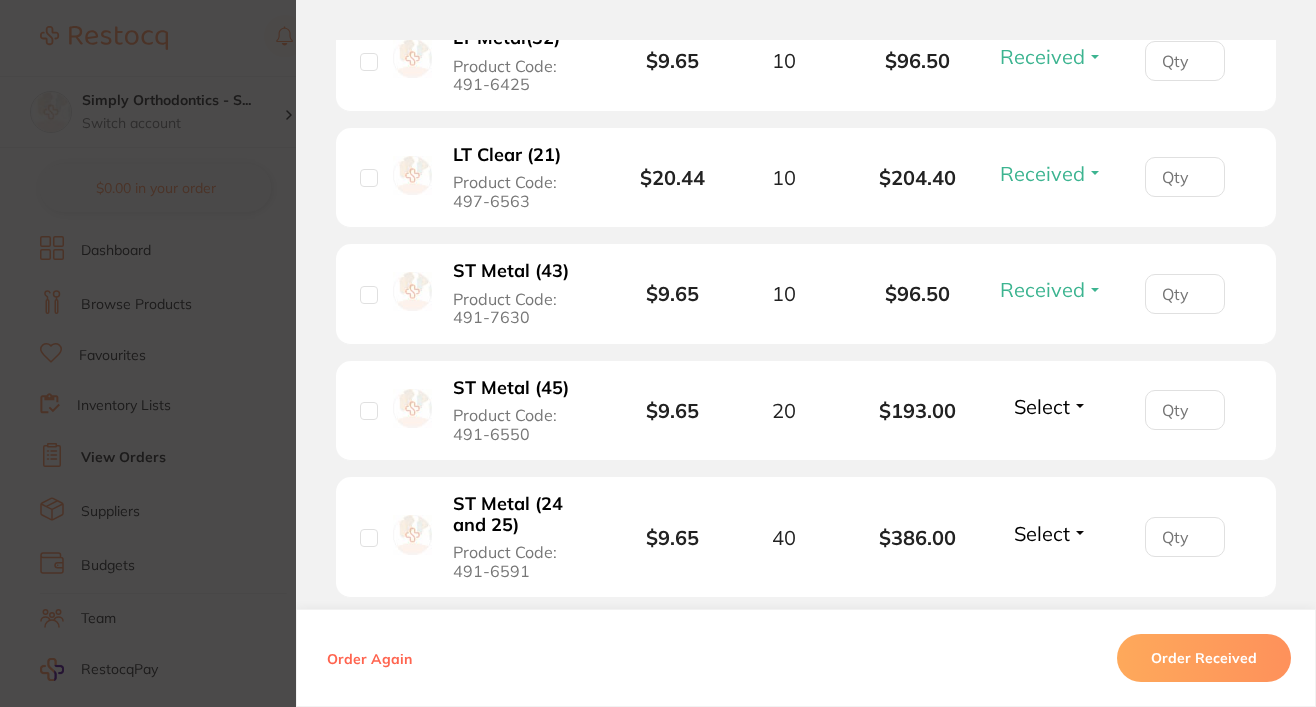 scroll, scrollTop: 2911, scrollLeft: 0, axis: vertical 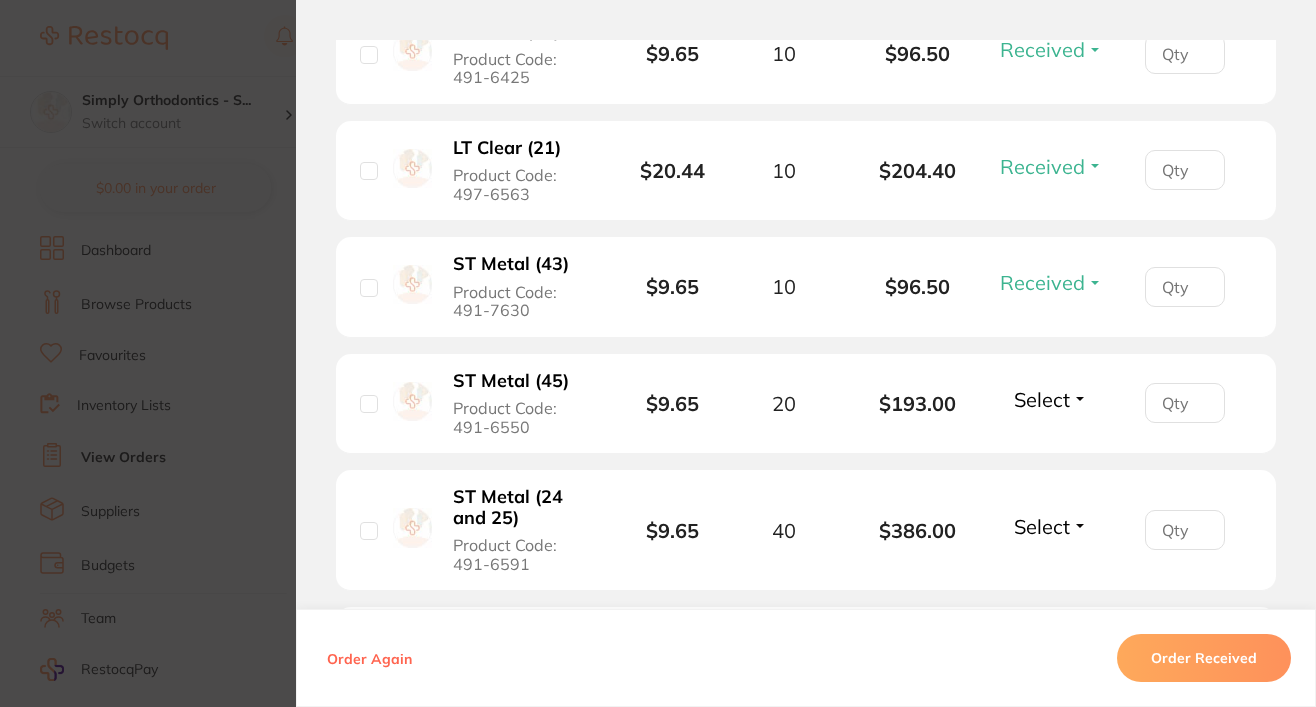 click on "Select" at bounding box center (1042, 399) 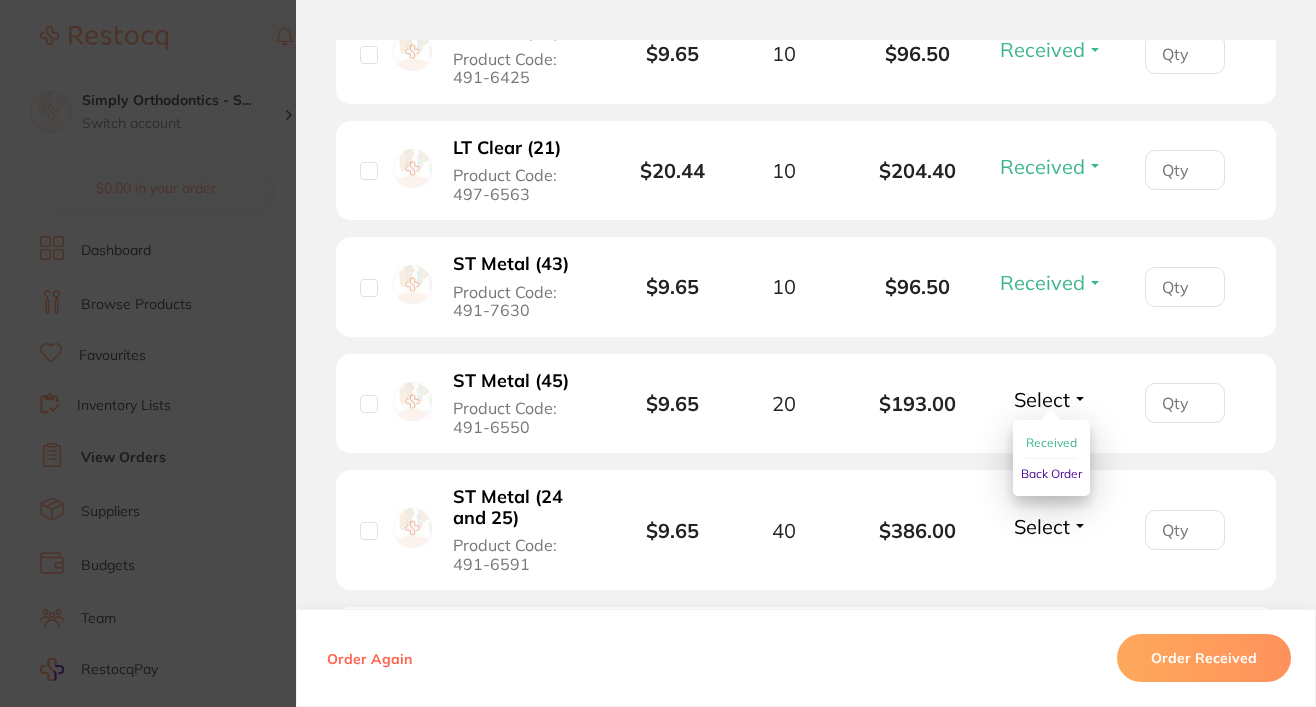 click on "Received" at bounding box center (1051, 442) 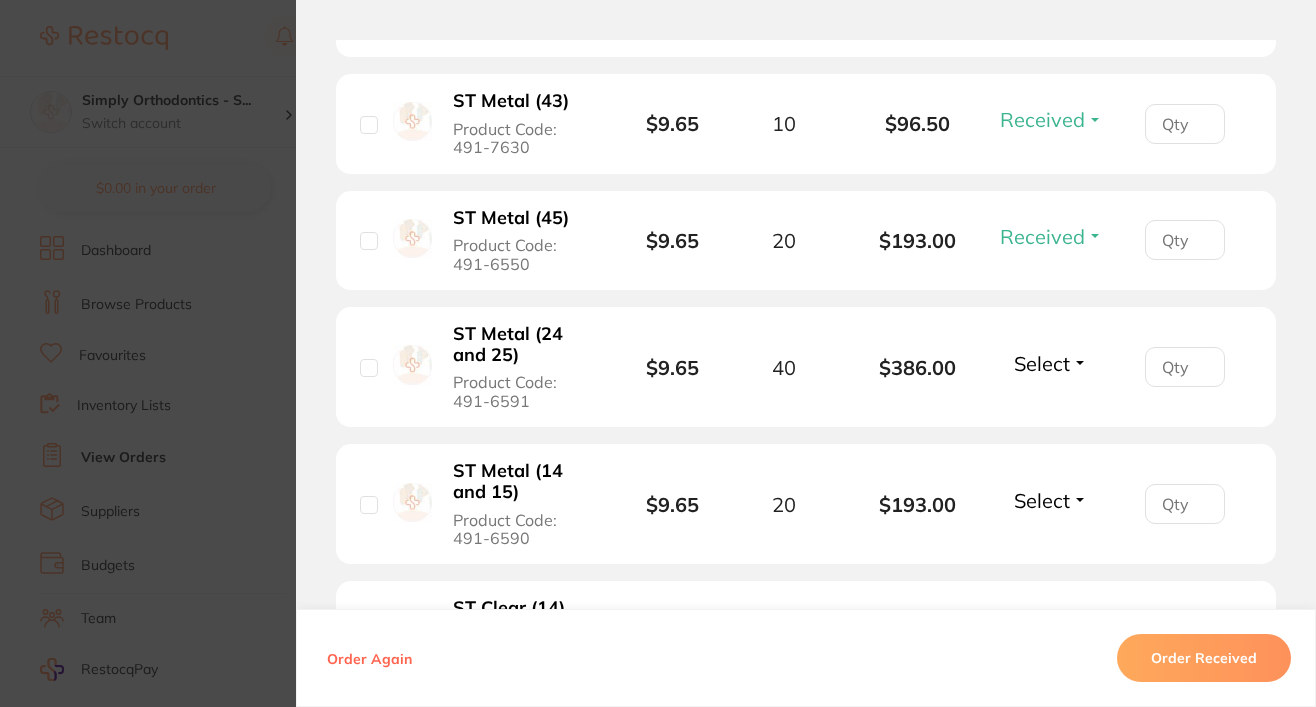 scroll, scrollTop: 3081, scrollLeft: 0, axis: vertical 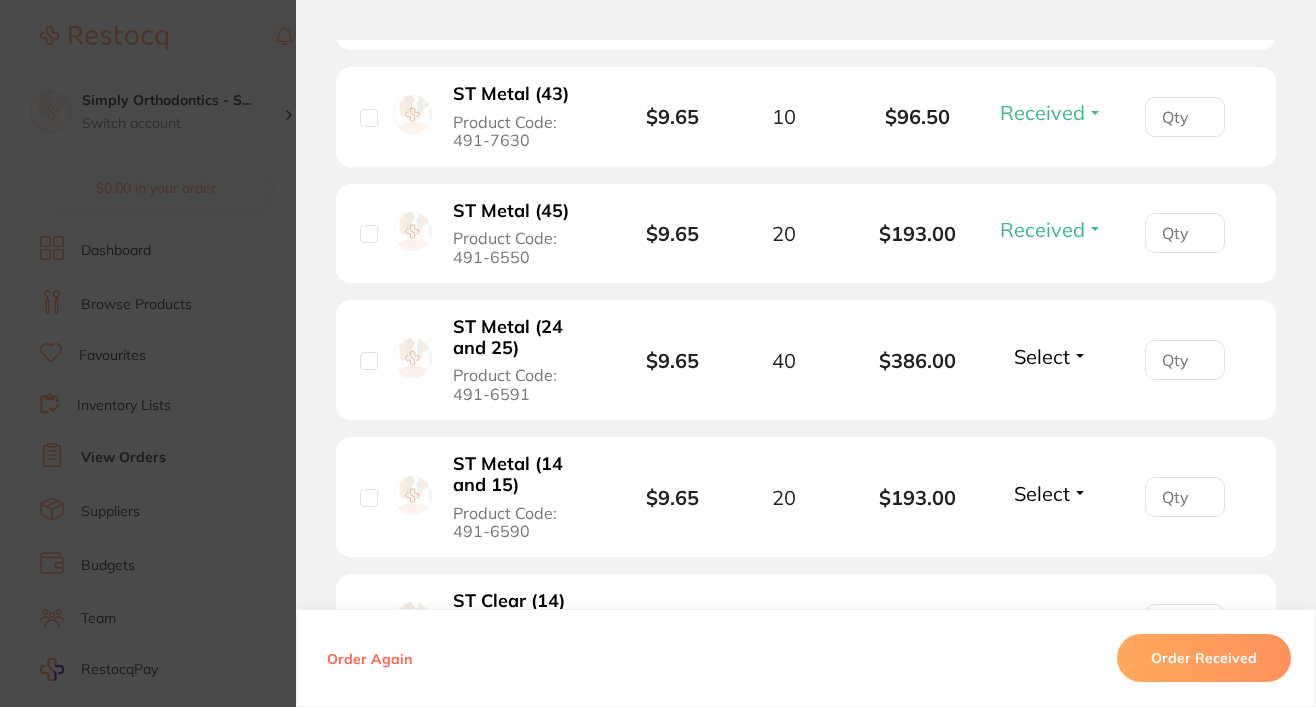 click on "Select" at bounding box center (1042, 356) 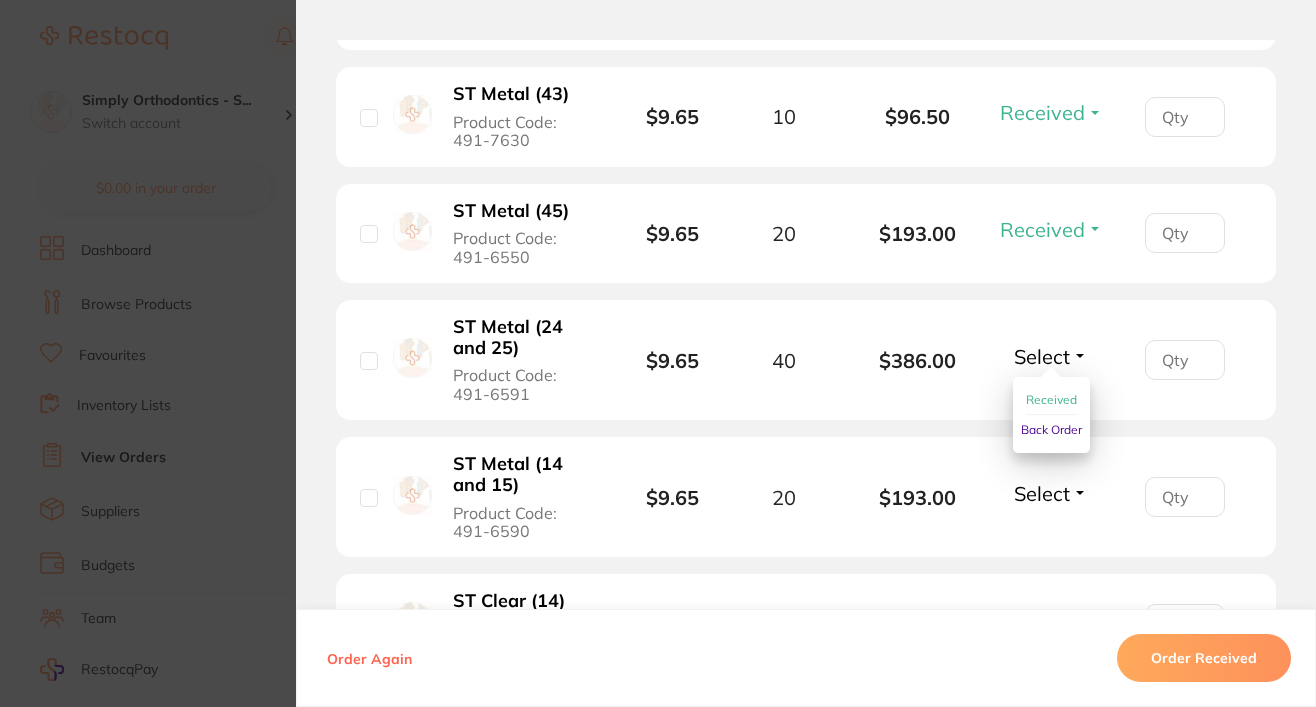click on "Received" at bounding box center (1051, 399) 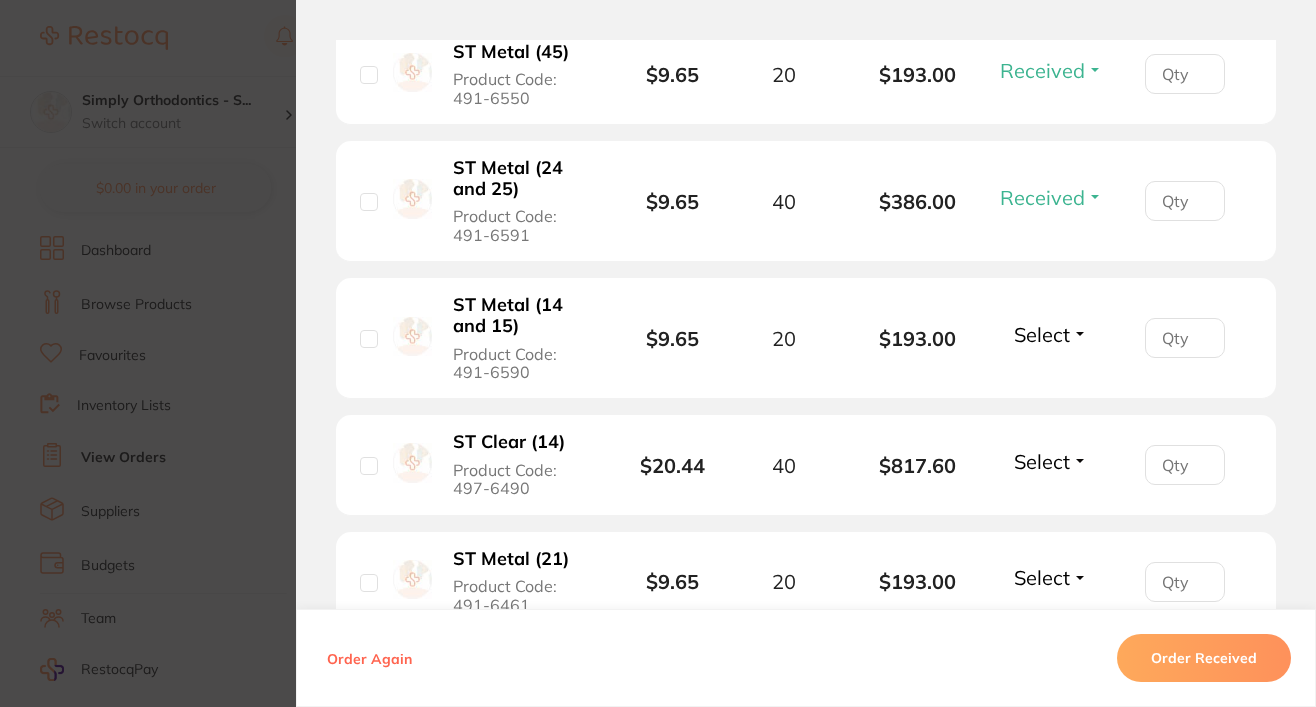 scroll, scrollTop: 3242, scrollLeft: 0, axis: vertical 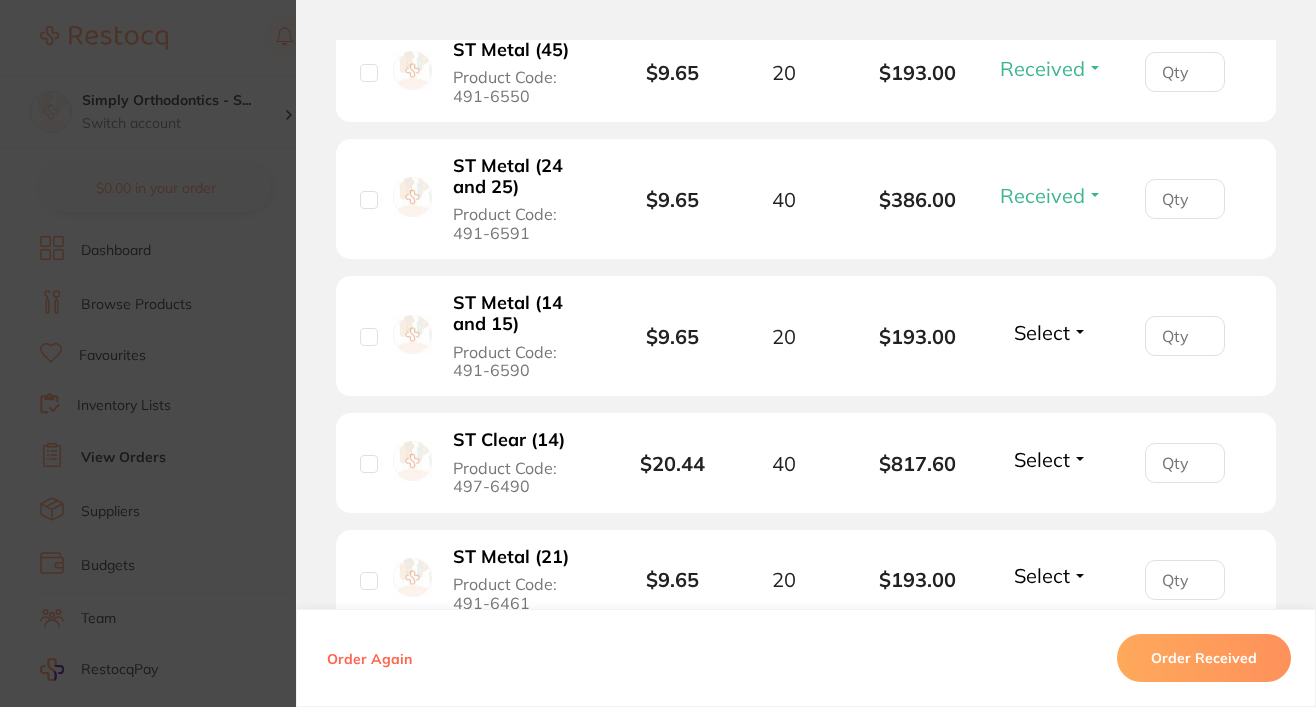 click on "Select" at bounding box center (1042, 332) 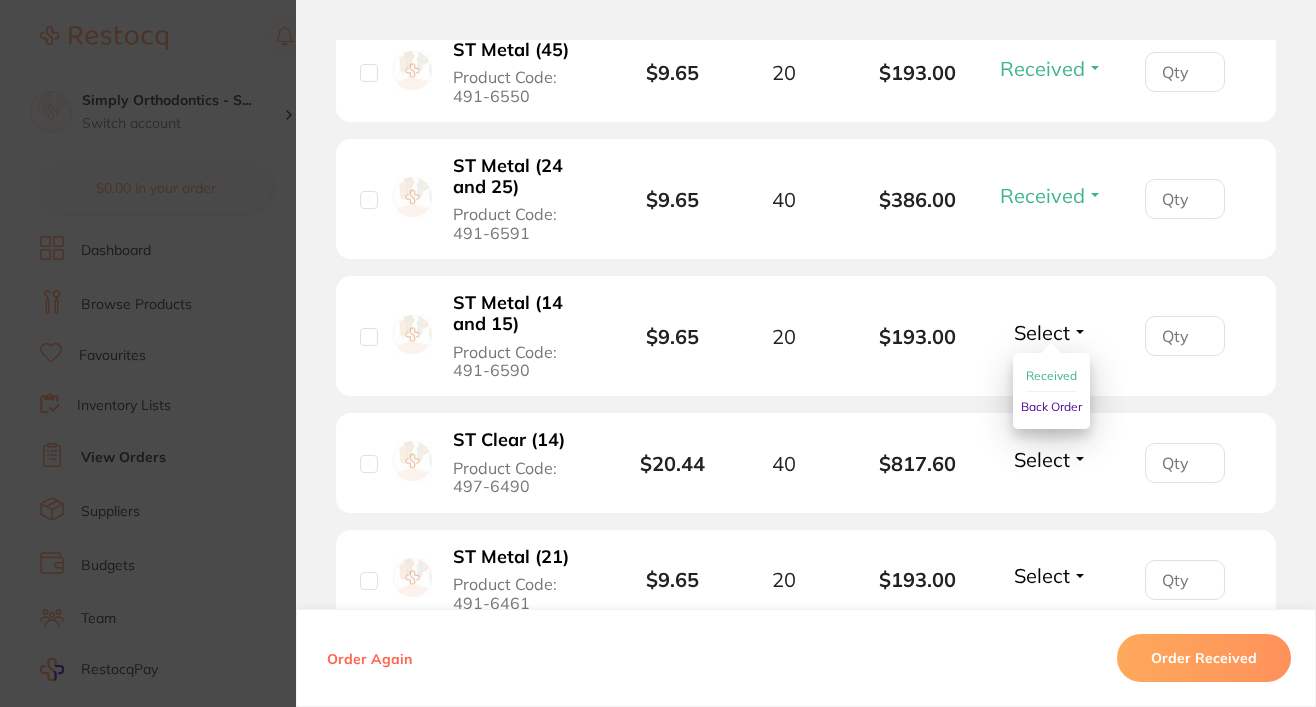 click on "Received" at bounding box center (1051, 375) 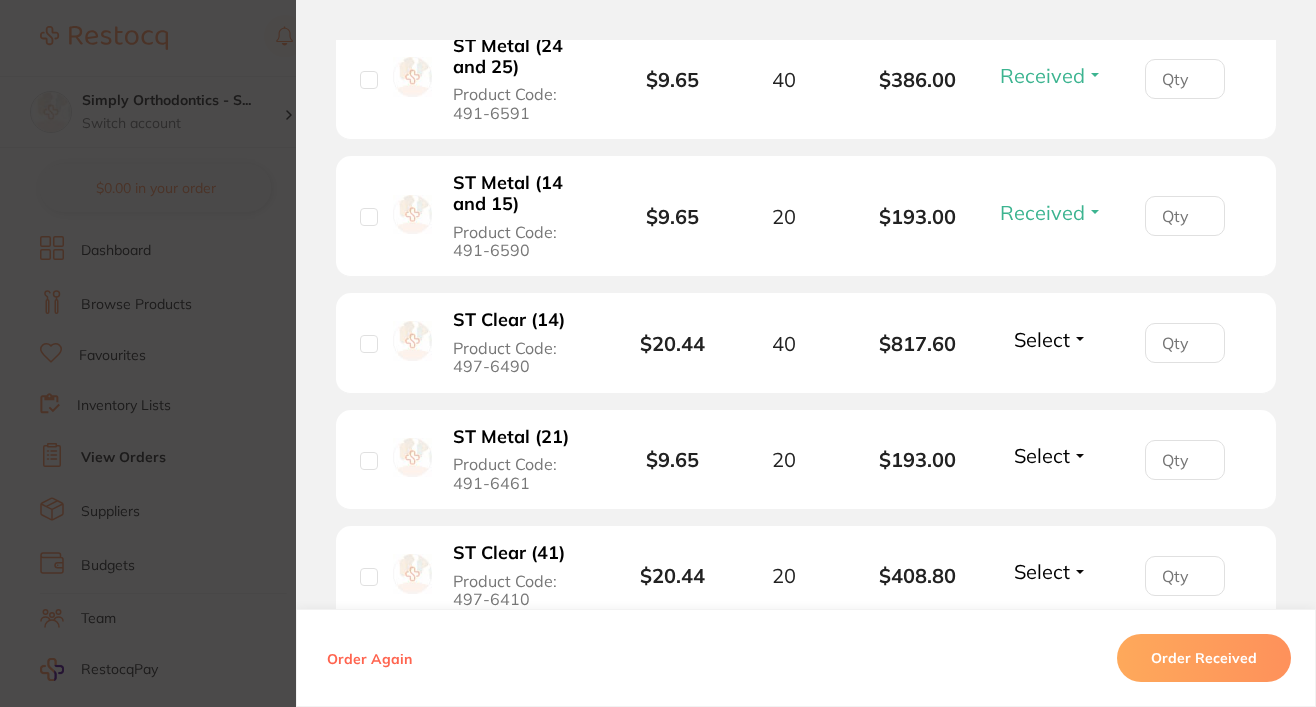 scroll, scrollTop: 3363, scrollLeft: 0, axis: vertical 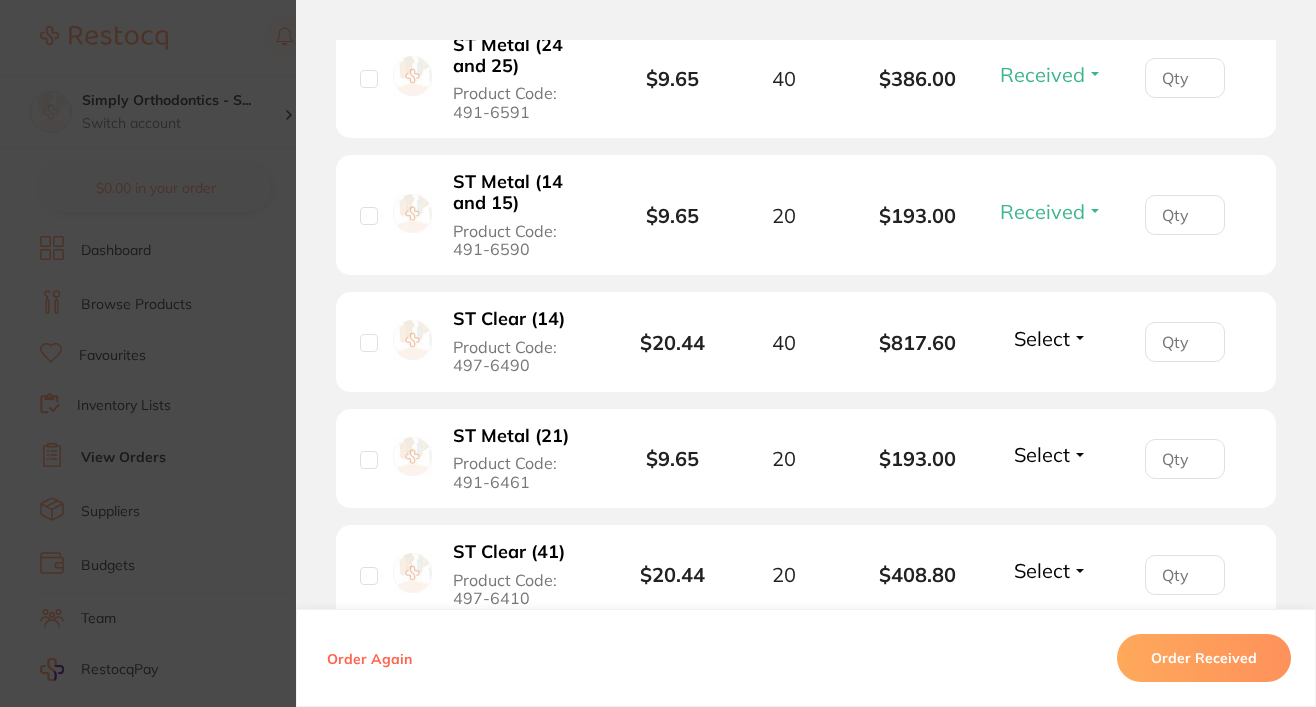 click on "Select" at bounding box center [1042, 338] 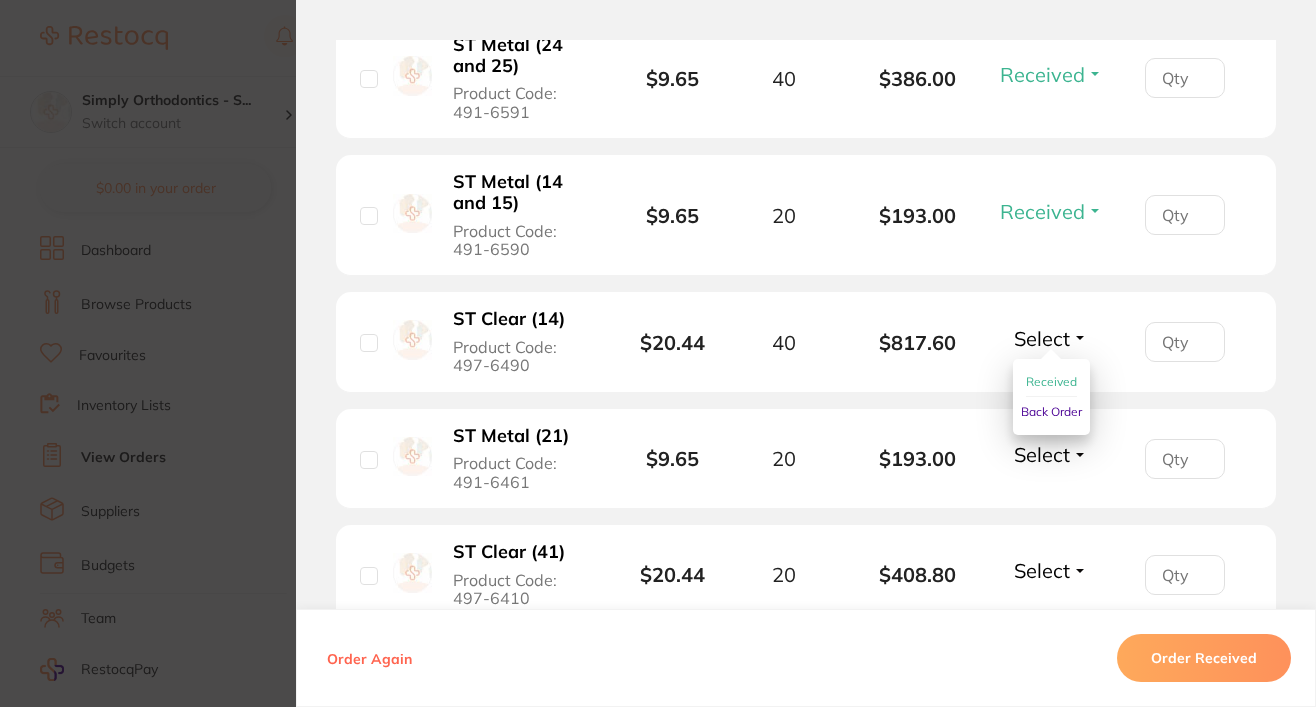 click on "Received" at bounding box center [1051, 381] 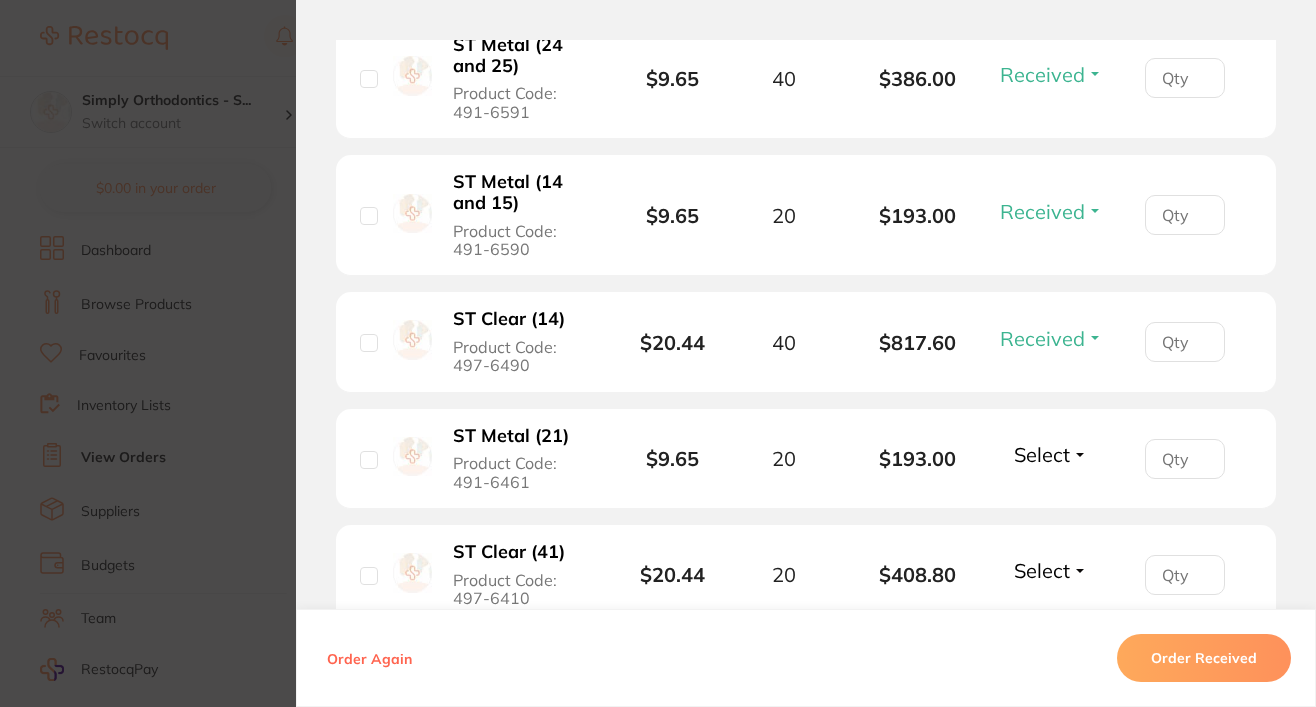 click on "Select" at bounding box center [1042, 454] 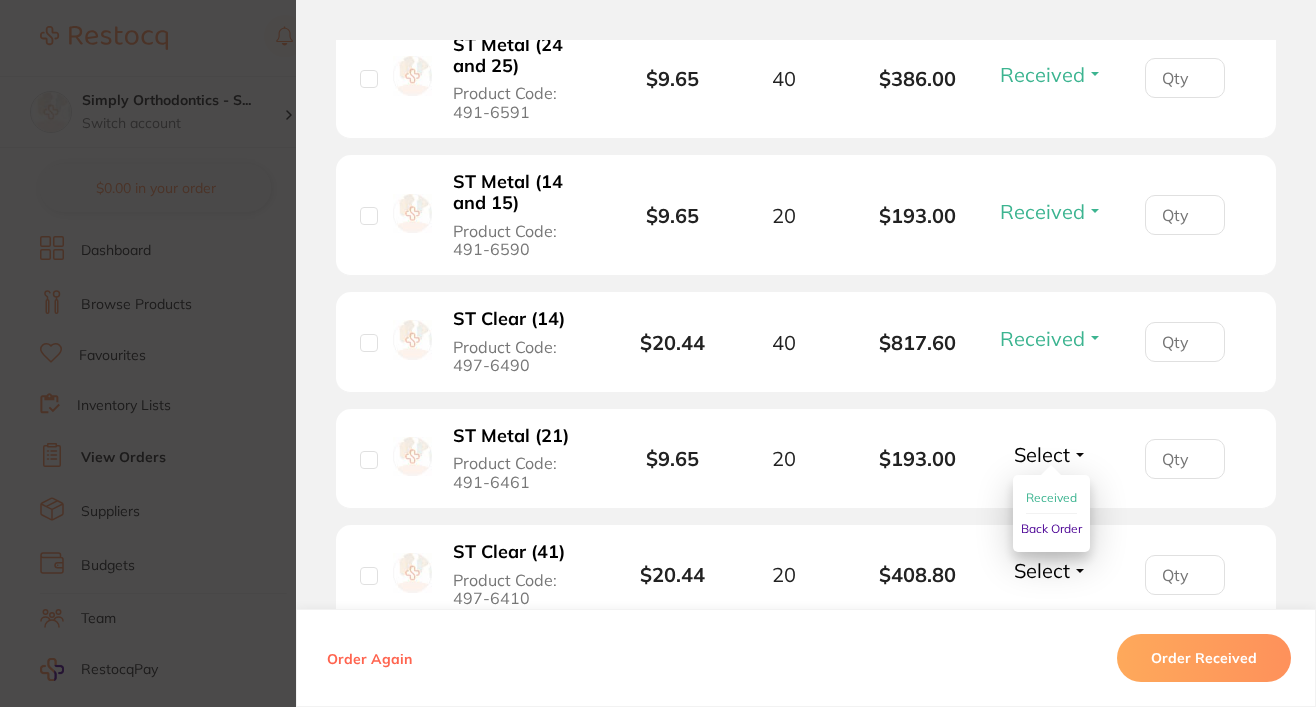 click on "Received" at bounding box center (1051, 497) 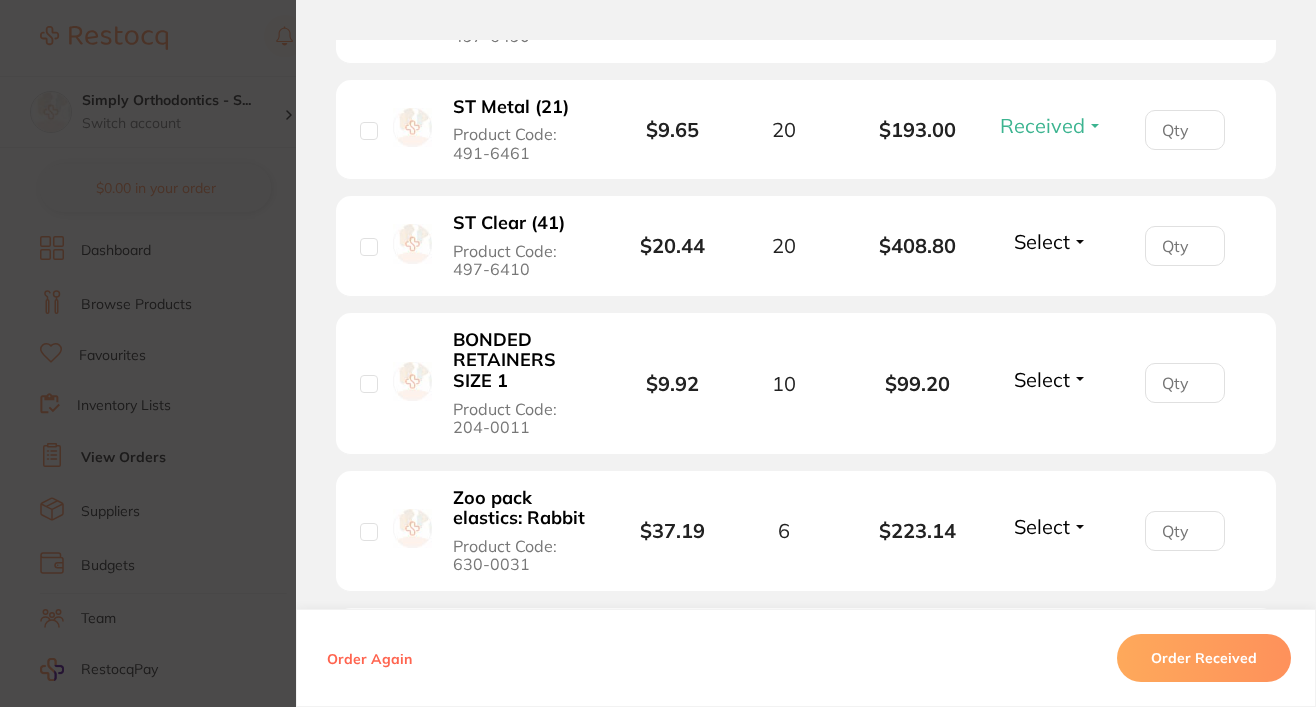 scroll, scrollTop: 3694, scrollLeft: 0, axis: vertical 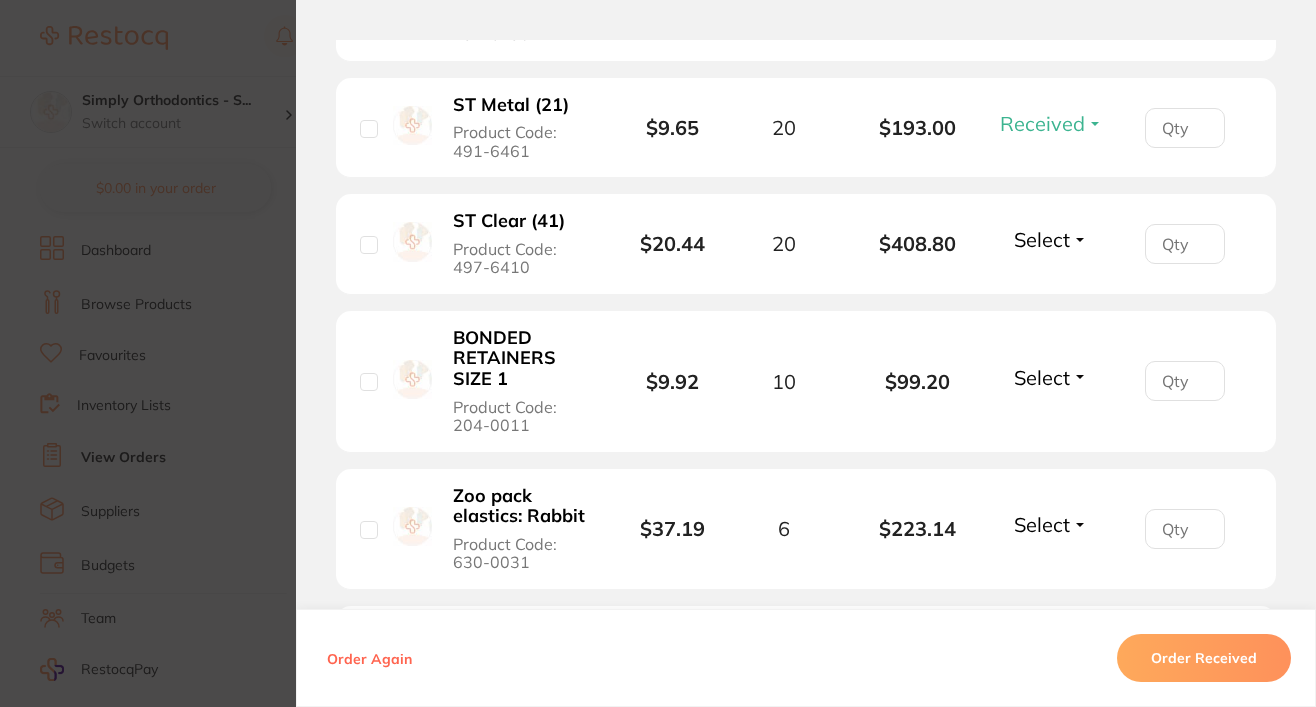 click on "Select" at bounding box center [1042, 239] 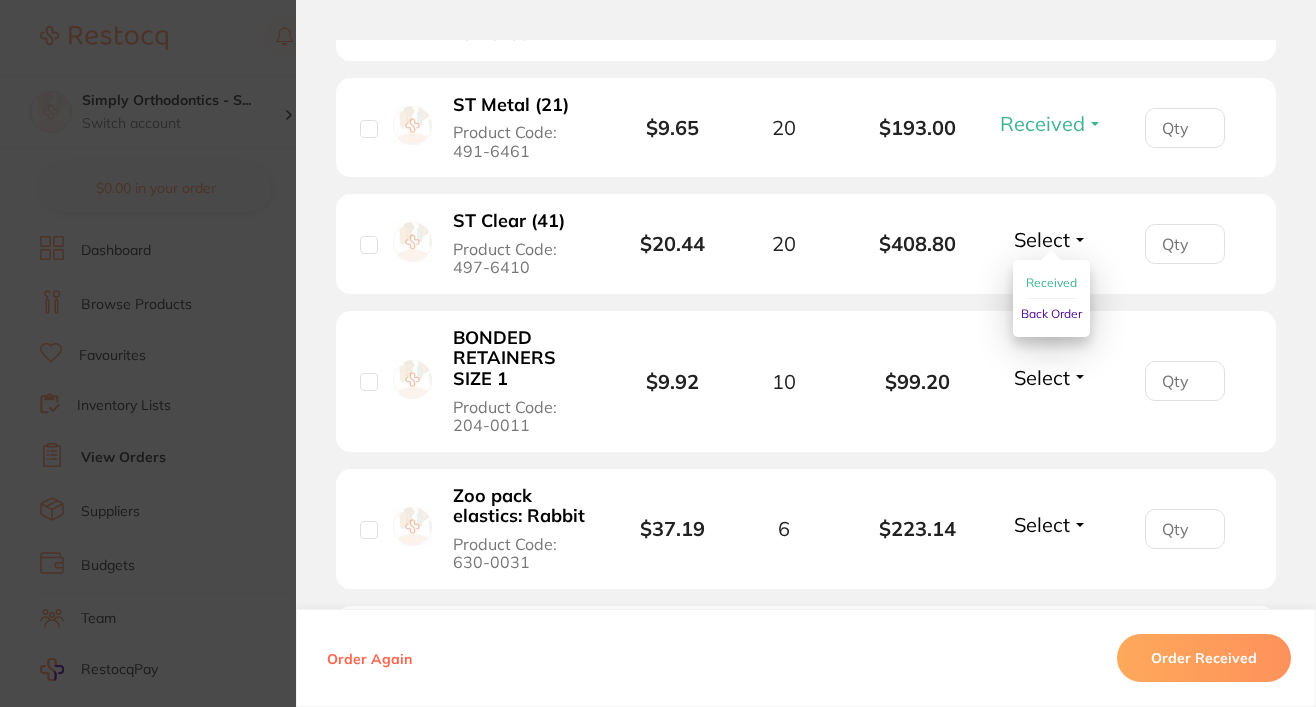 click on "Received" at bounding box center (1051, 282) 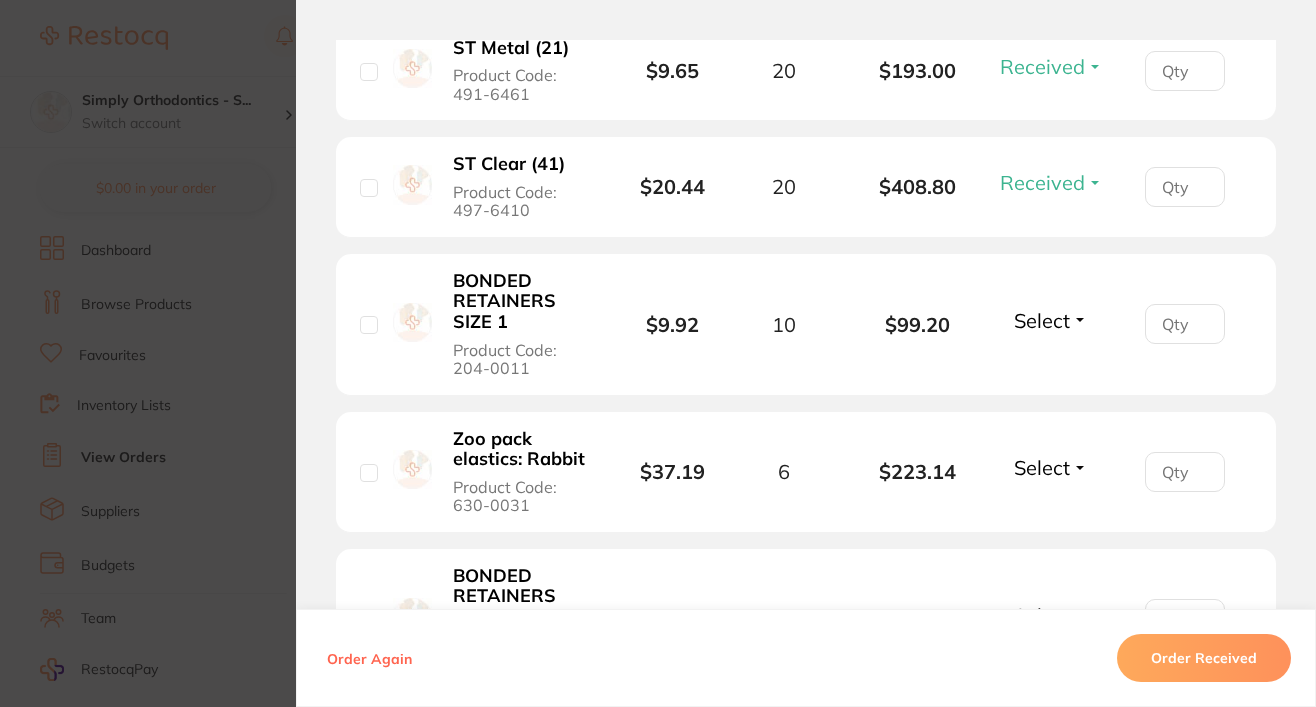 scroll, scrollTop: 3752, scrollLeft: 0, axis: vertical 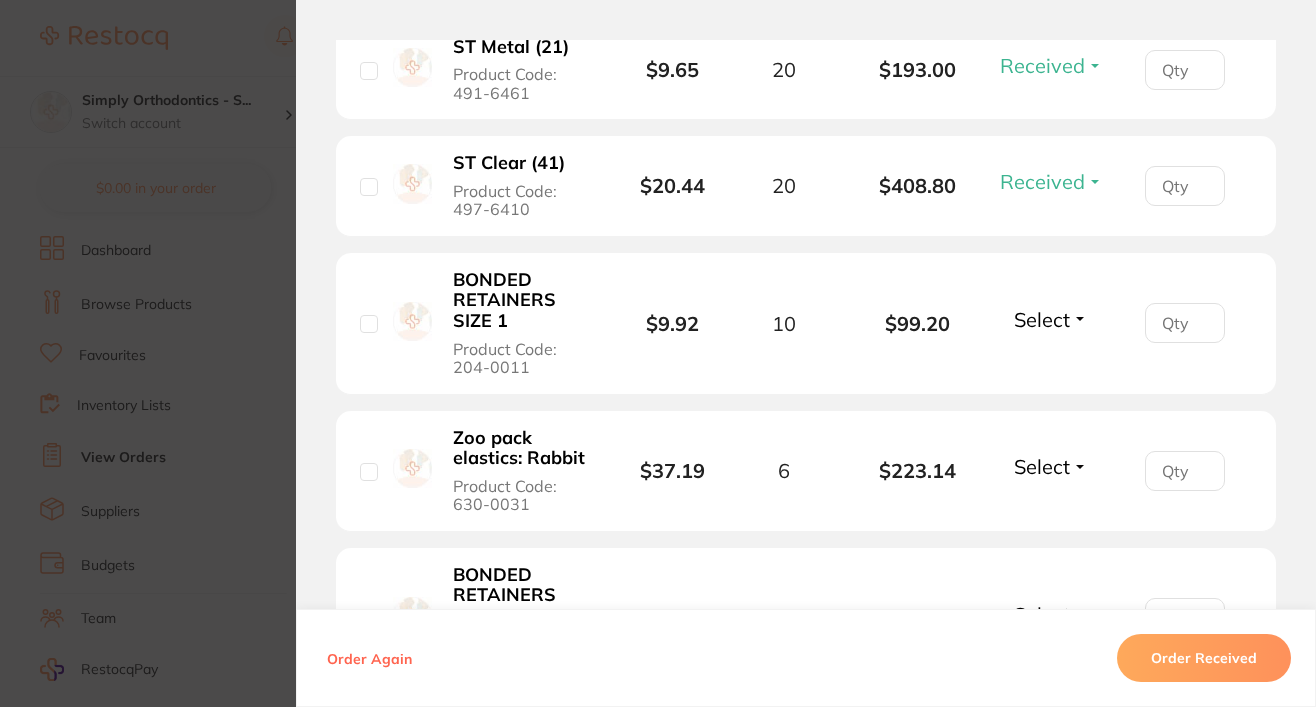 click on "Select" at bounding box center (1042, 319) 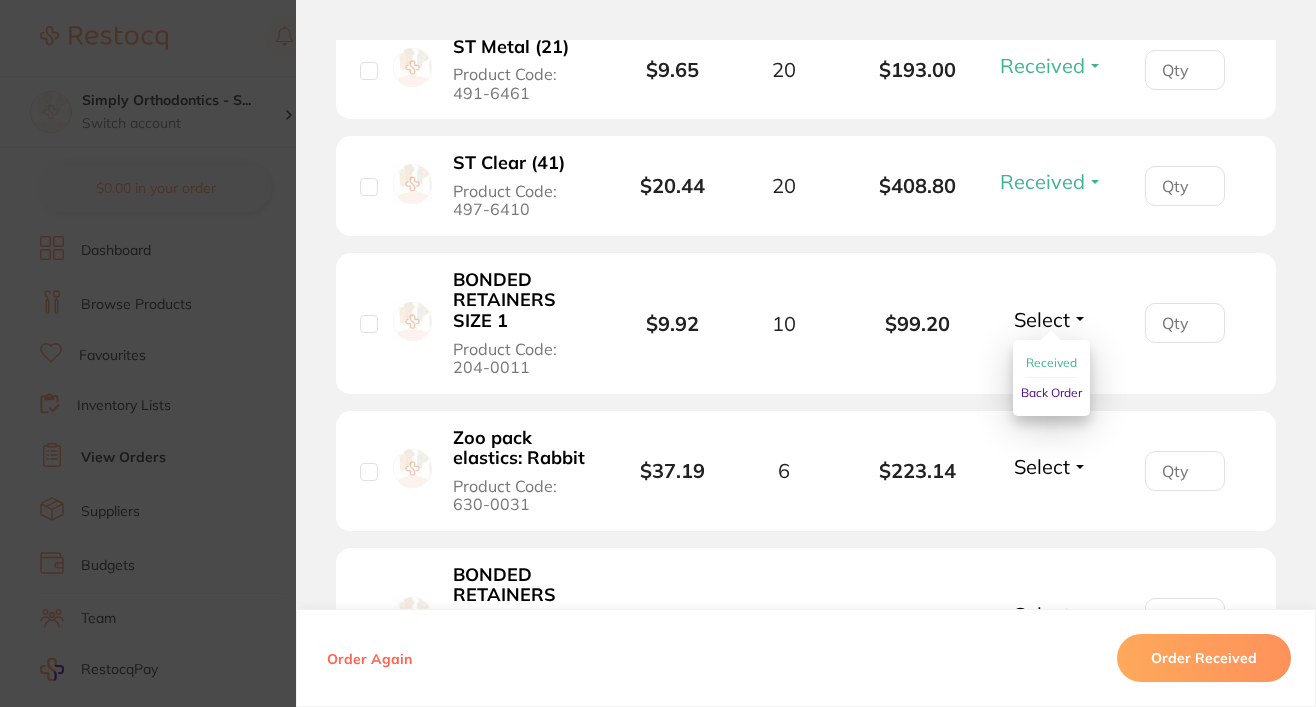 click on "Received" at bounding box center (1051, 362) 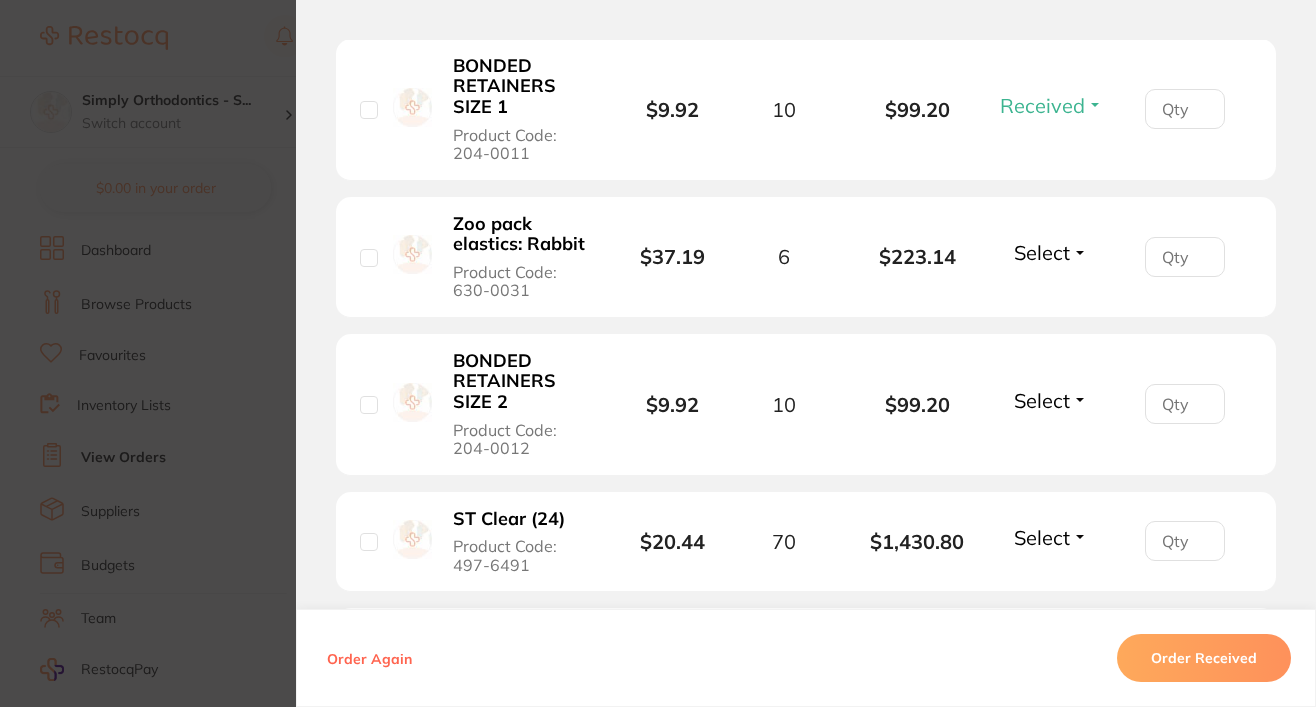 scroll, scrollTop: 3998, scrollLeft: 0, axis: vertical 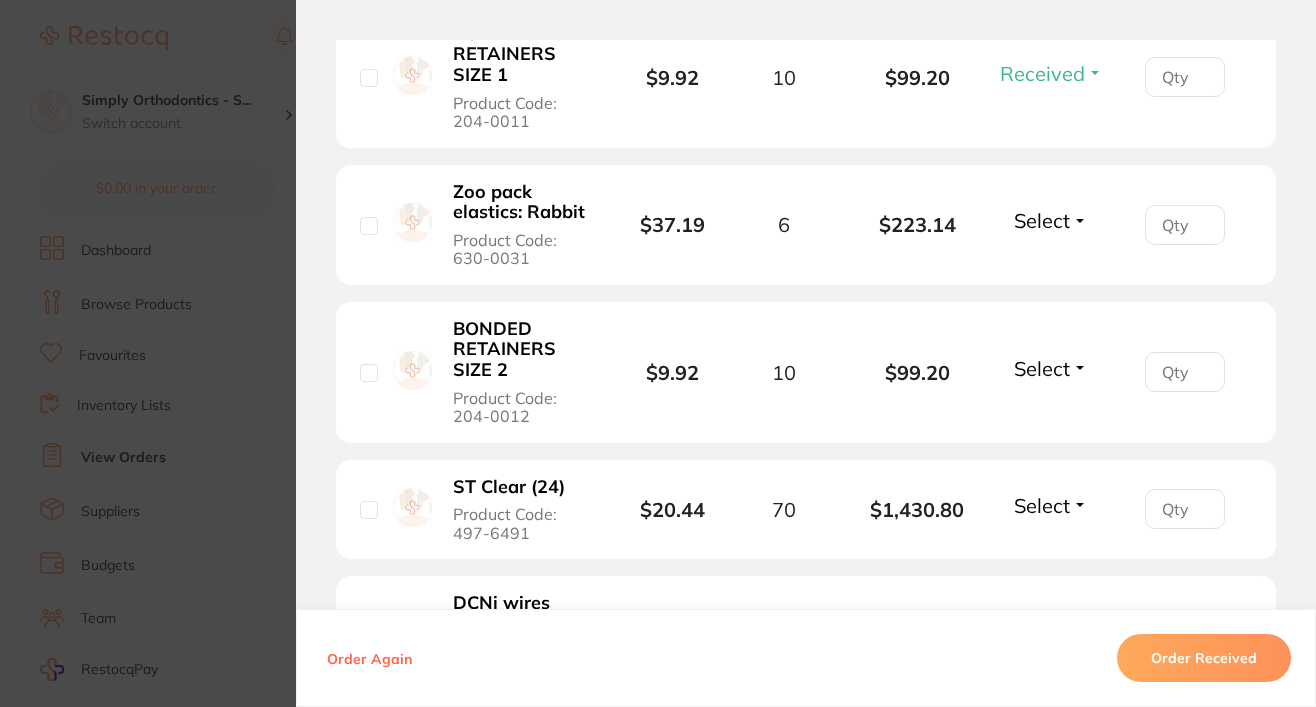 click on "Select" at bounding box center [1042, 220] 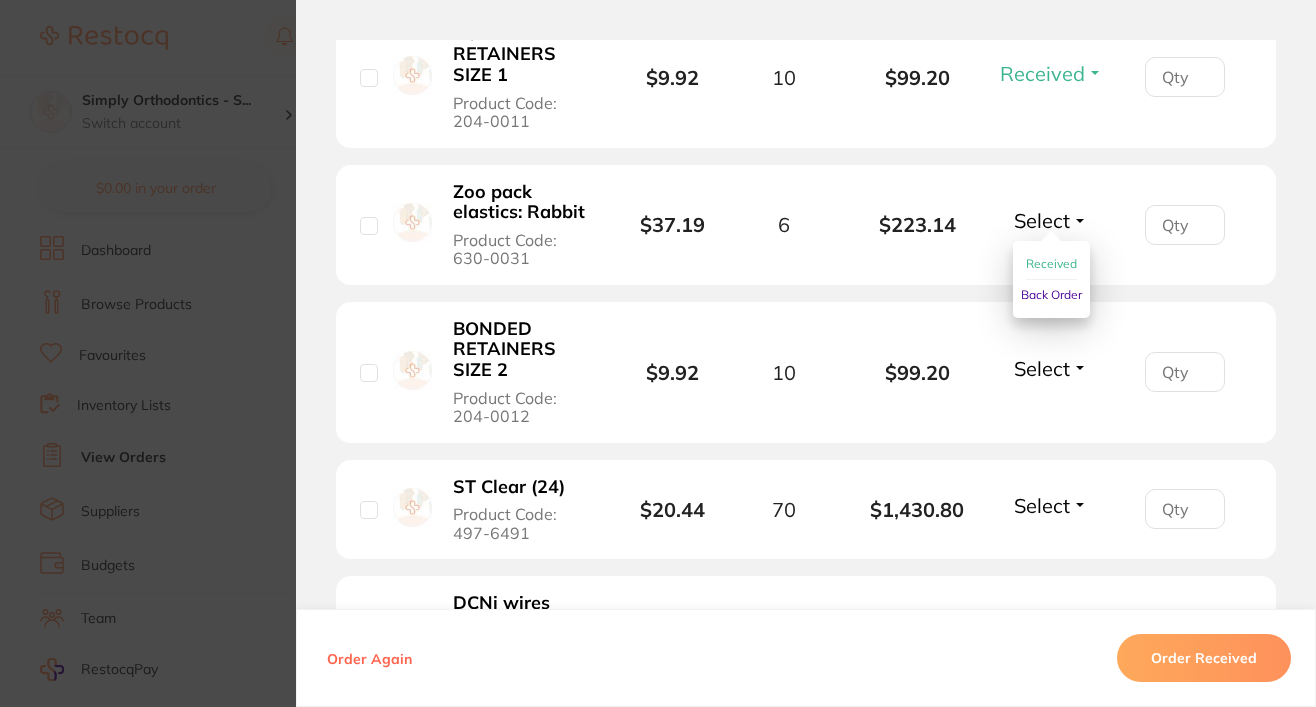 click on "Received" at bounding box center (1051, 264) 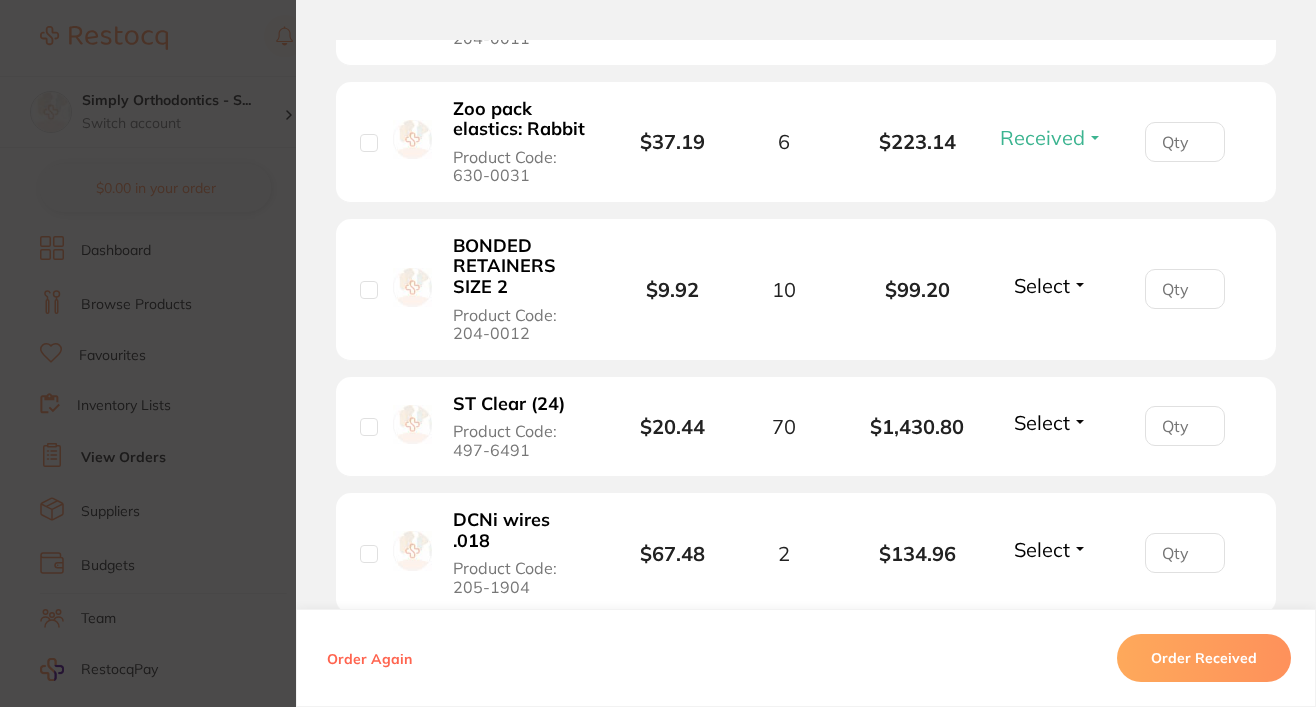 scroll, scrollTop: 4082, scrollLeft: 0, axis: vertical 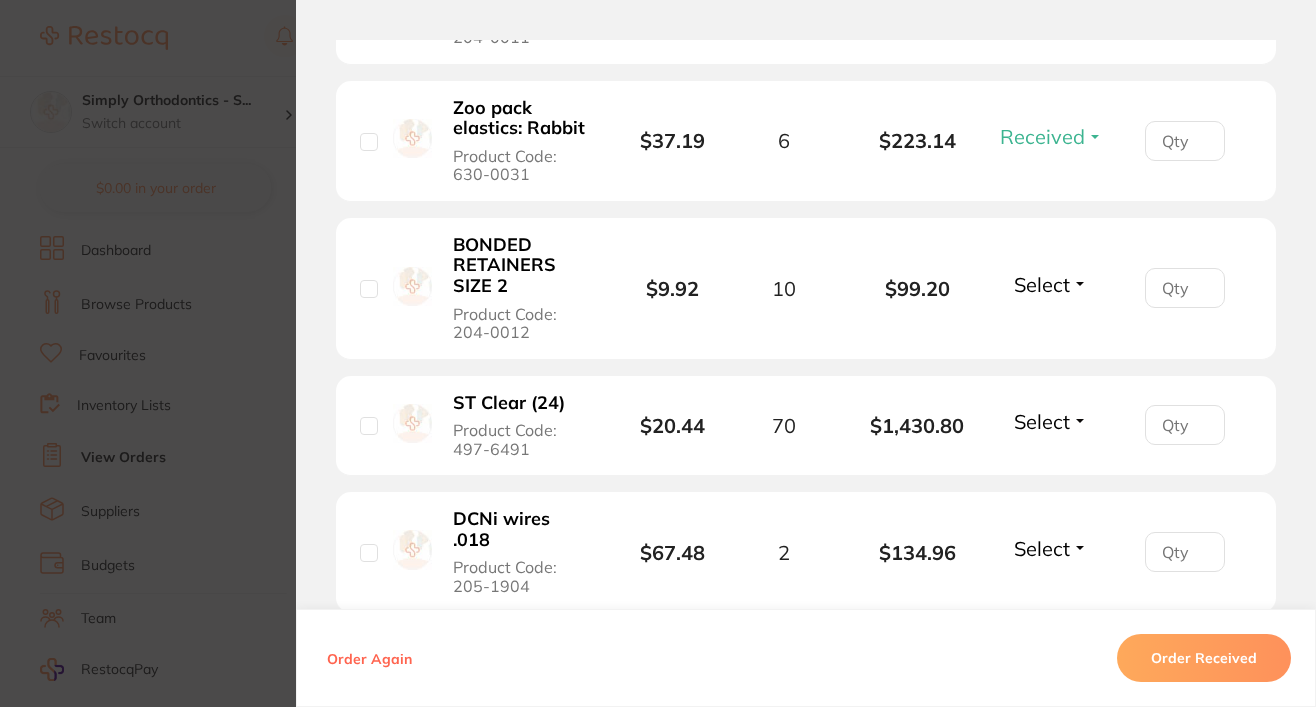 click on "Select" at bounding box center [1042, 284] 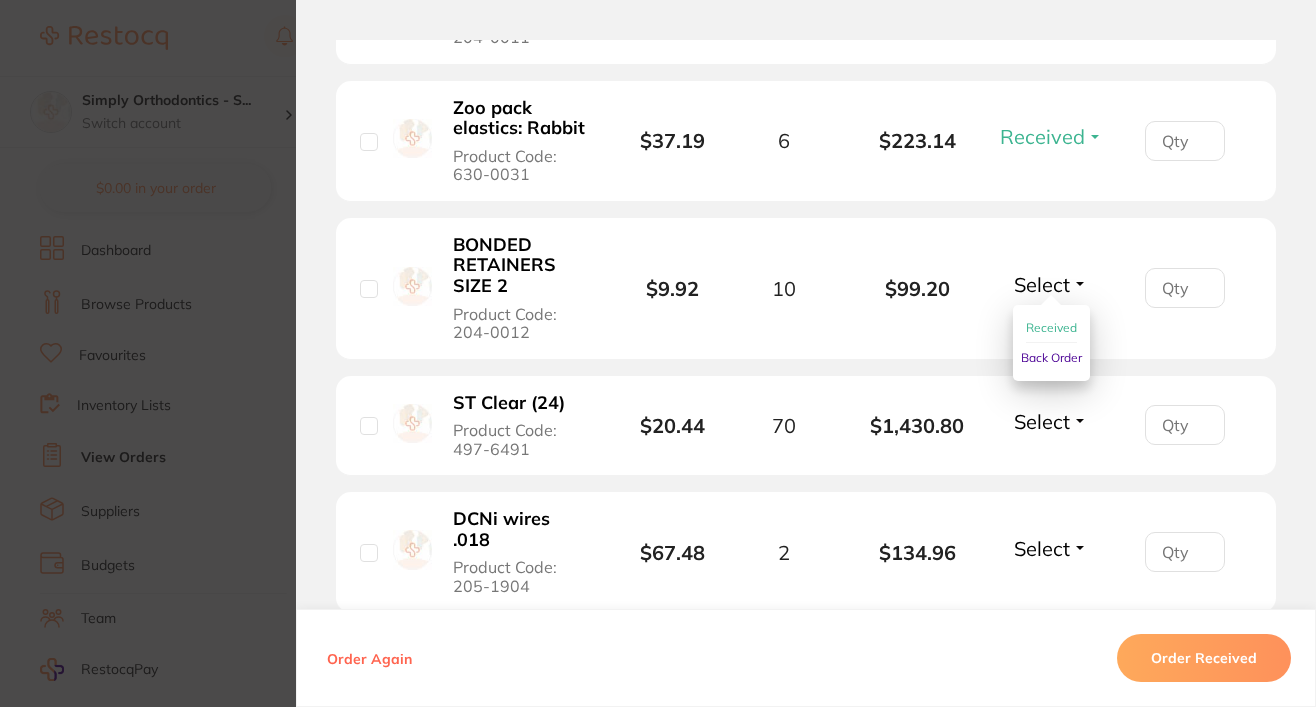 click on "Received" at bounding box center (1051, 327) 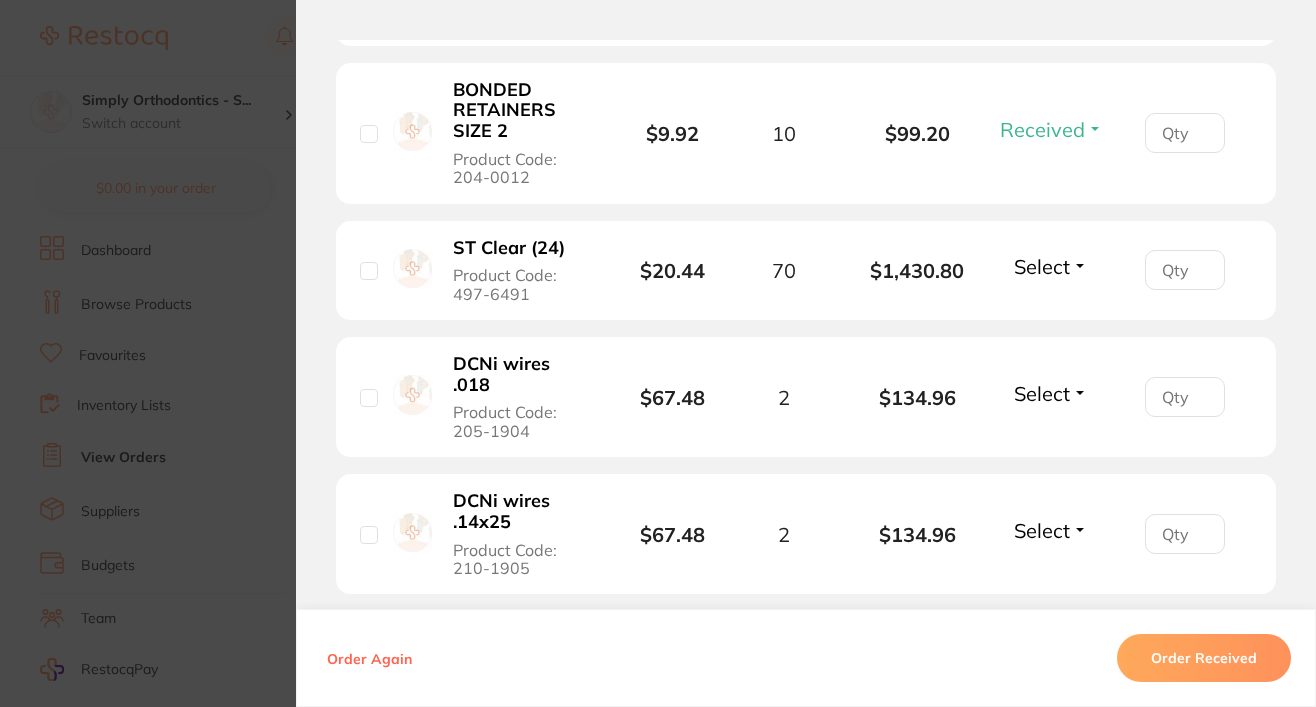 scroll, scrollTop: 4251, scrollLeft: 0, axis: vertical 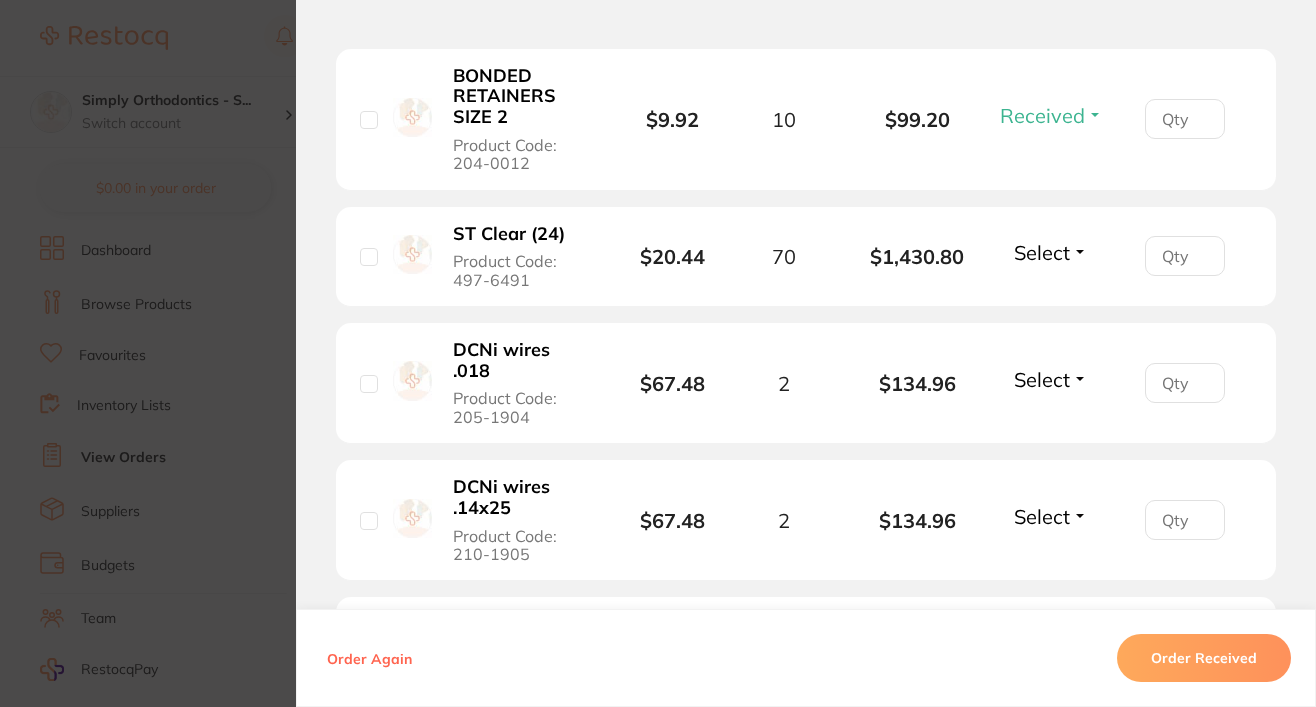 click on "Select" at bounding box center (1042, 252) 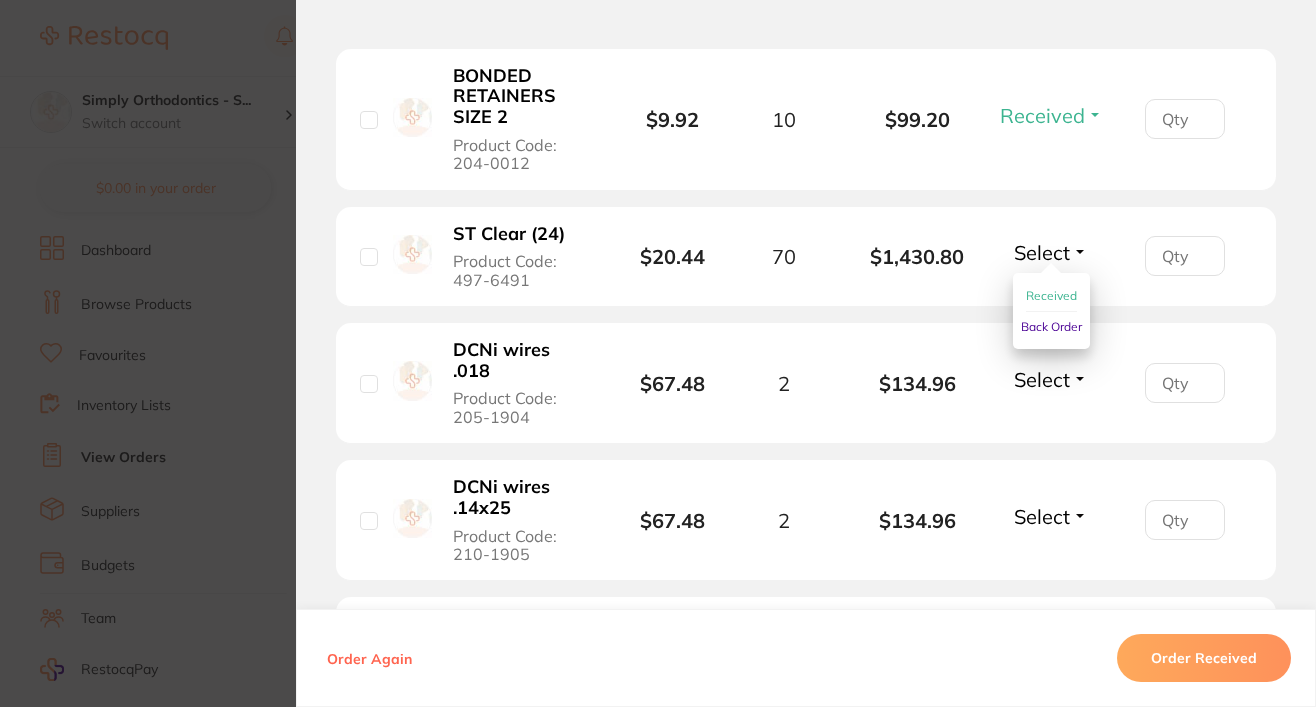 click on "Received" at bounding box center (1051, 295) 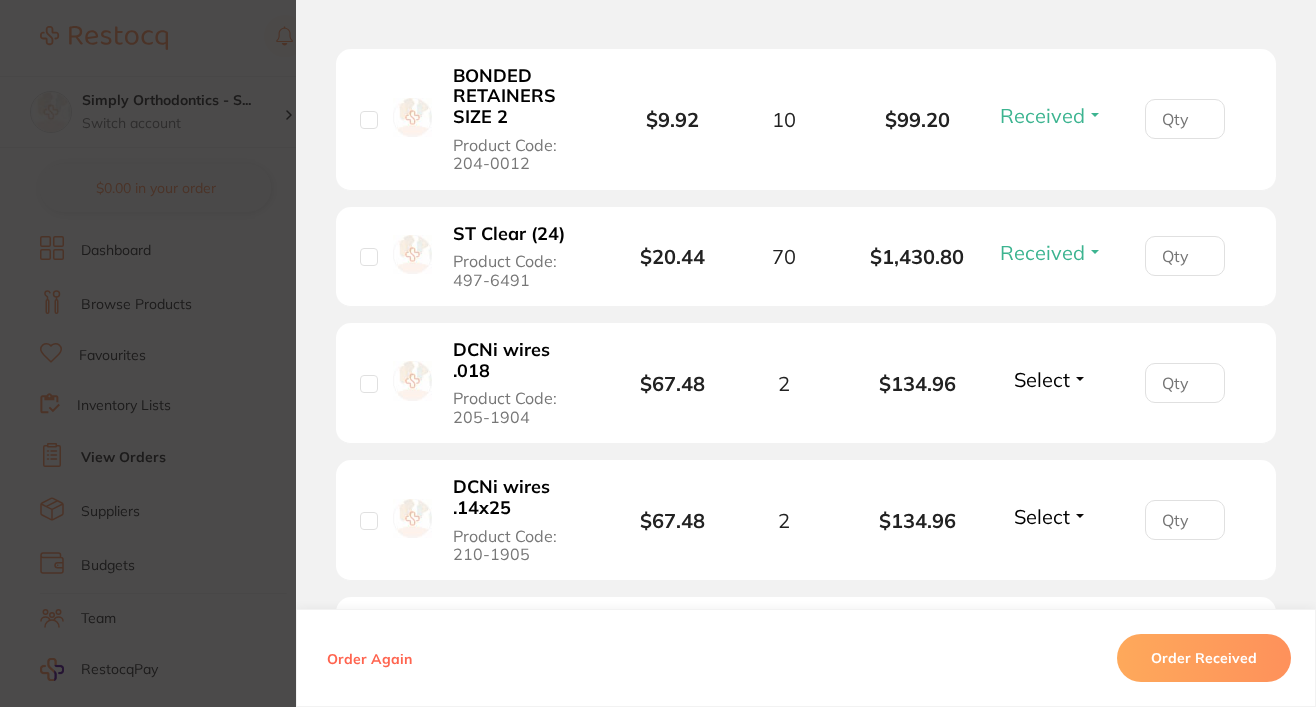 click on "Select" at bounding box center [1042, 379] 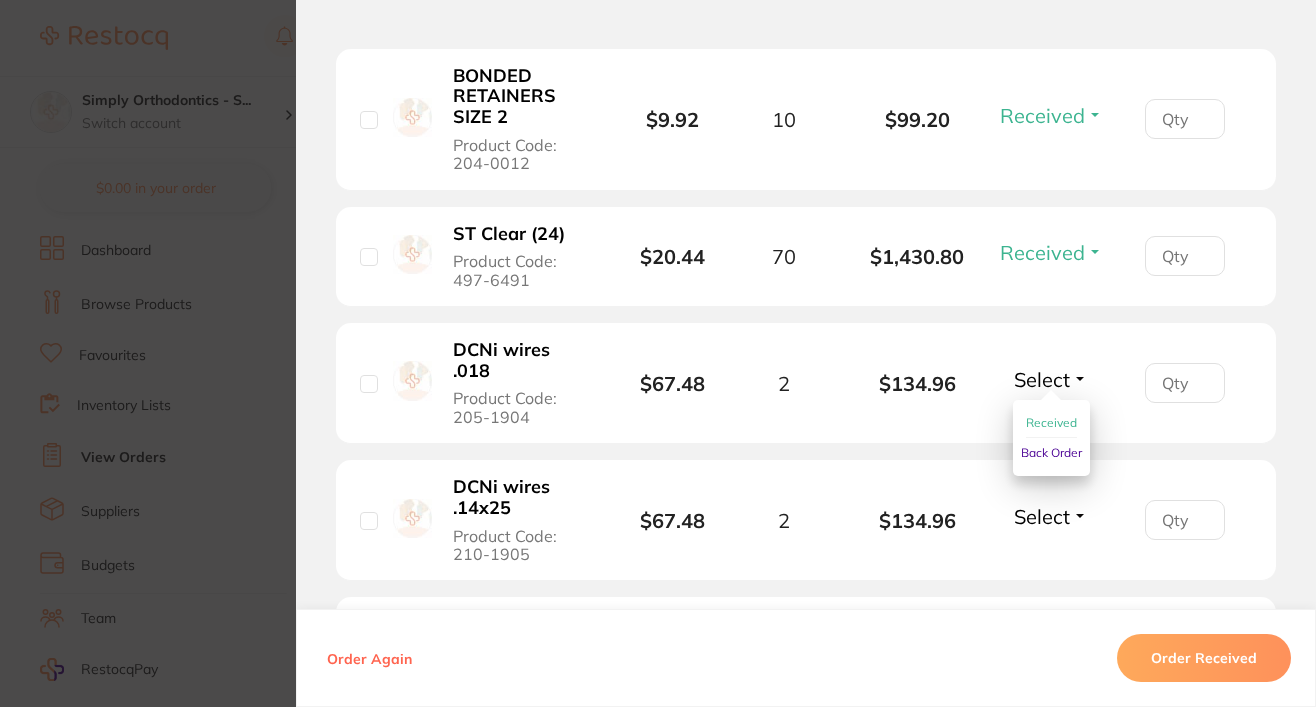 click on "Received" at bounding box center (1051, 422) 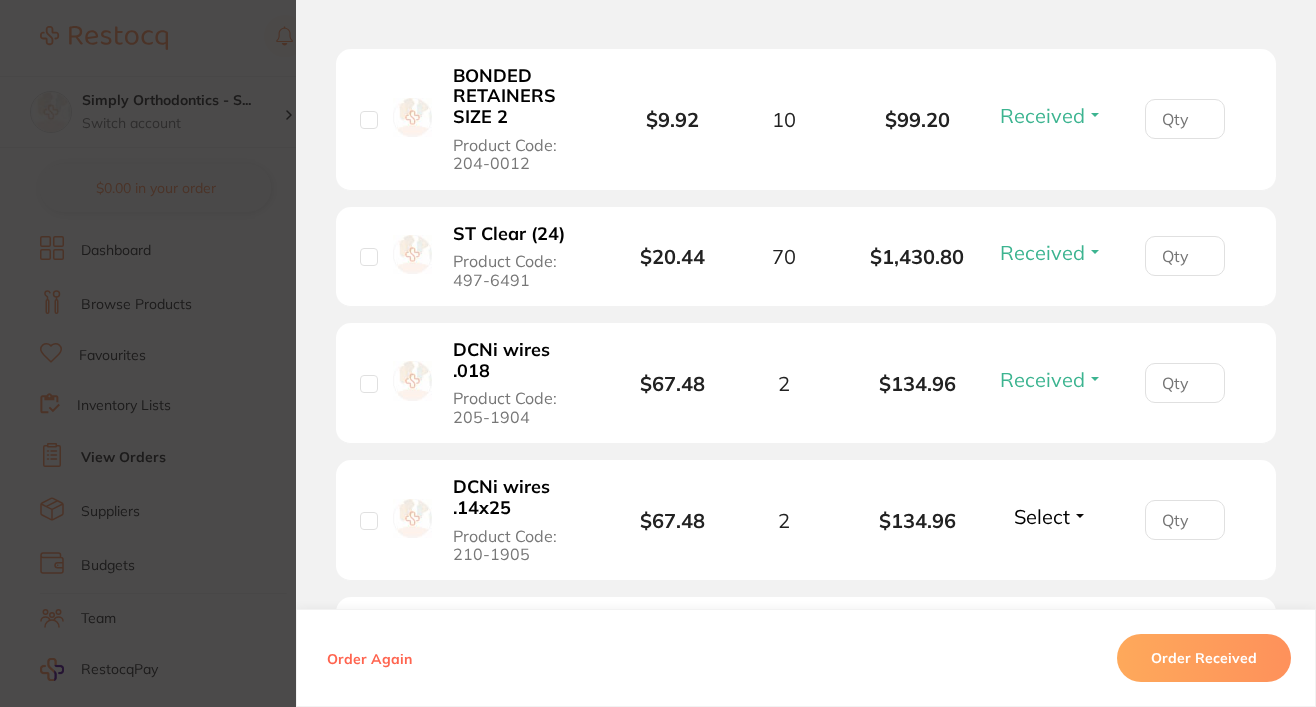 click on "Select" at bounding box center [1042, 516] 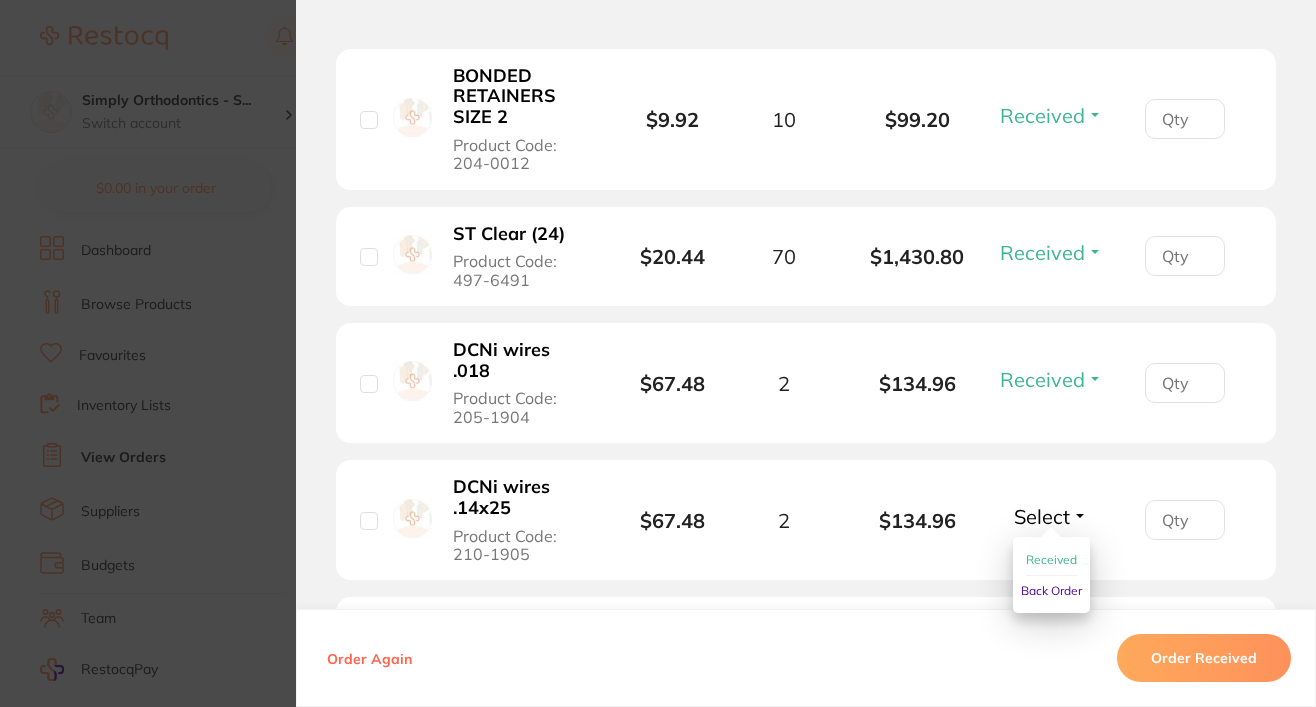 click on "Received" at bounding box center (1051, 559) 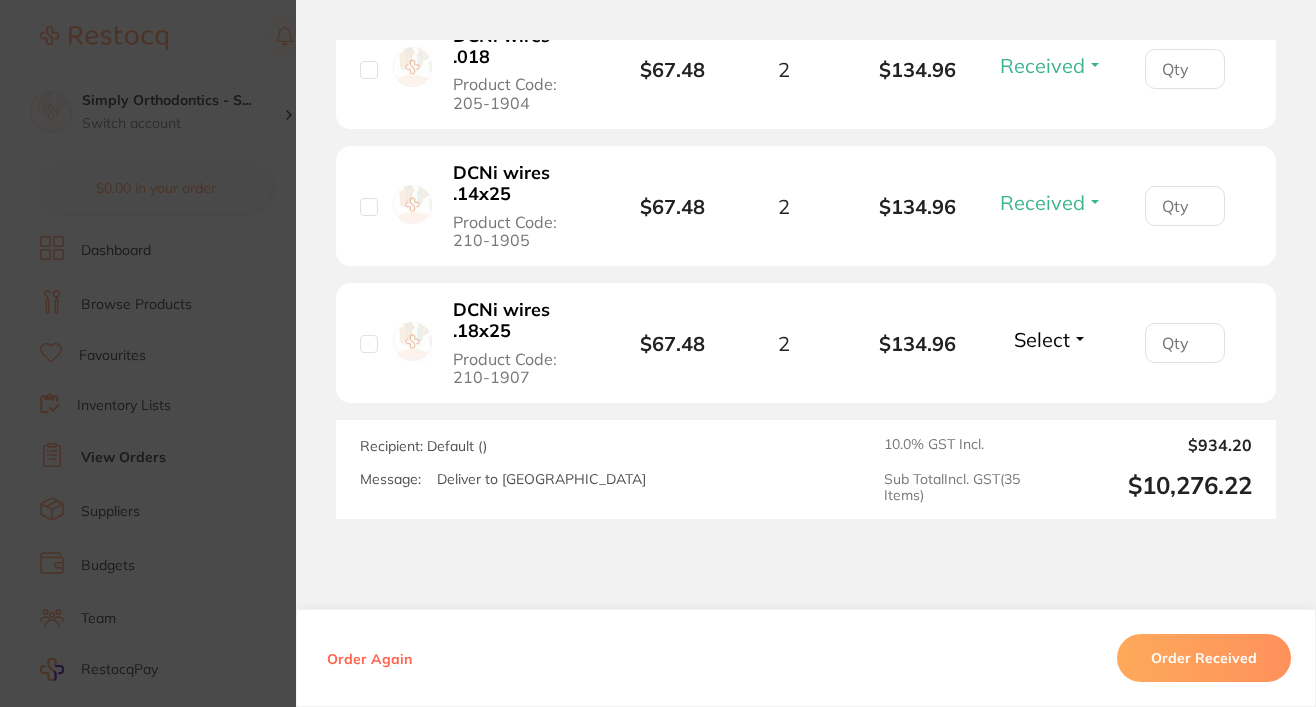 scroll, scrollTop: 4626, scrollLeft: 0, axis: vertical 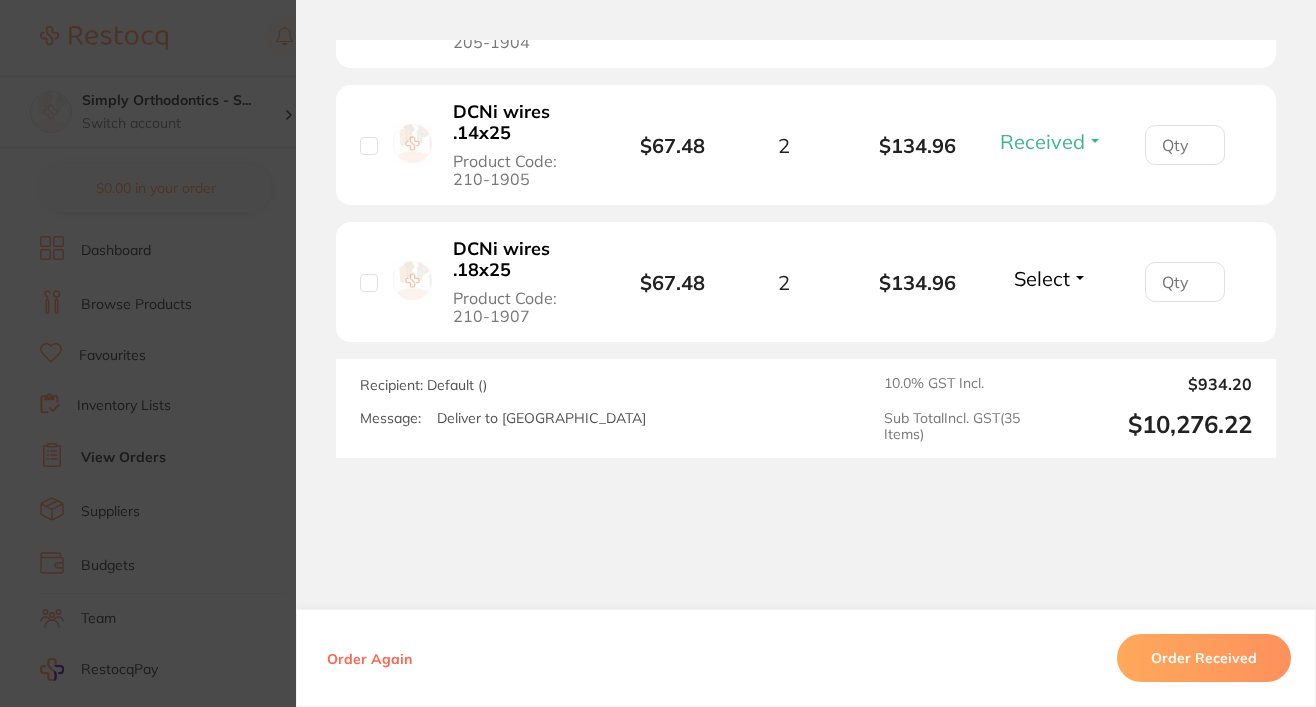 click on "Select" at bounding box center [1042, 278] 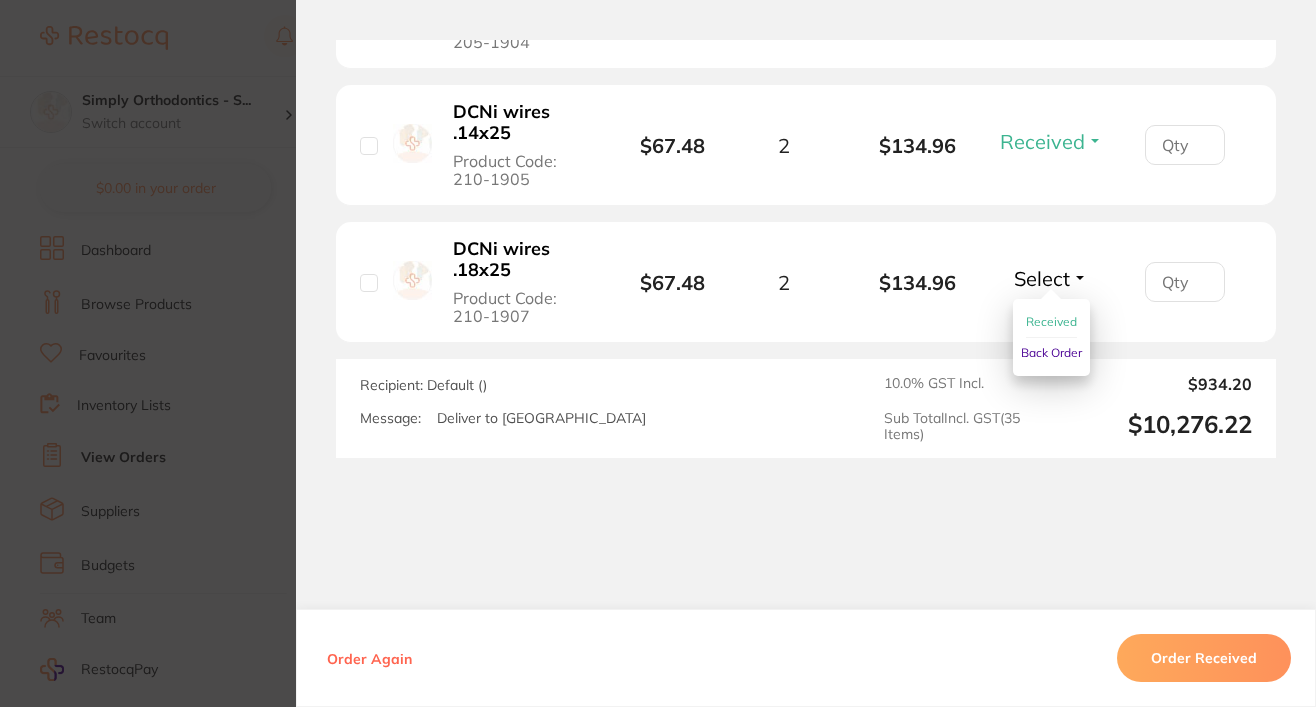 click on "Received" at bounding box center (1051, 321) 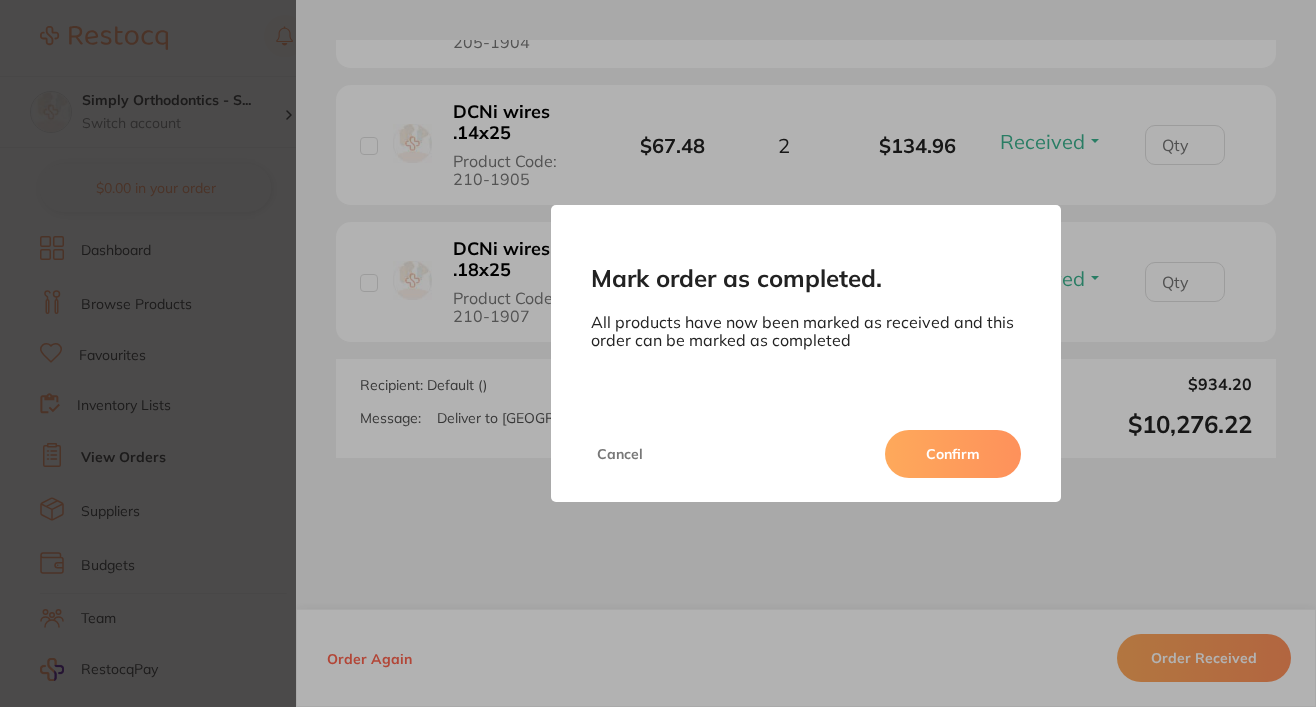 click on "Confirm" at bounding box center [953, 454] 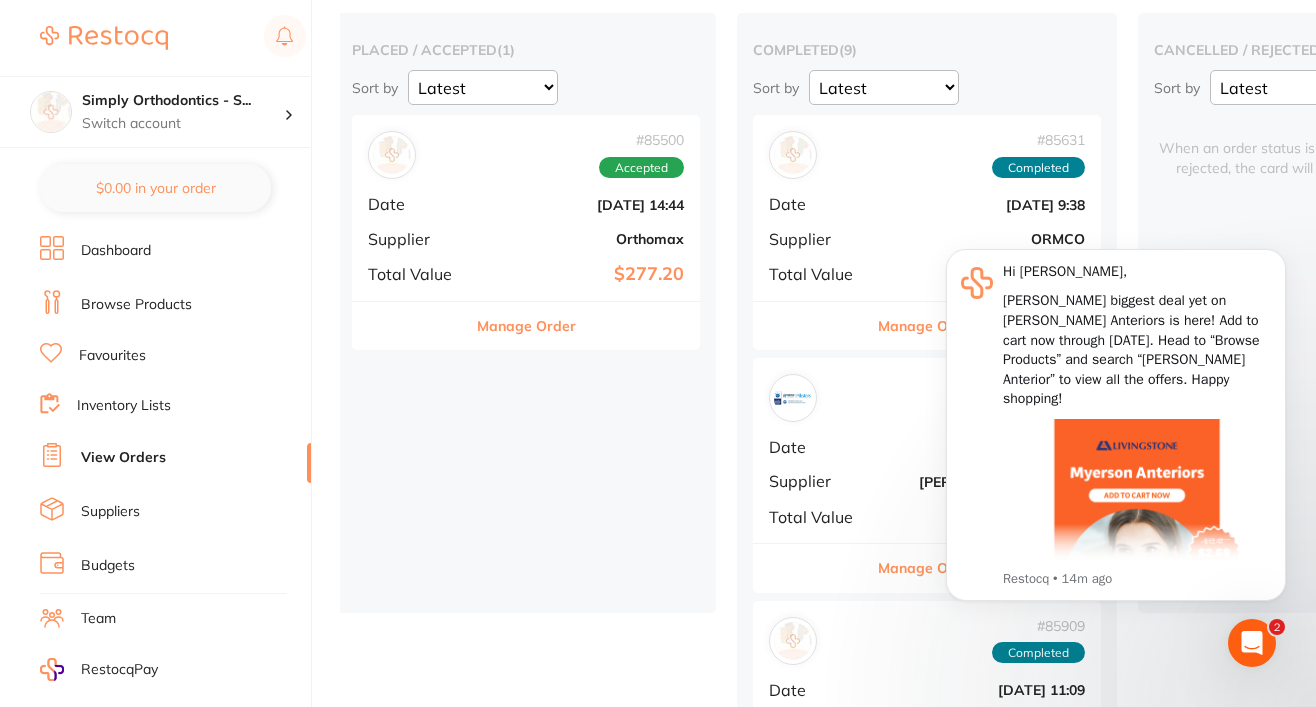 scroll, scrollTop: 0, scrollLeft: 0, axis: both 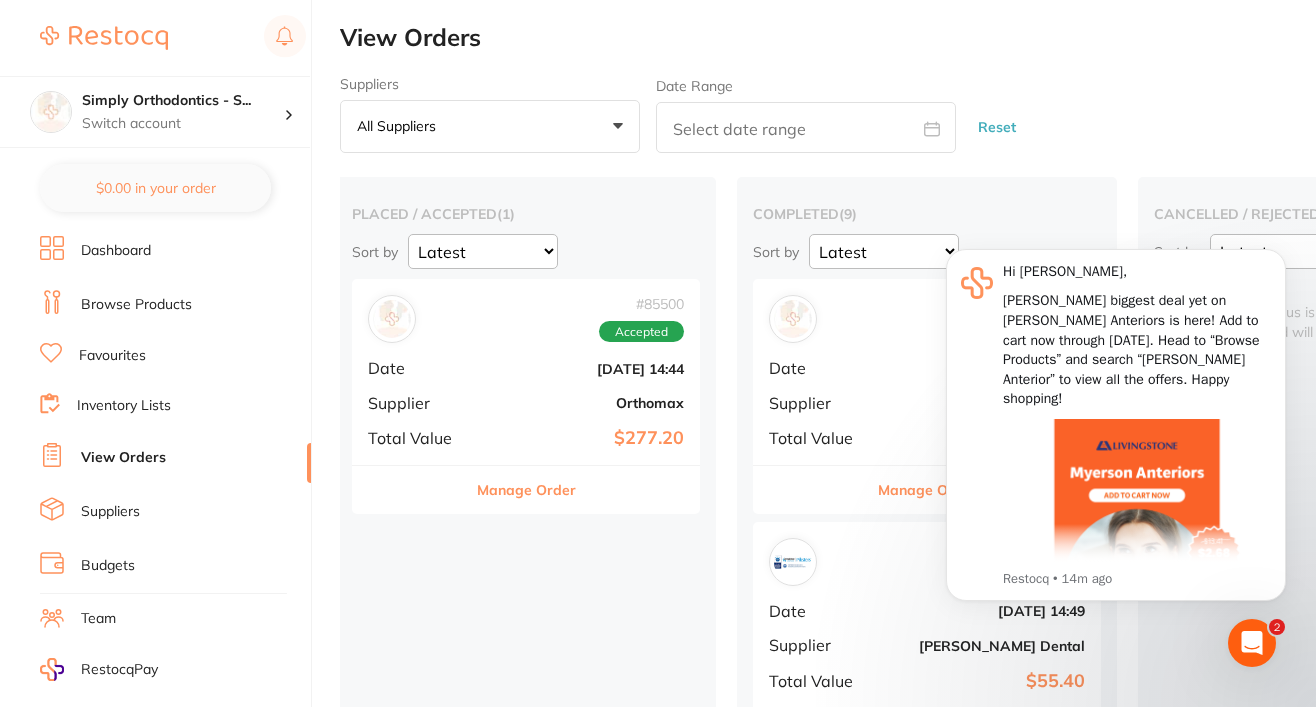 click on "Manage Order" at bounding box center (526, 490) 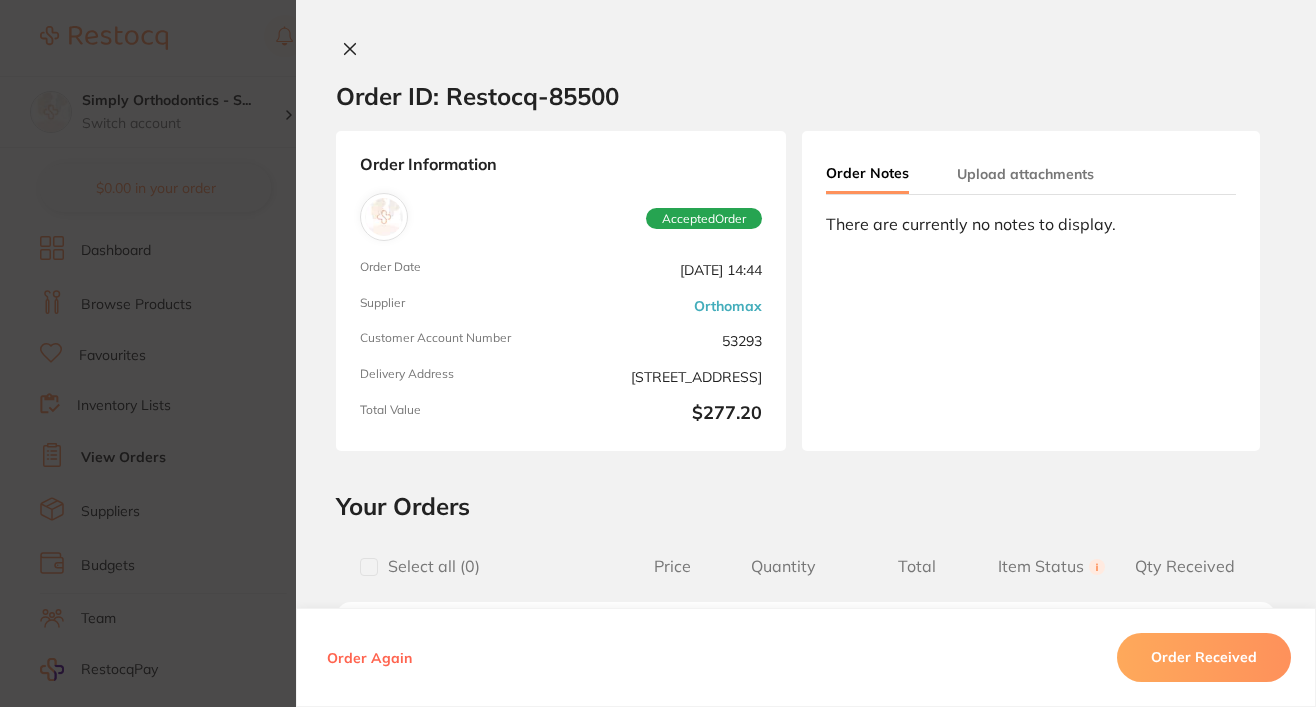 scroll, scrollTop: 371, scrollLeft: 0, axis: vertical 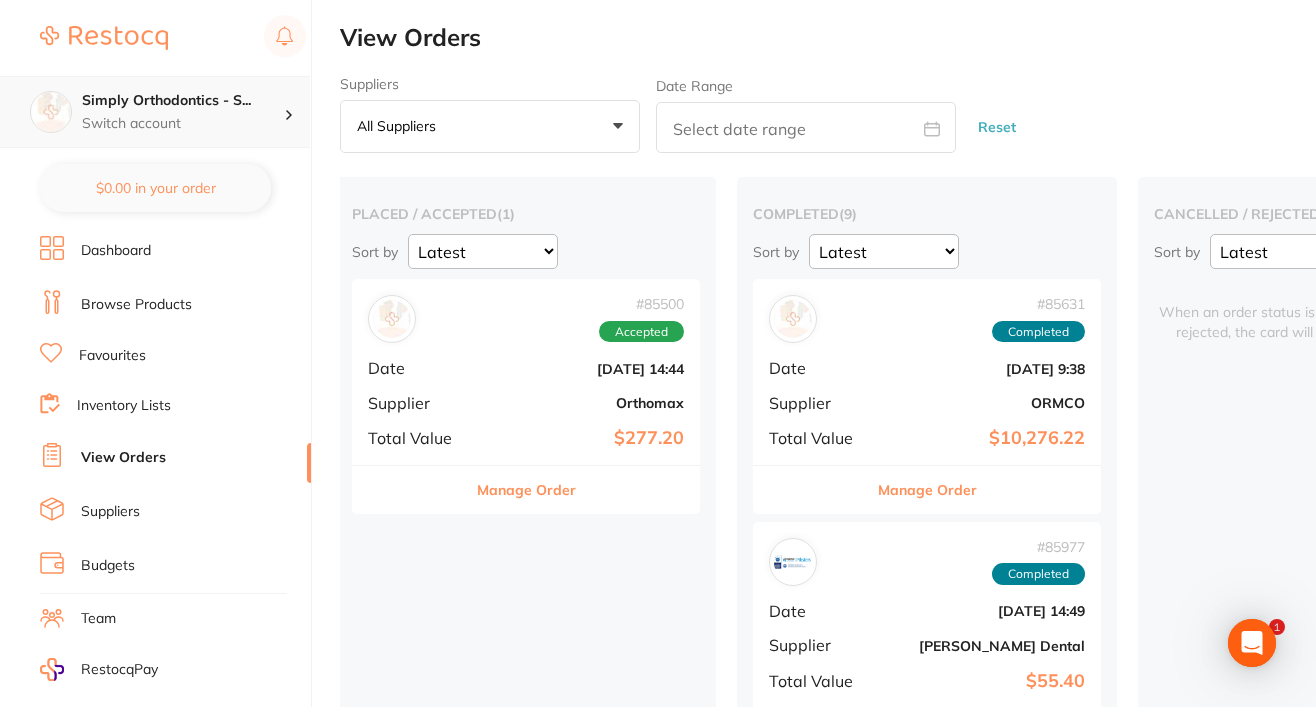 click on "Simply Orthodontics - S... Switch account" at bounding box center [155, 112] 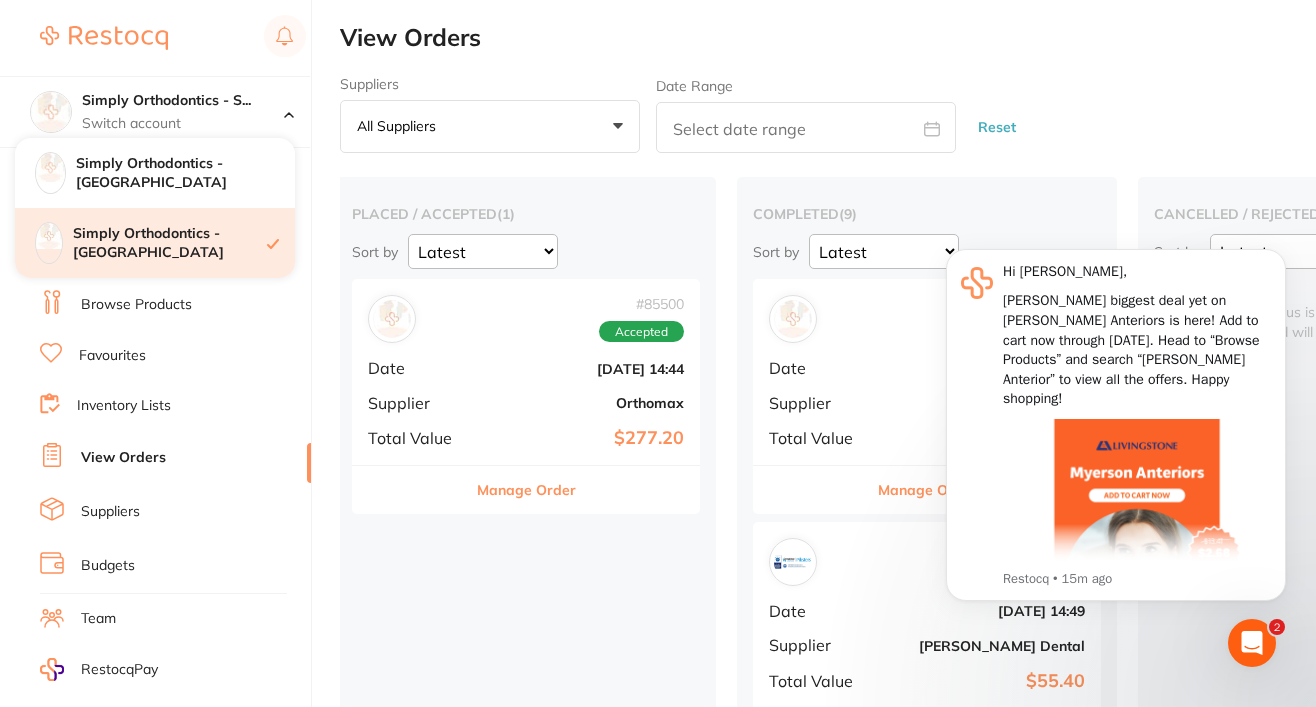 scroll, scrollTop: 0, scrollLeft: 0, axis: both 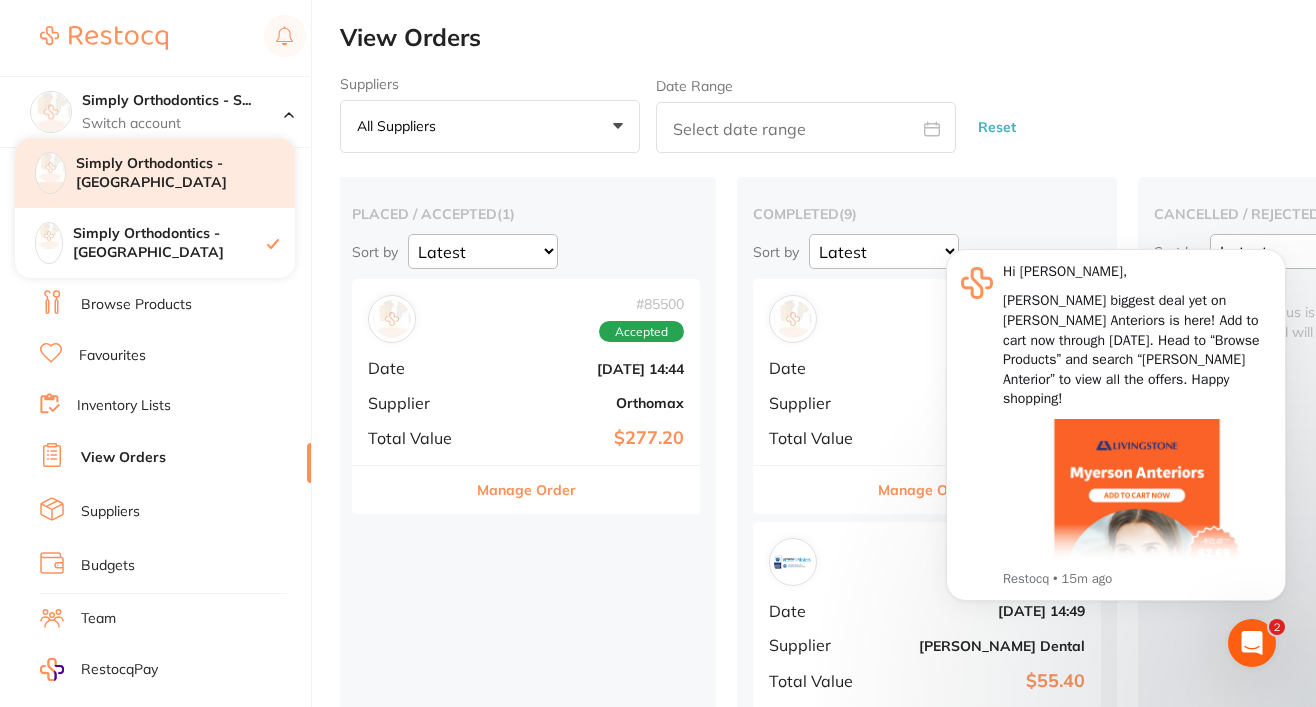 click on "Simply Orthodontics - [GEOGRAPHIC_DATA]" at bounding box center (185, 173) 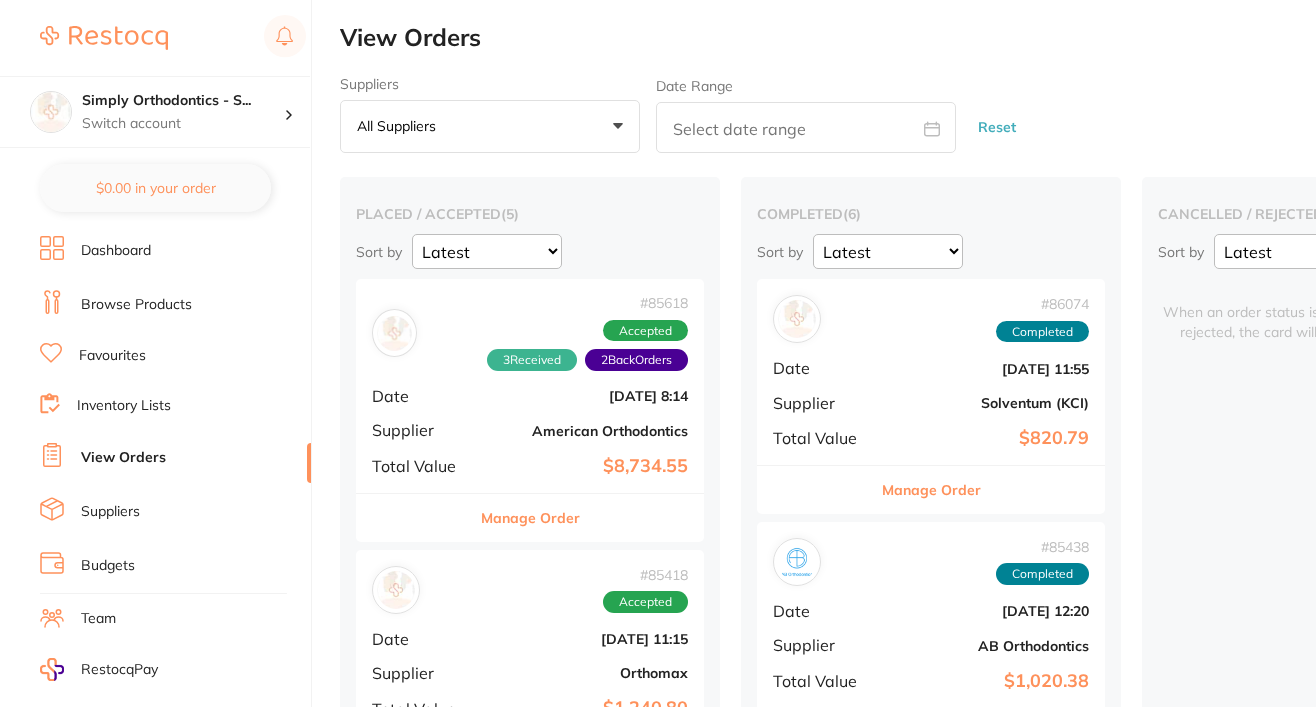 scroll, scrollTop: 0, scrollLeft: 0, axis: both 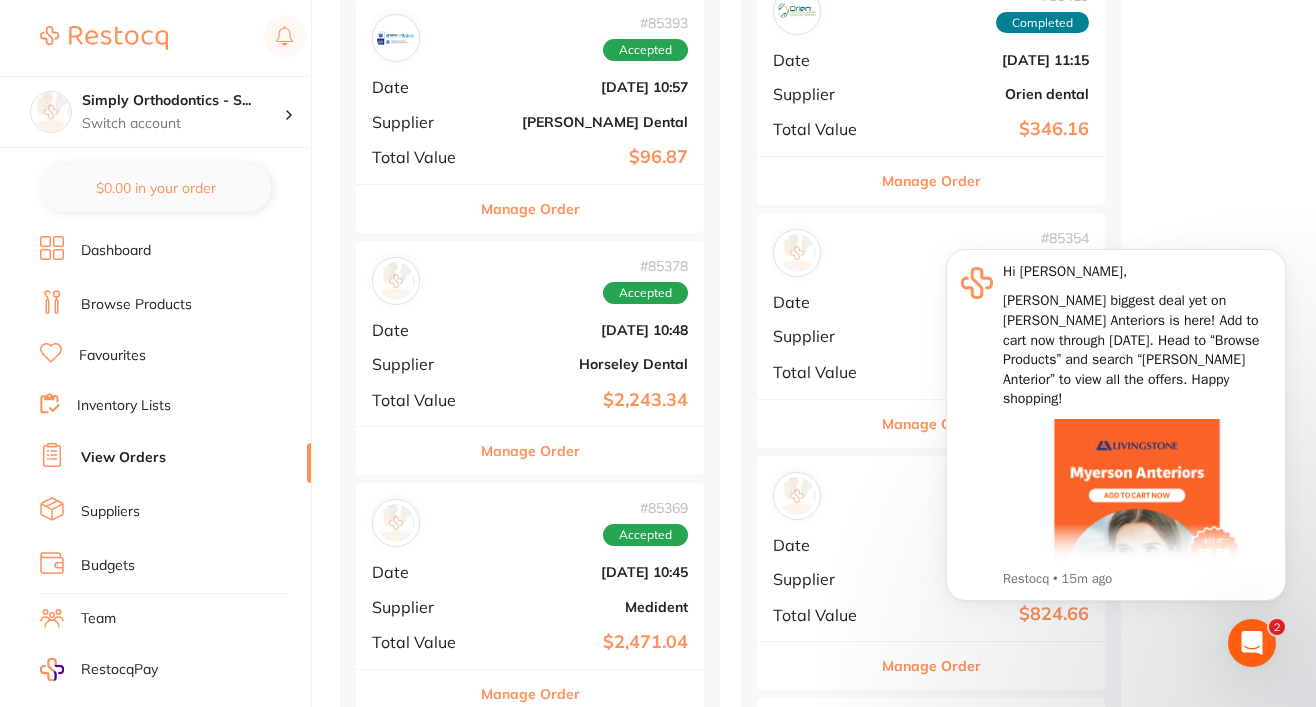 click on "Manage Order" at bounding box center [530, 451] 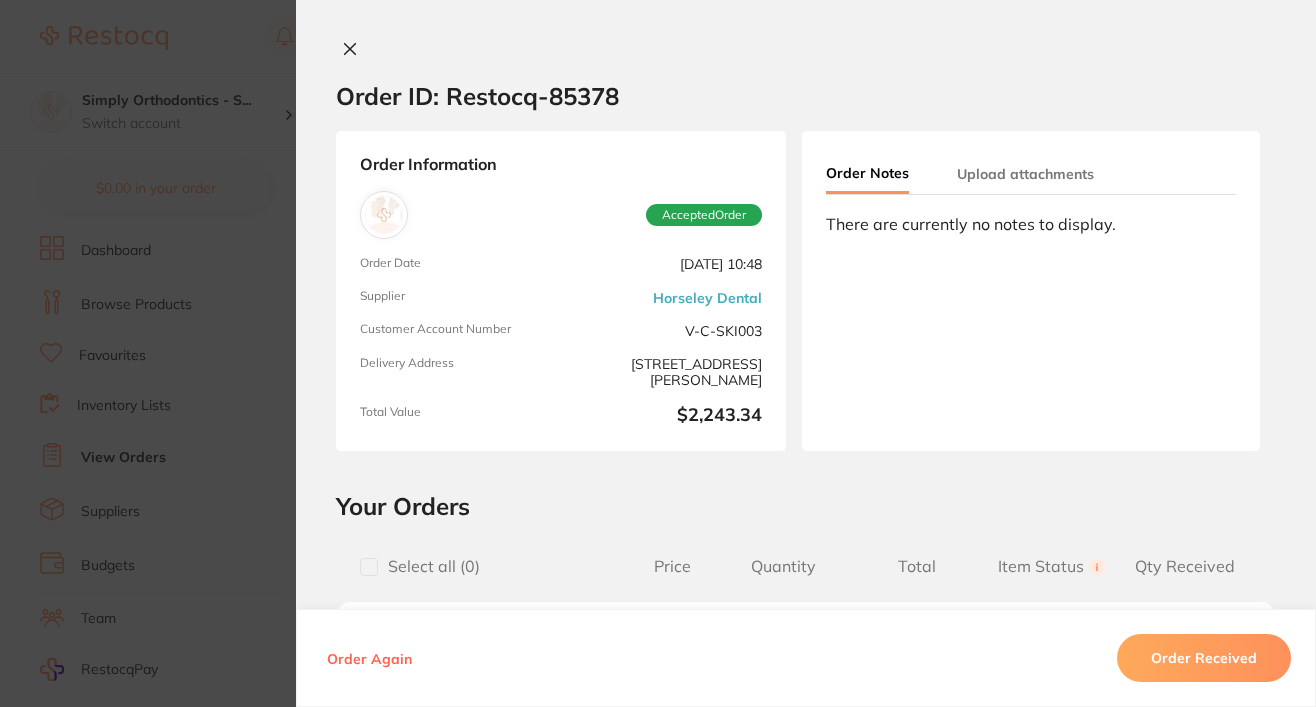 scroll, scrollTop: 361, scrollLeft: 0, axis: vertical 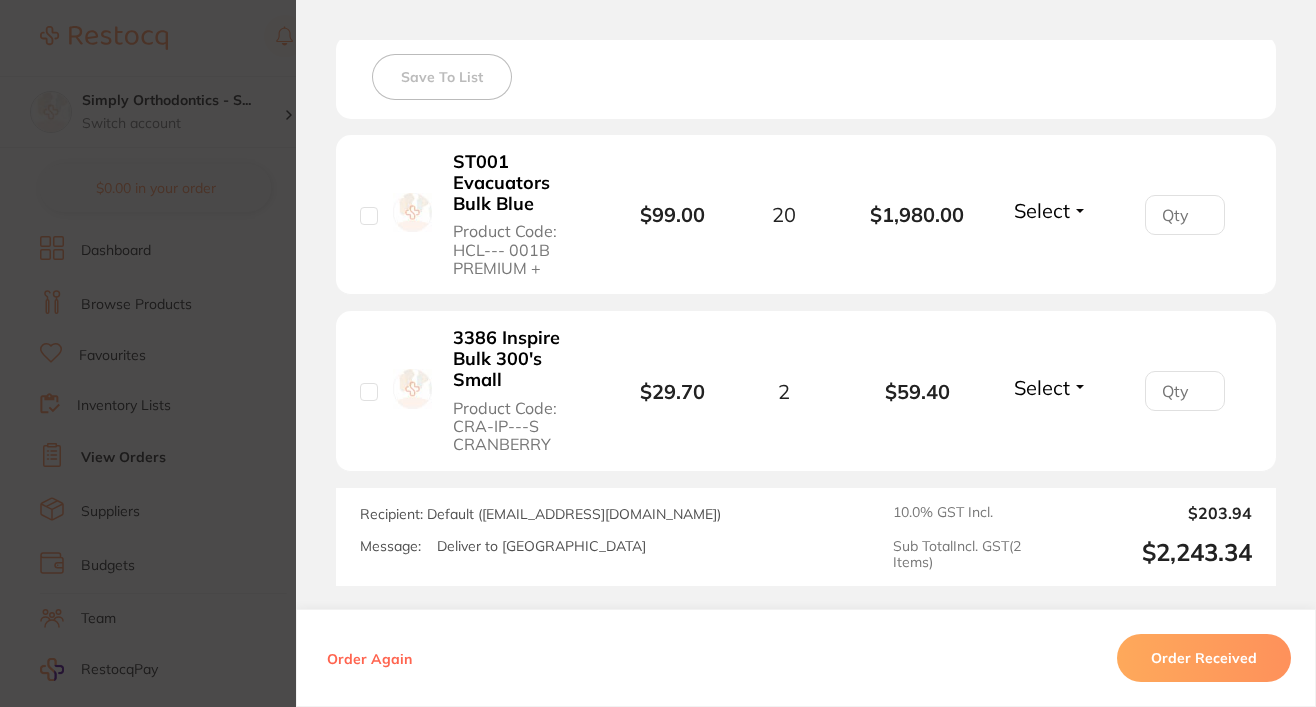 click on "Select" at bounding box center (1042, 210) 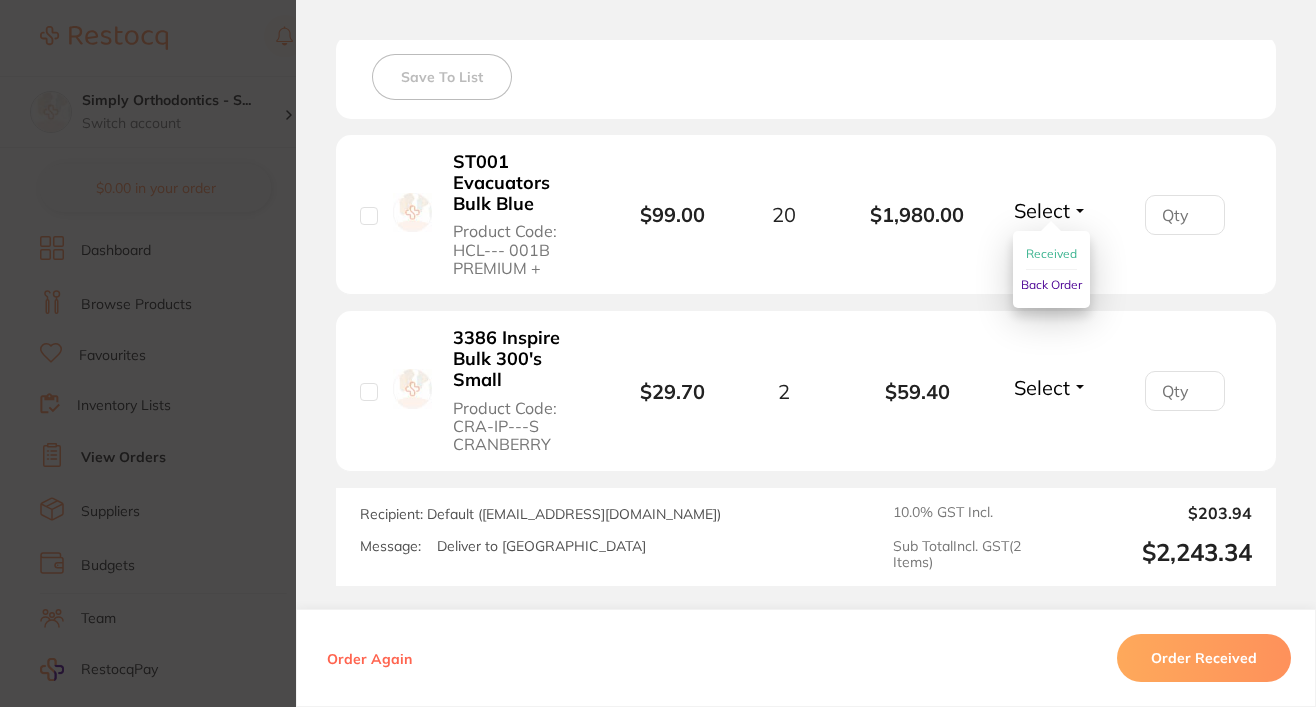 click on "Received" at bounding box center (1051, 253) 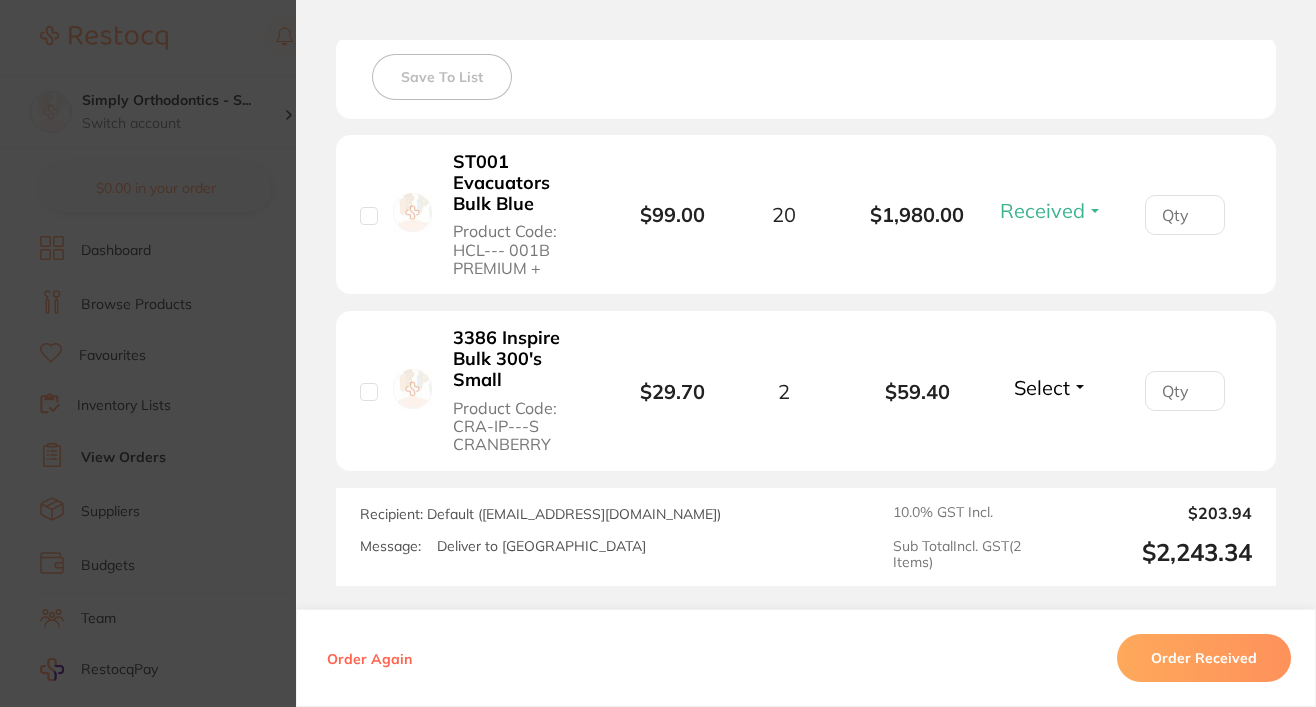 click on "Select" at bounding box center (1042, 387) 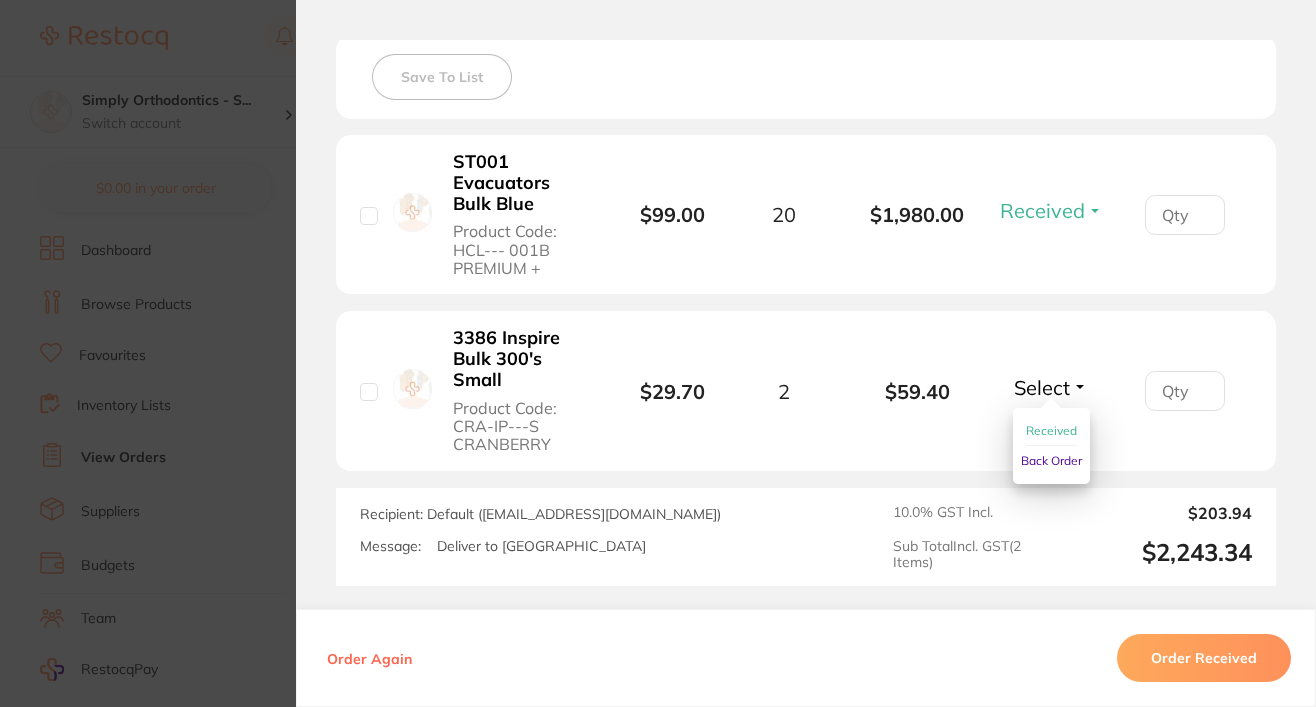 click on "Received" at bounding box center [1051, 431] 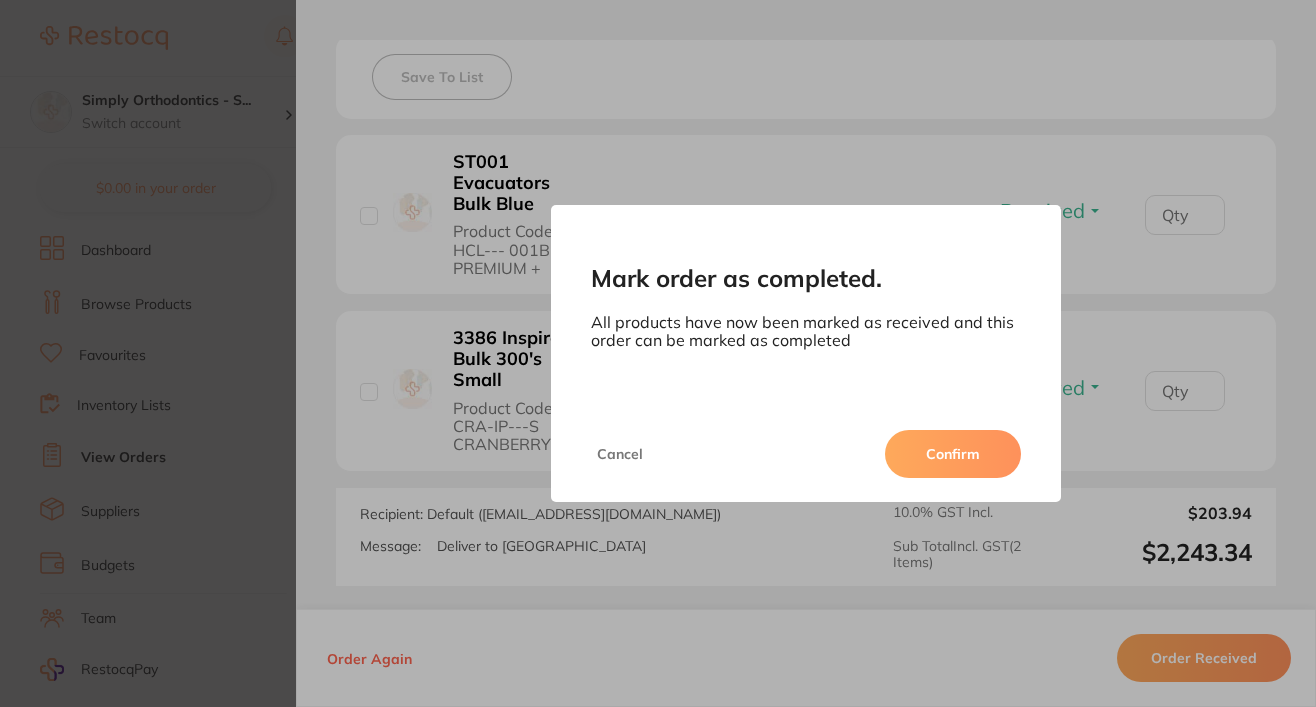 click on "Confirm" at bounding box center [953, 454] 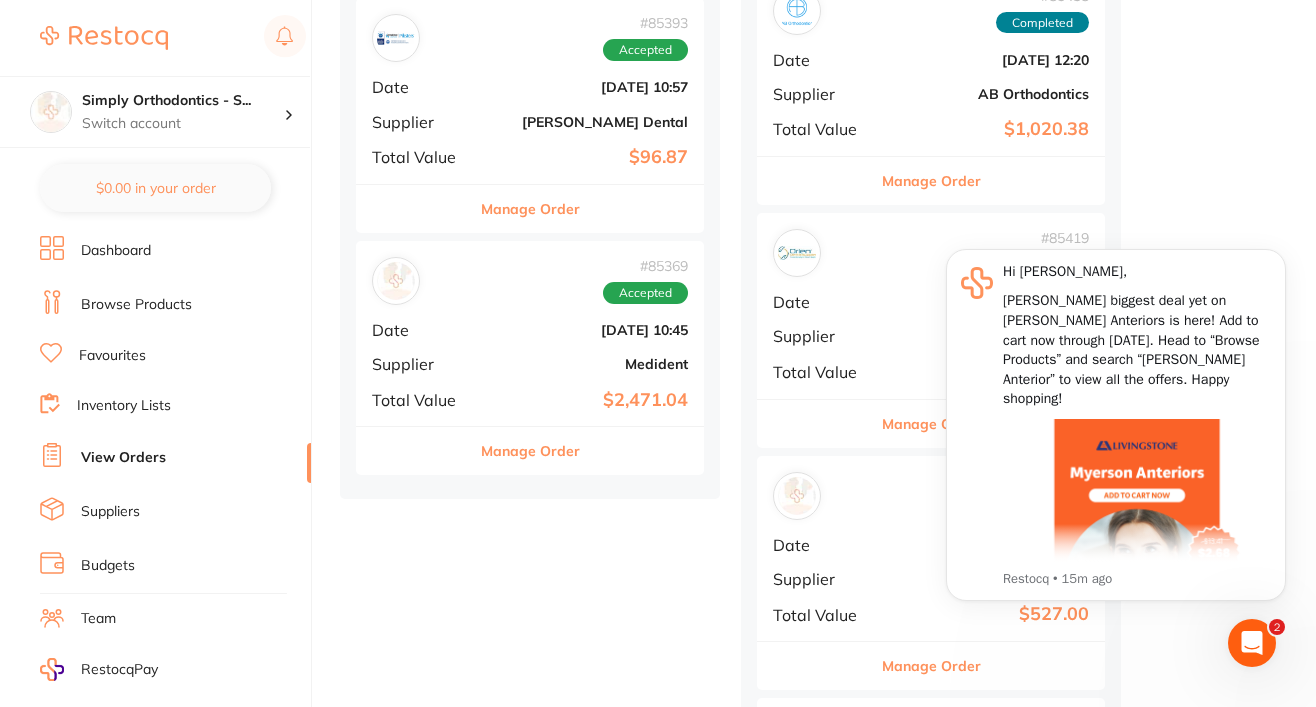 scroll, scrollTop: 0, scrollLeft: 0, axis: both 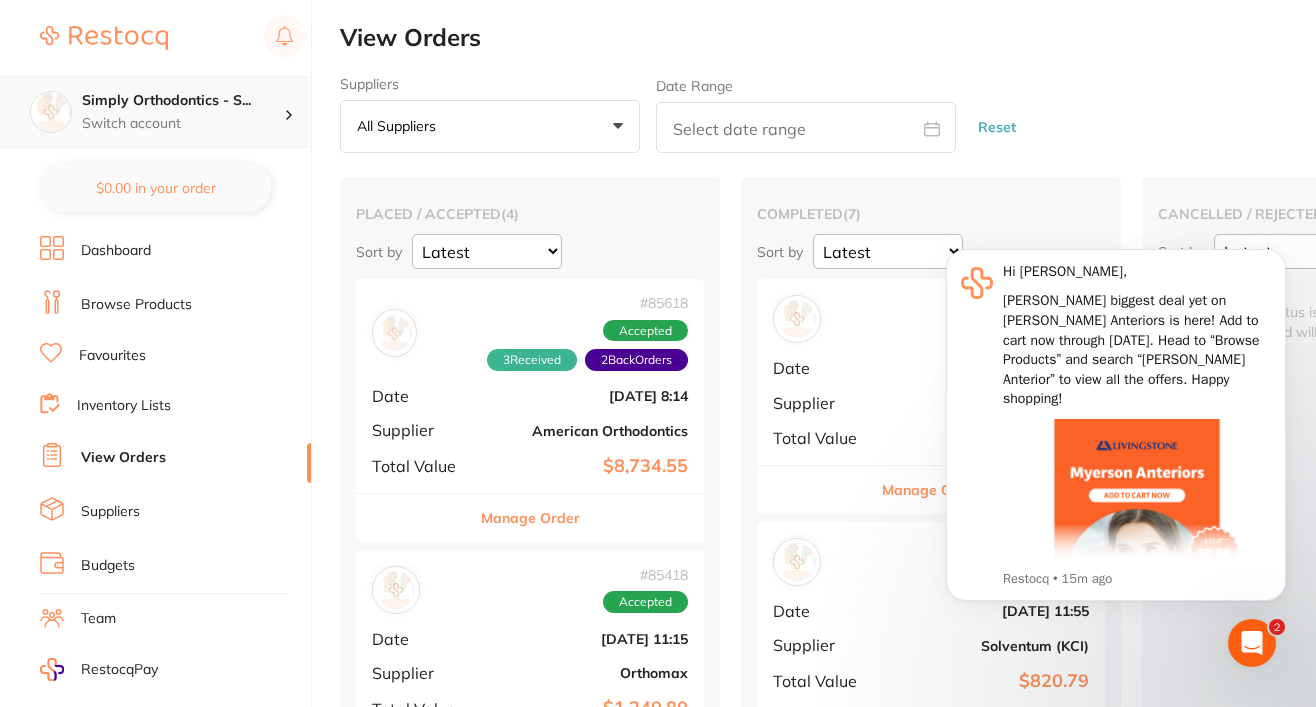 click on "Simply Orthodontics - S..." at bounding box center [183, 101] 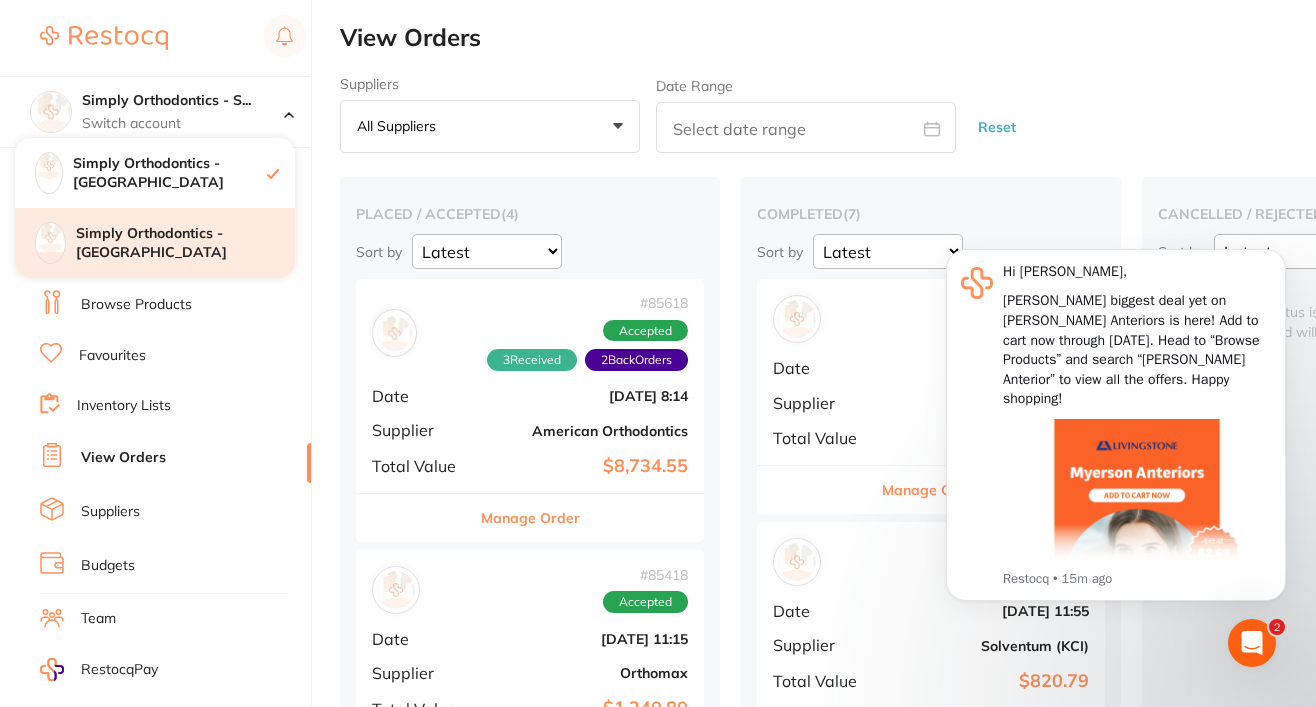 click on "Simply Orthodontics - [GEOGRAPHIC_DATA]" at bounding box center (185, 243) 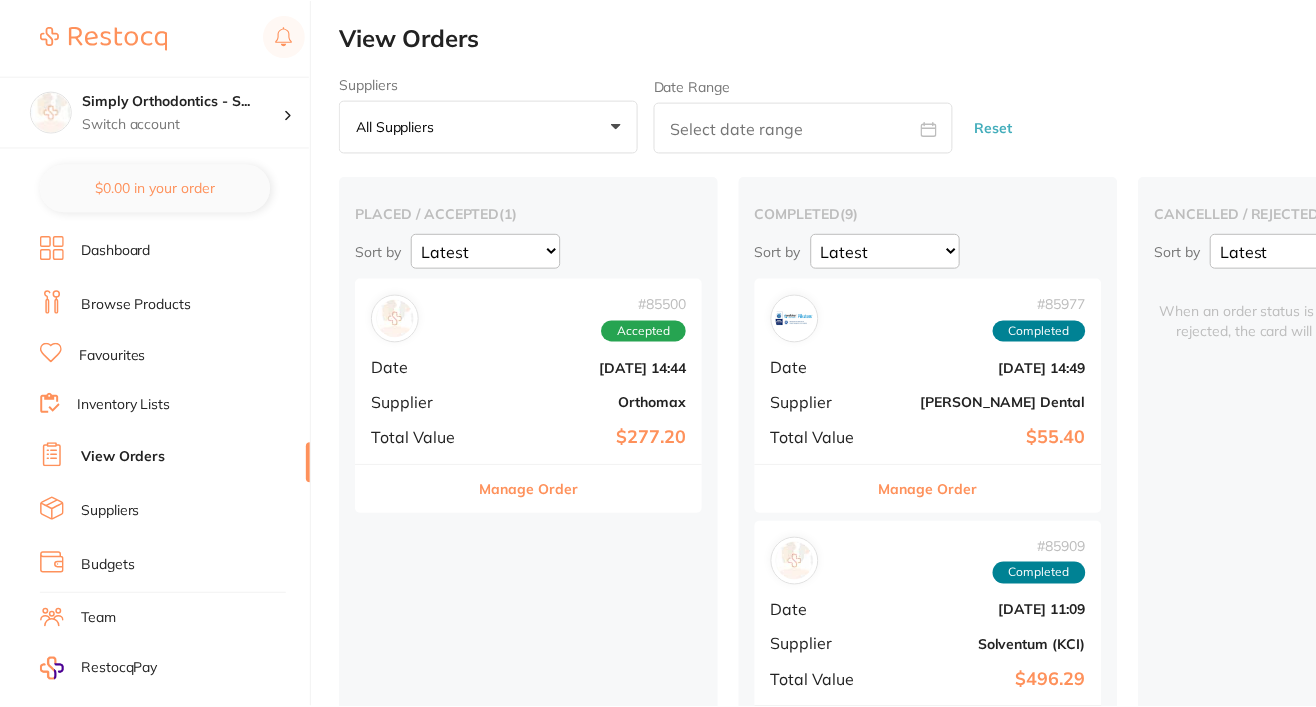 scroll, scrollTop: 0, scrollLeft: 0, axis: both 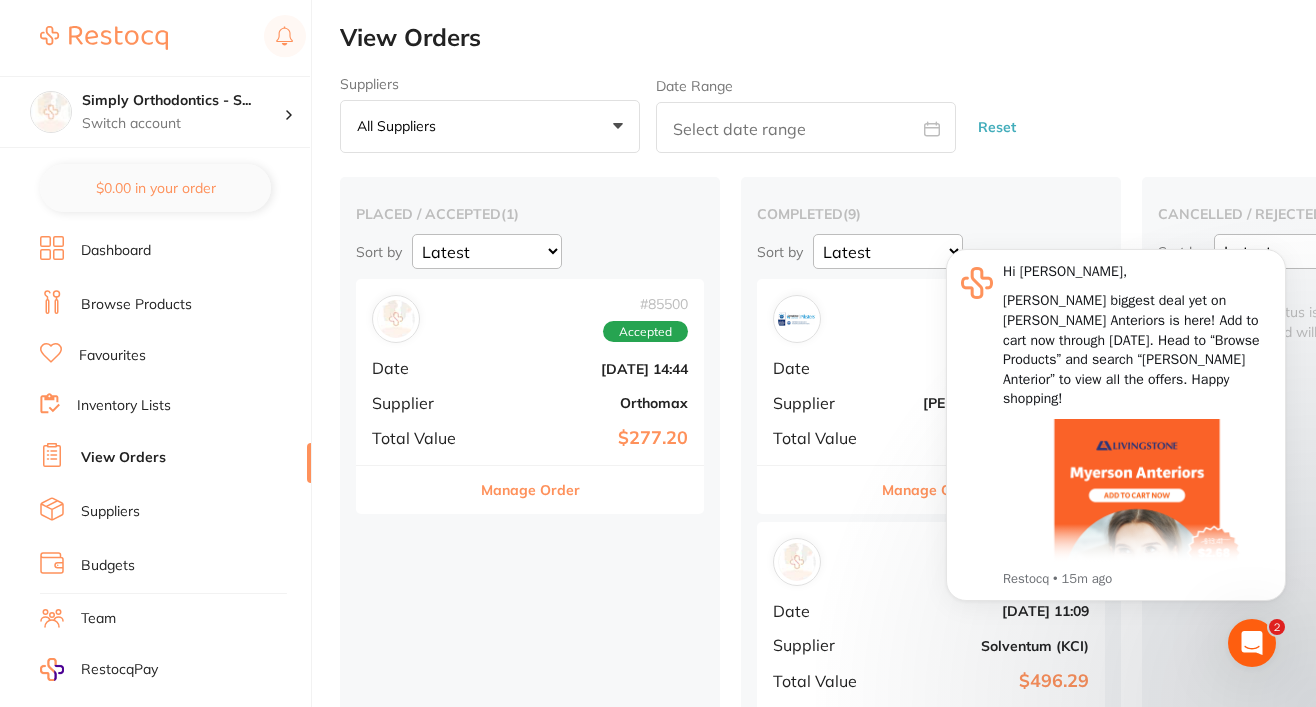 click on "Manage Order" at bounding box center [530, 490] 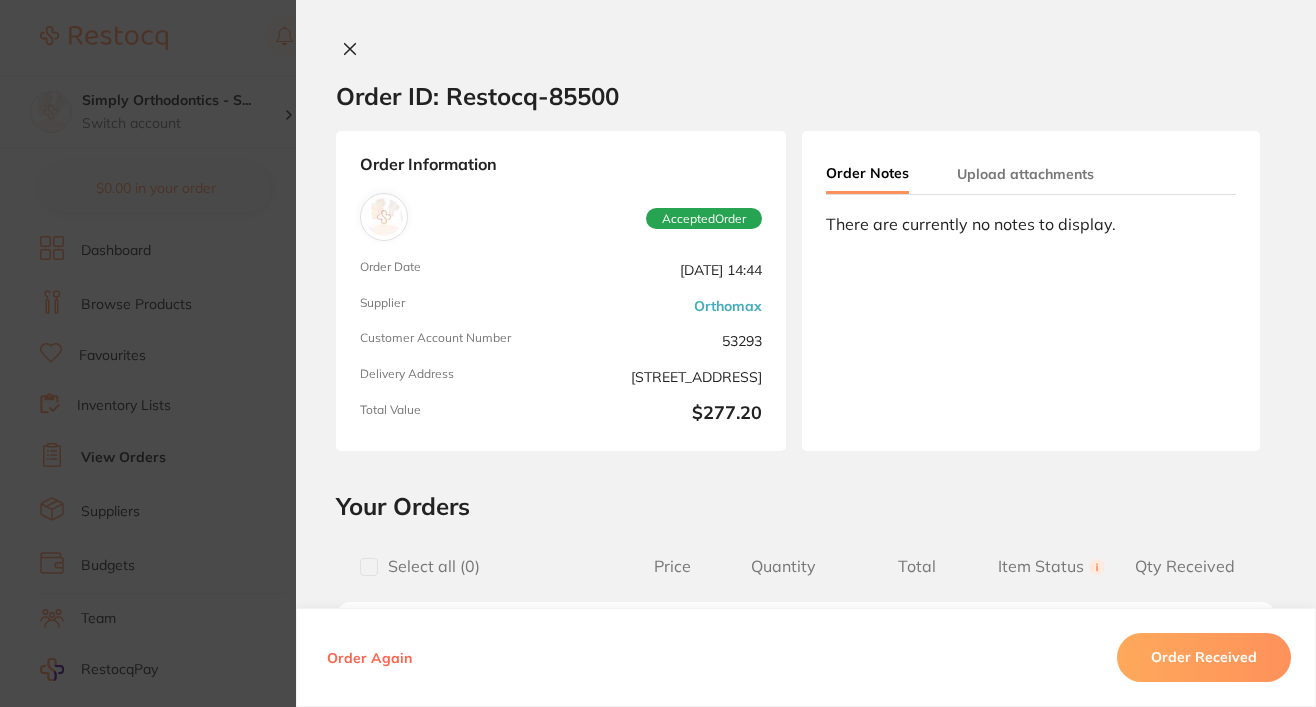 scroll, scrollTop: 693, scrollLeft: 0, axis: vertical 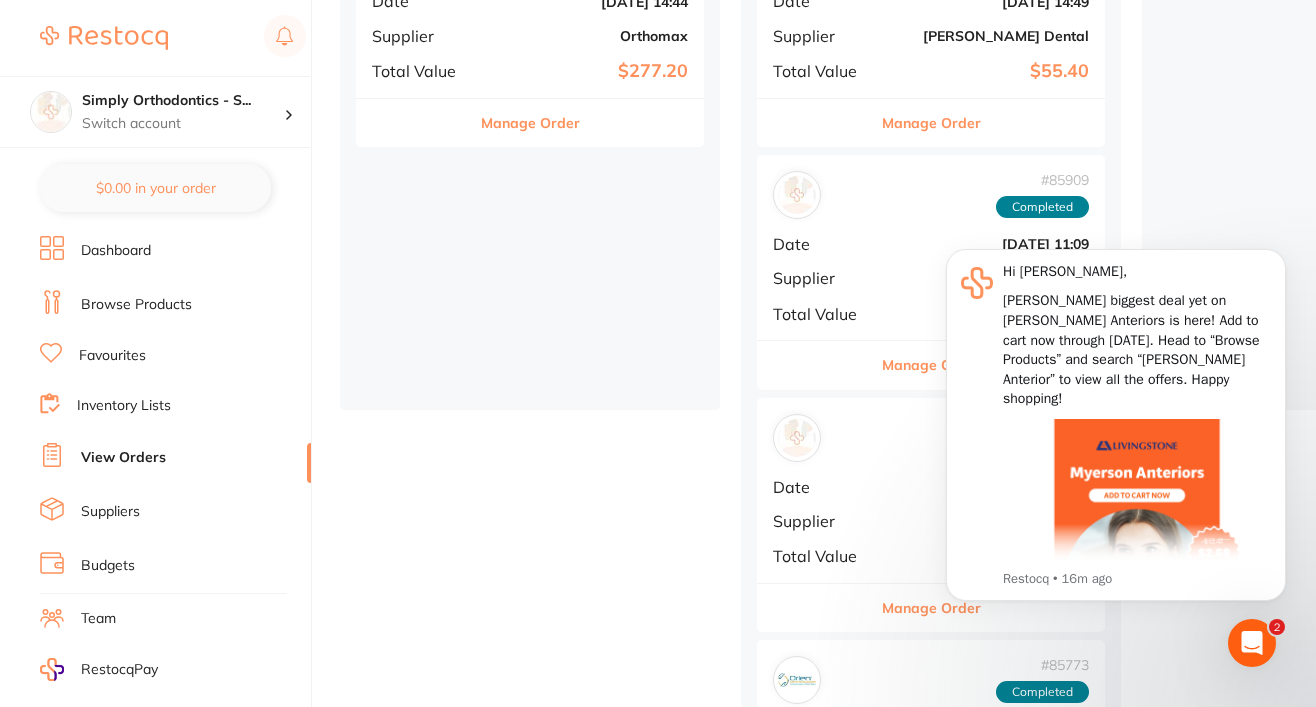 click on "cancelled / rejected  ( 0 ) Sort by Latest Notification When an order status is updated to cancelled / rejected, the card will show in this column" at bounding box center (1332, 110) 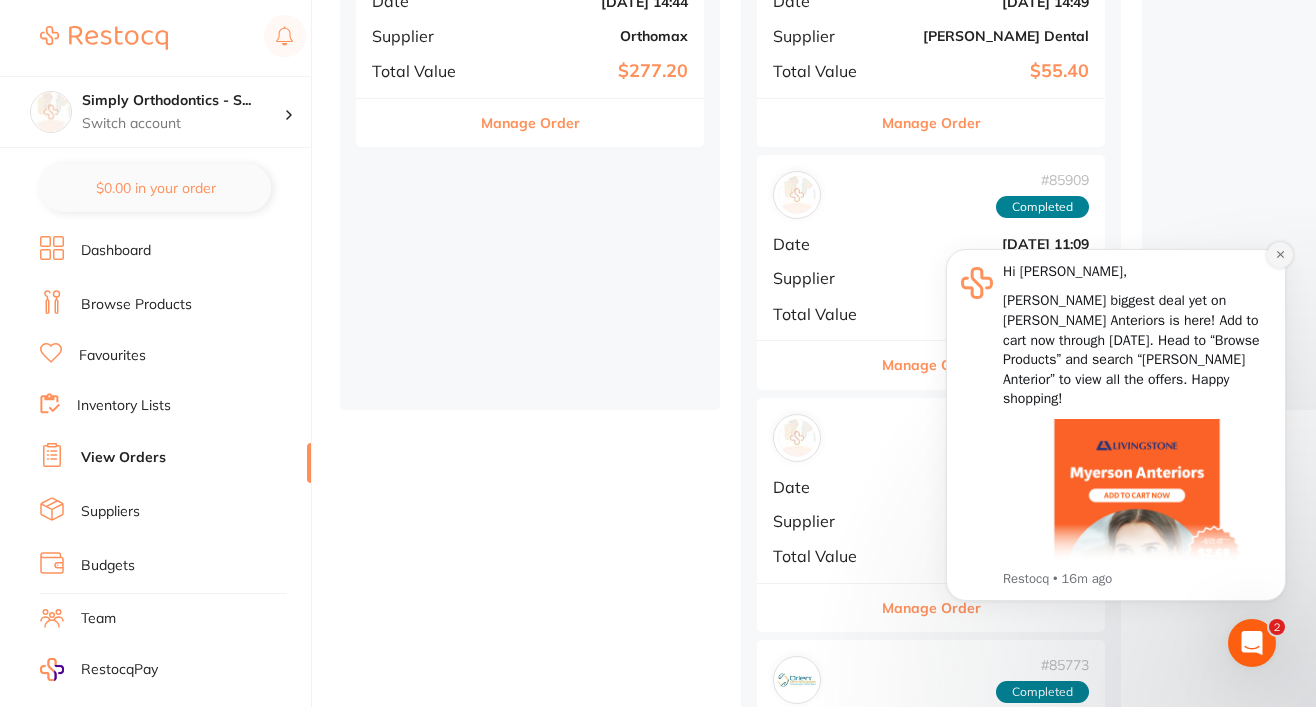 click at bounding box center (1280, 255) 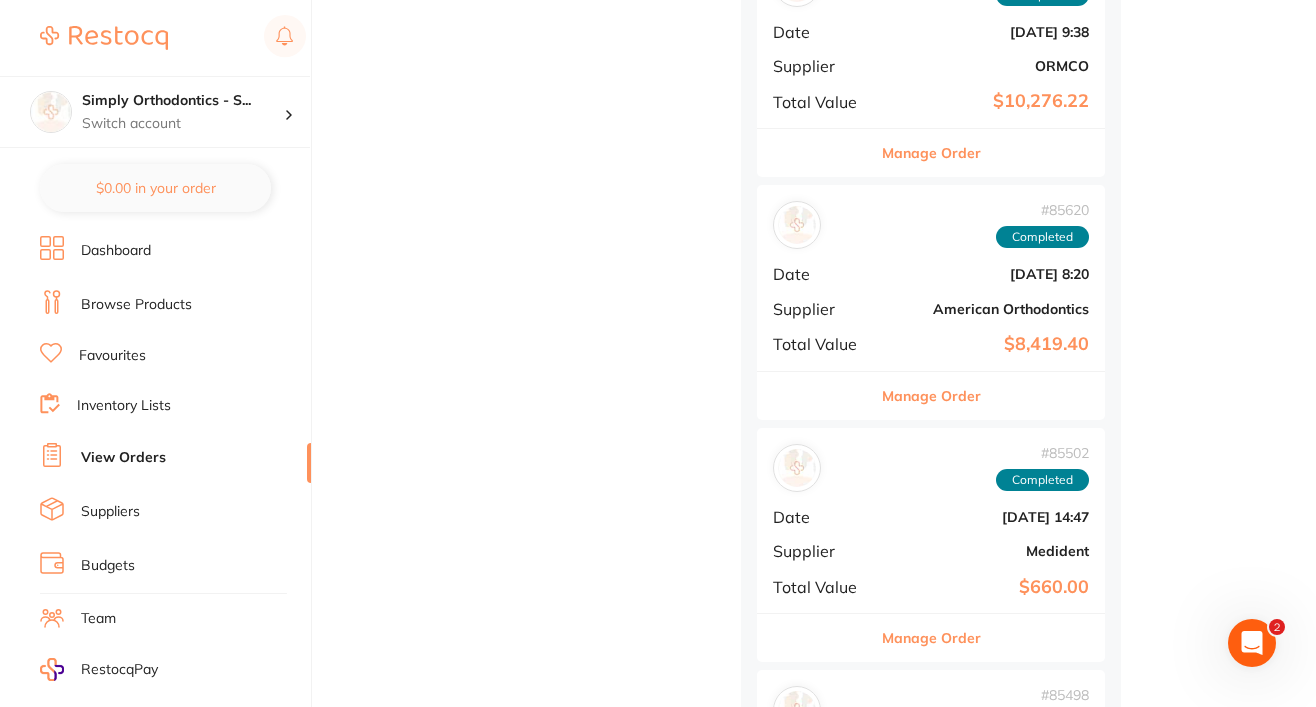 scroll, scrollTop: 1310, scrollLeft: 0, axis: vertical 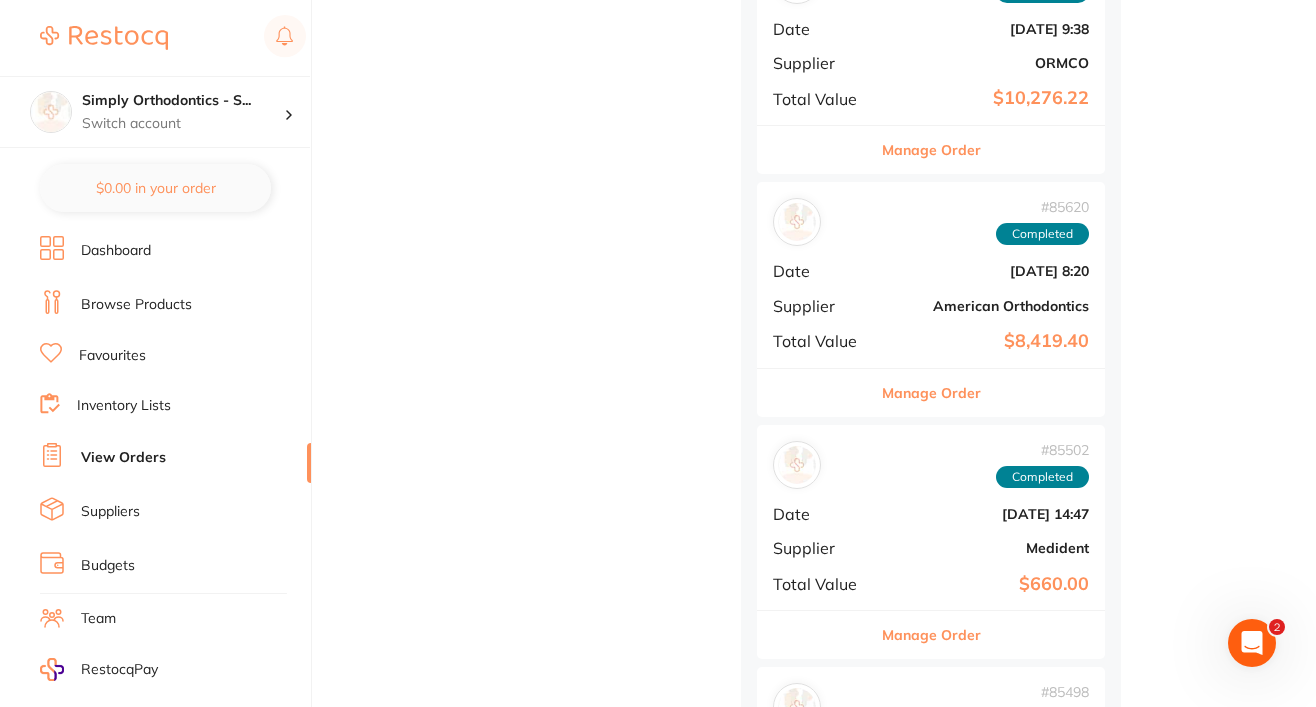 click on "Manage Order" at bounding box center [931, 393] 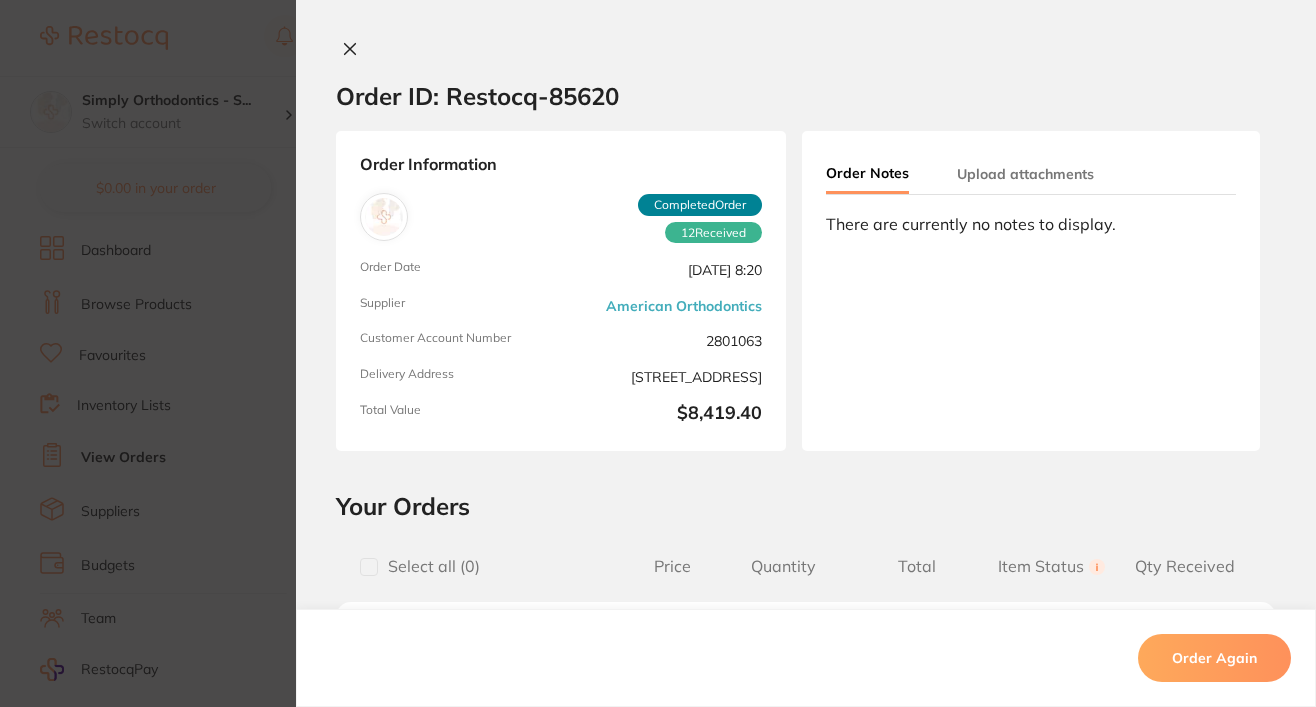 scroll, scrollTop: 0, scrollLeft: 0, axis: both 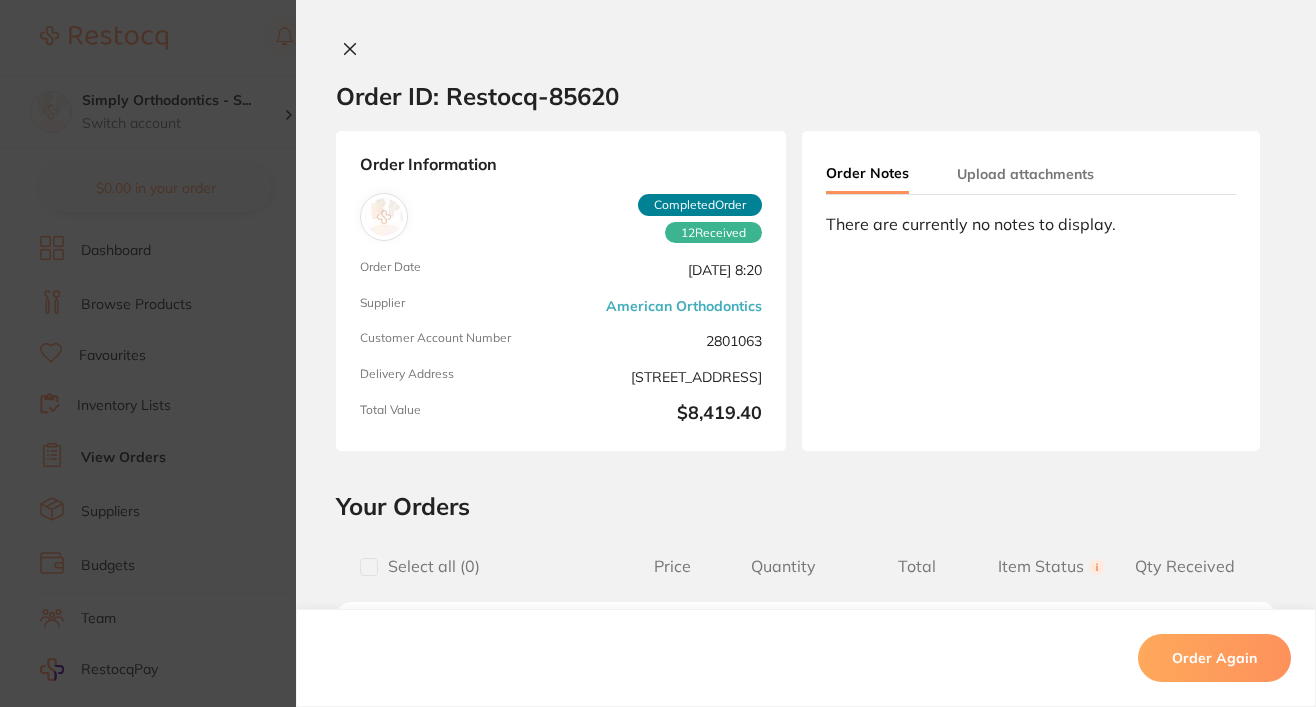 click 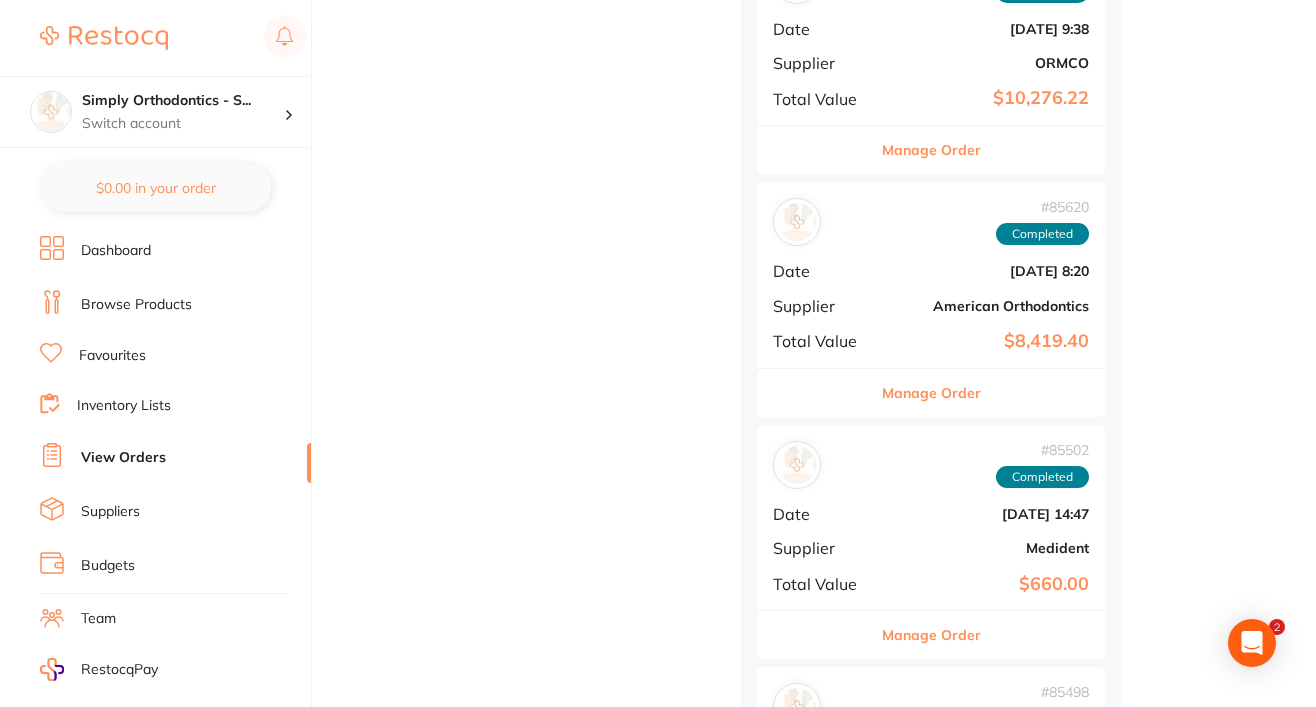 scroll 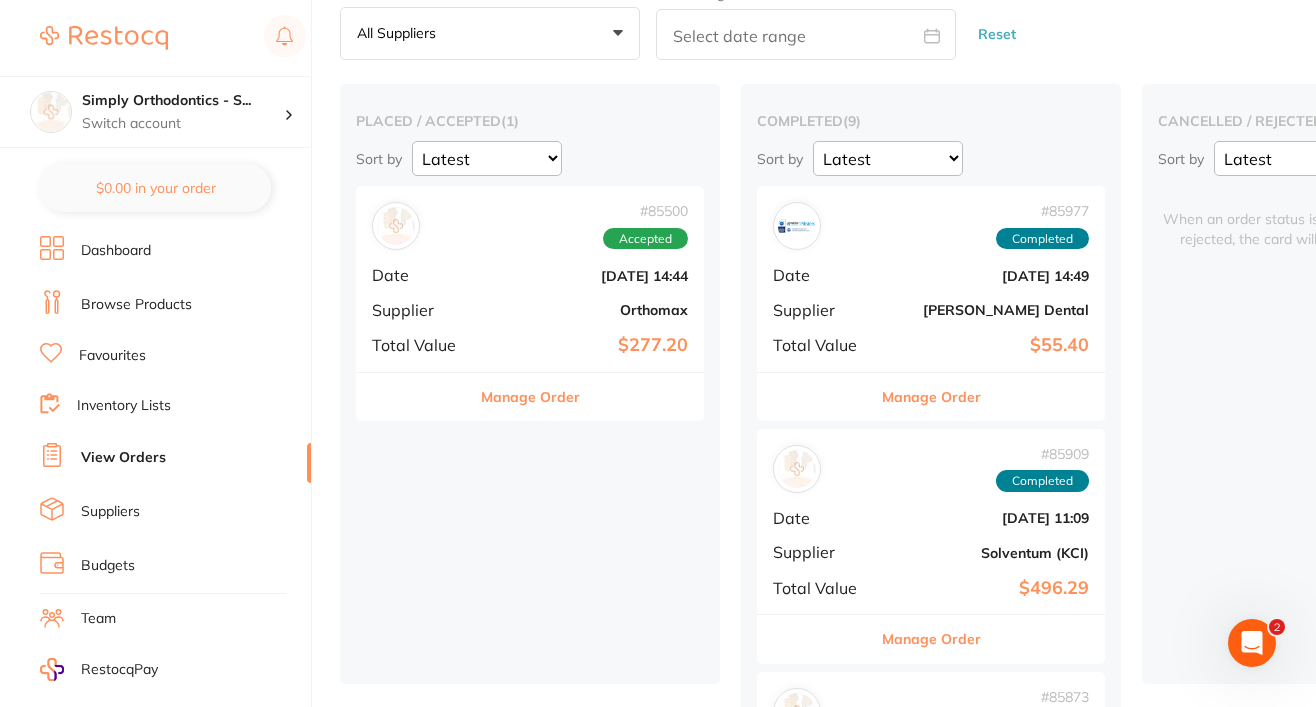 click on "Manage Order" at bounding box center (530, 397) 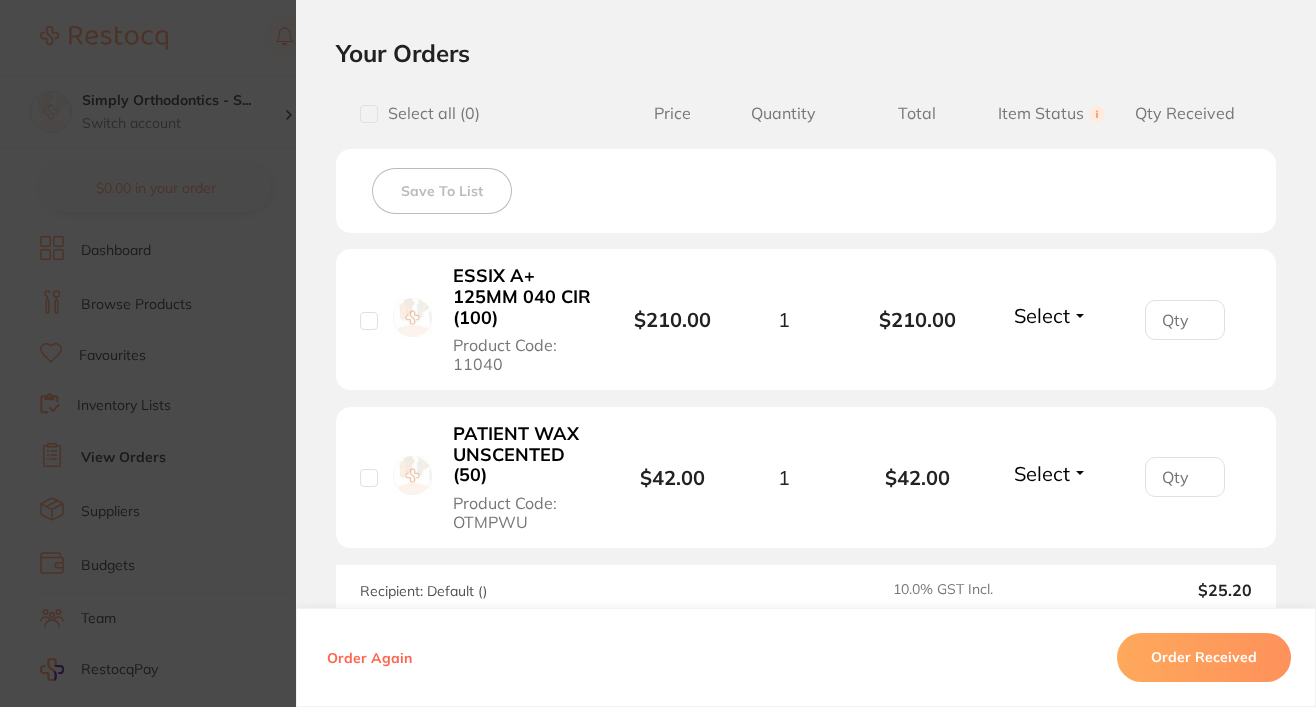 scroll, scrollTop: 0, scrollLeft: 0, axis: both 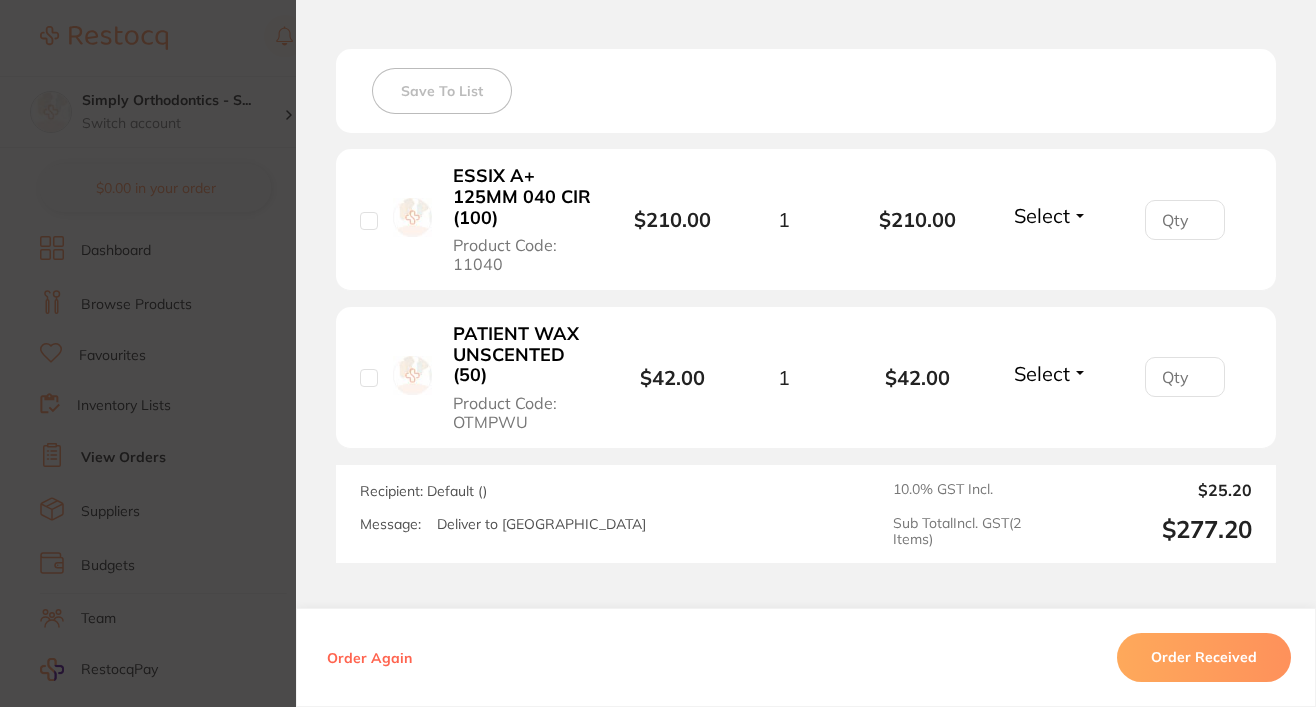 click on "Select" at bounding box center [1042, 373] 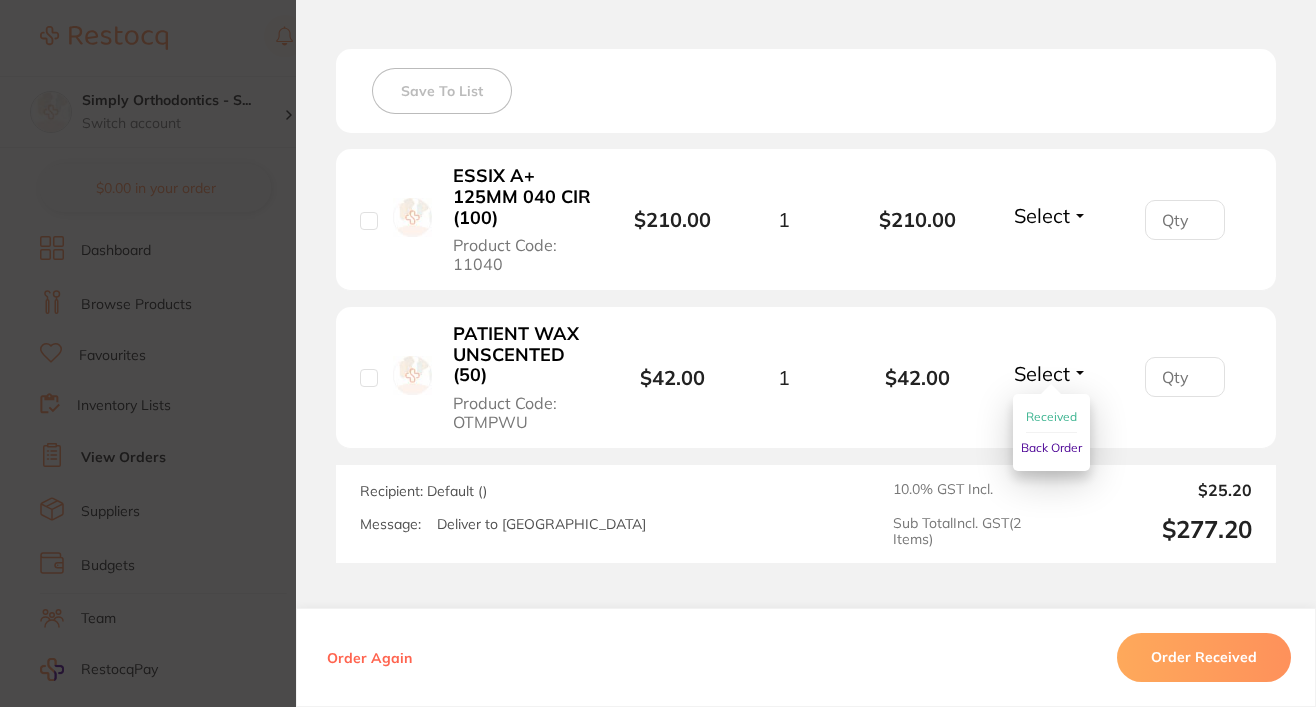 click on "Received" at bounding box center (1051, 417) 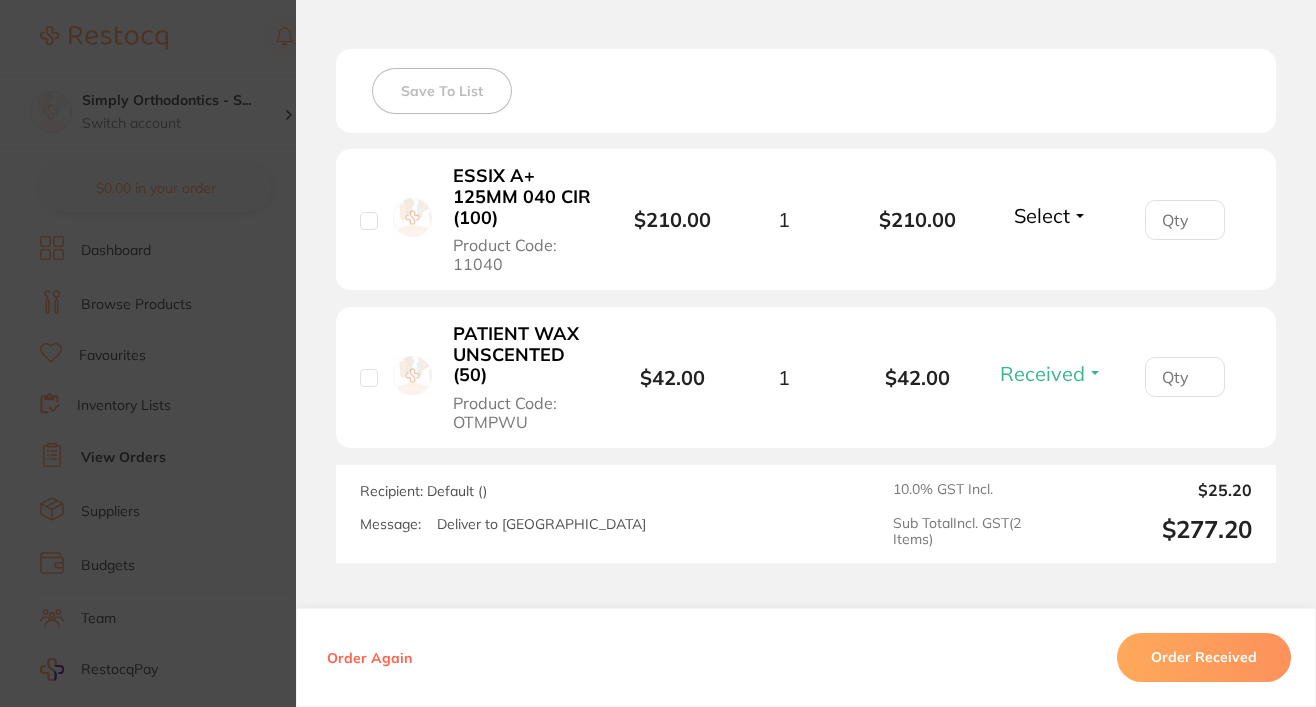 click on "Select" at bounding box center (1042, 215) 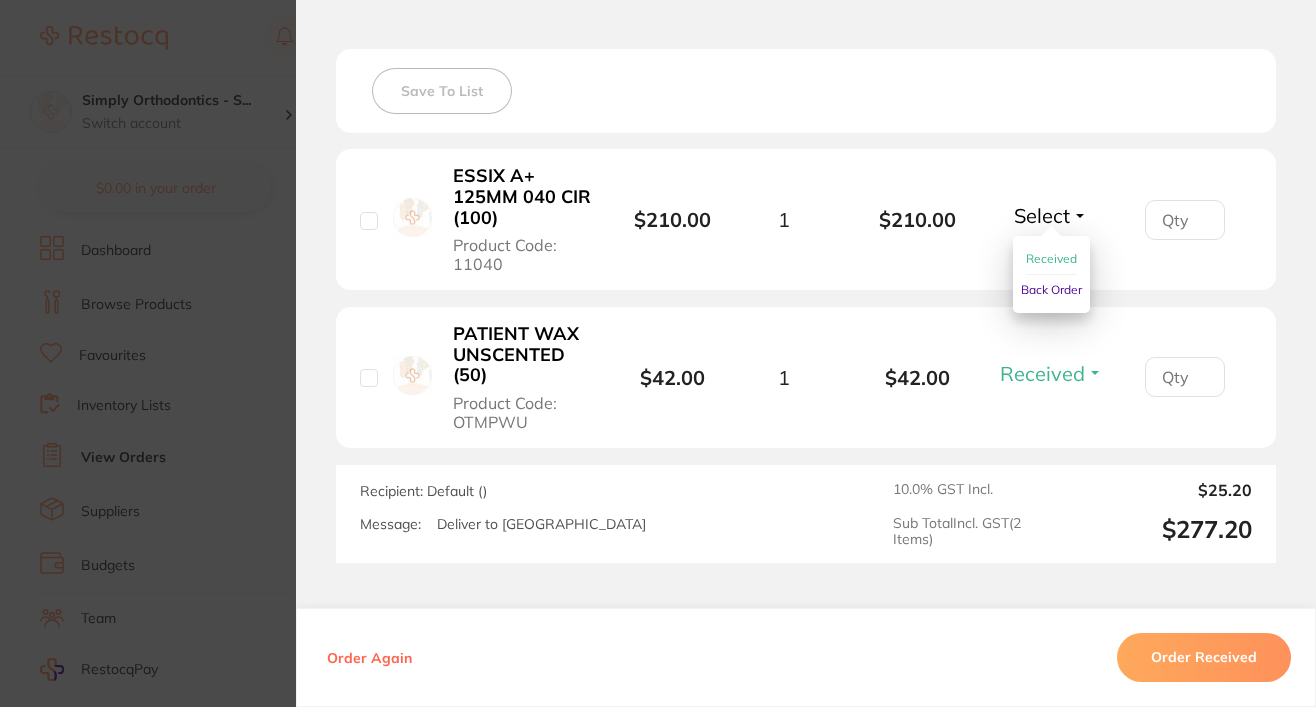 click on "Back Order" at bounding box center [1051, 289] 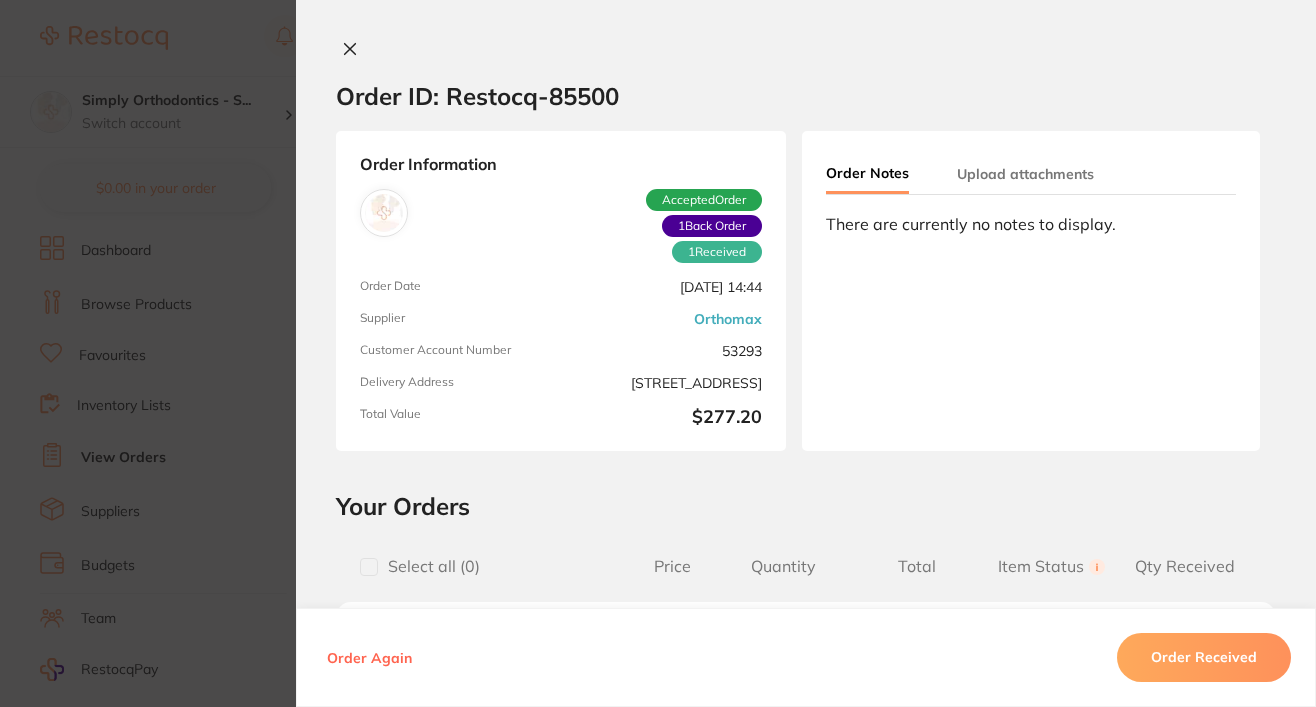 scroll, scrollTop: 0, scrollLeft: 0, axis: both 